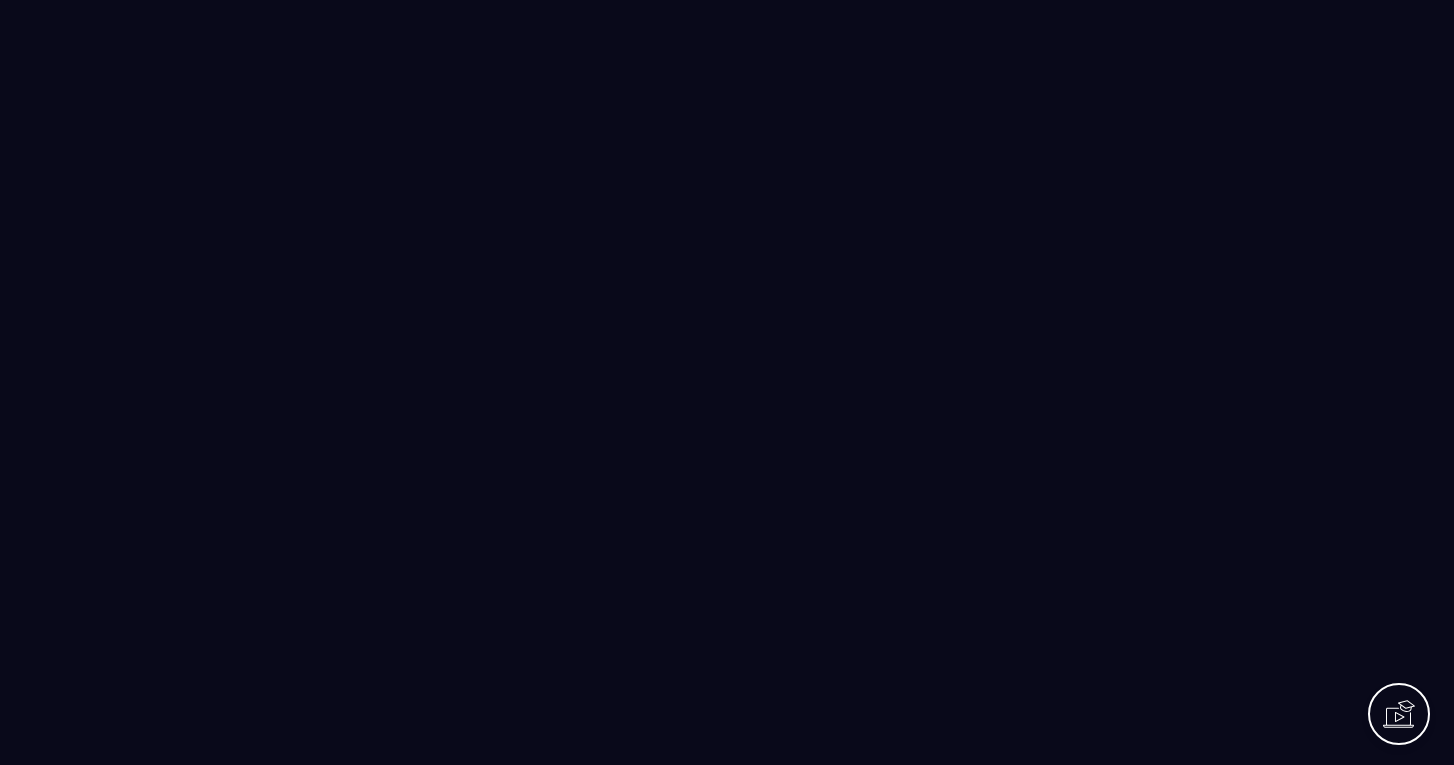 scroll, scrollTop: 0, scrollLeft: 0, axis: both 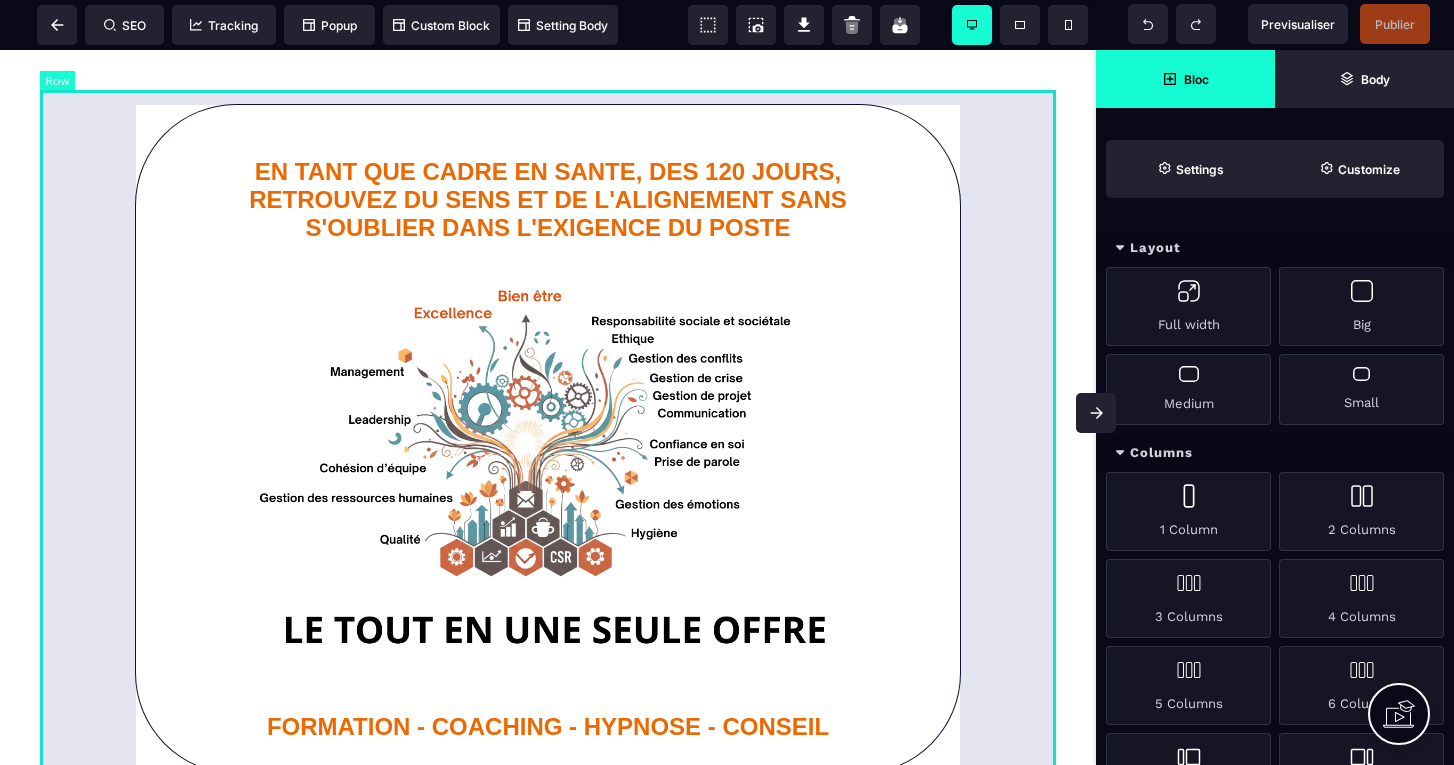 click on "EN TANT QUE CADRE EN SANTE, DES 120 JOURS, RETROUVEZ DU SENS ET DE L'ALIGNEMENT SANS S'OUBLIER DANS L'EXIGENCE DU POSTE Cliquez ici pour réserver votre place dès maintenant Attention nouvelles offres limitées à 150 nouveaux membres FORMATION - COACHING - HYPNOSE - CONSEIL" at bounding box center [548, 439] 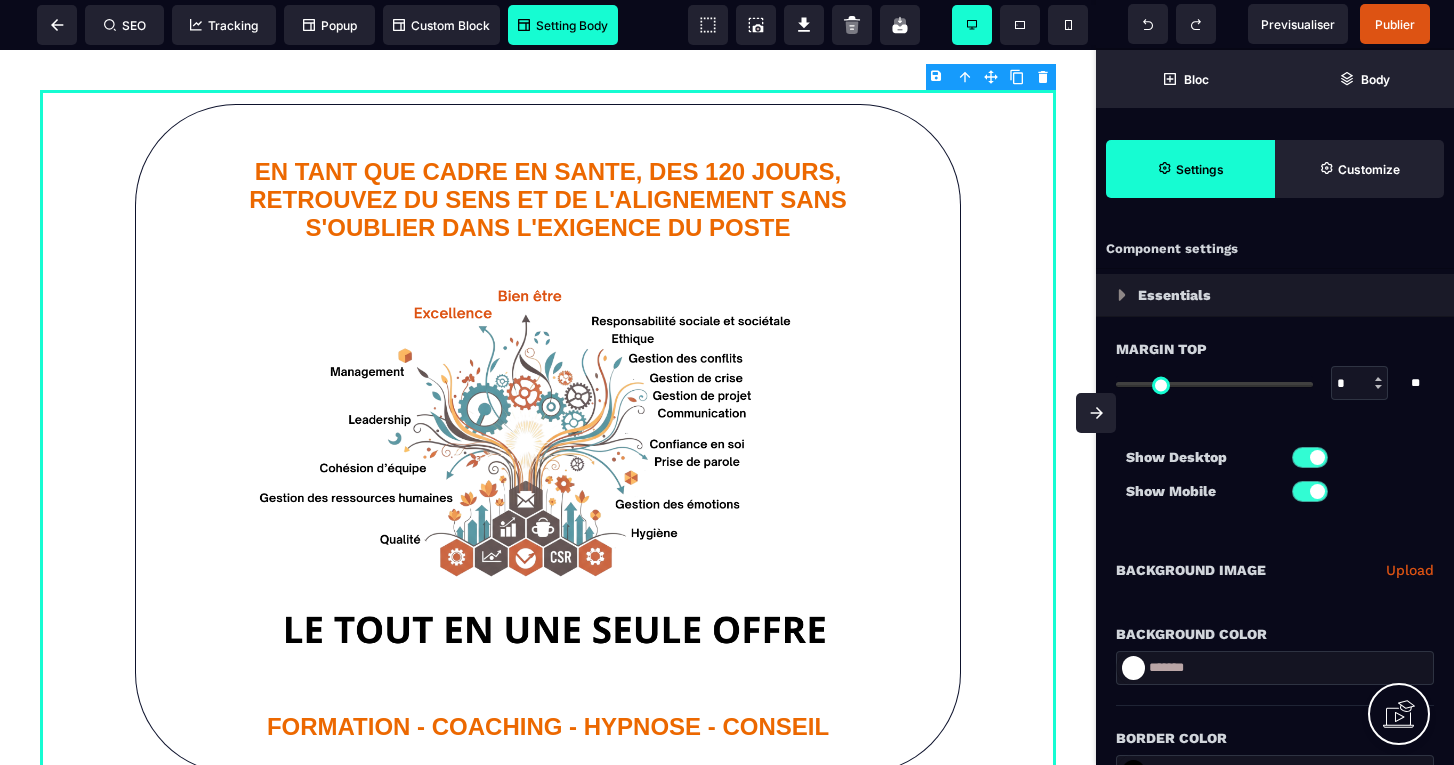 click on "Setting Body" at bounding box center [563, 25] 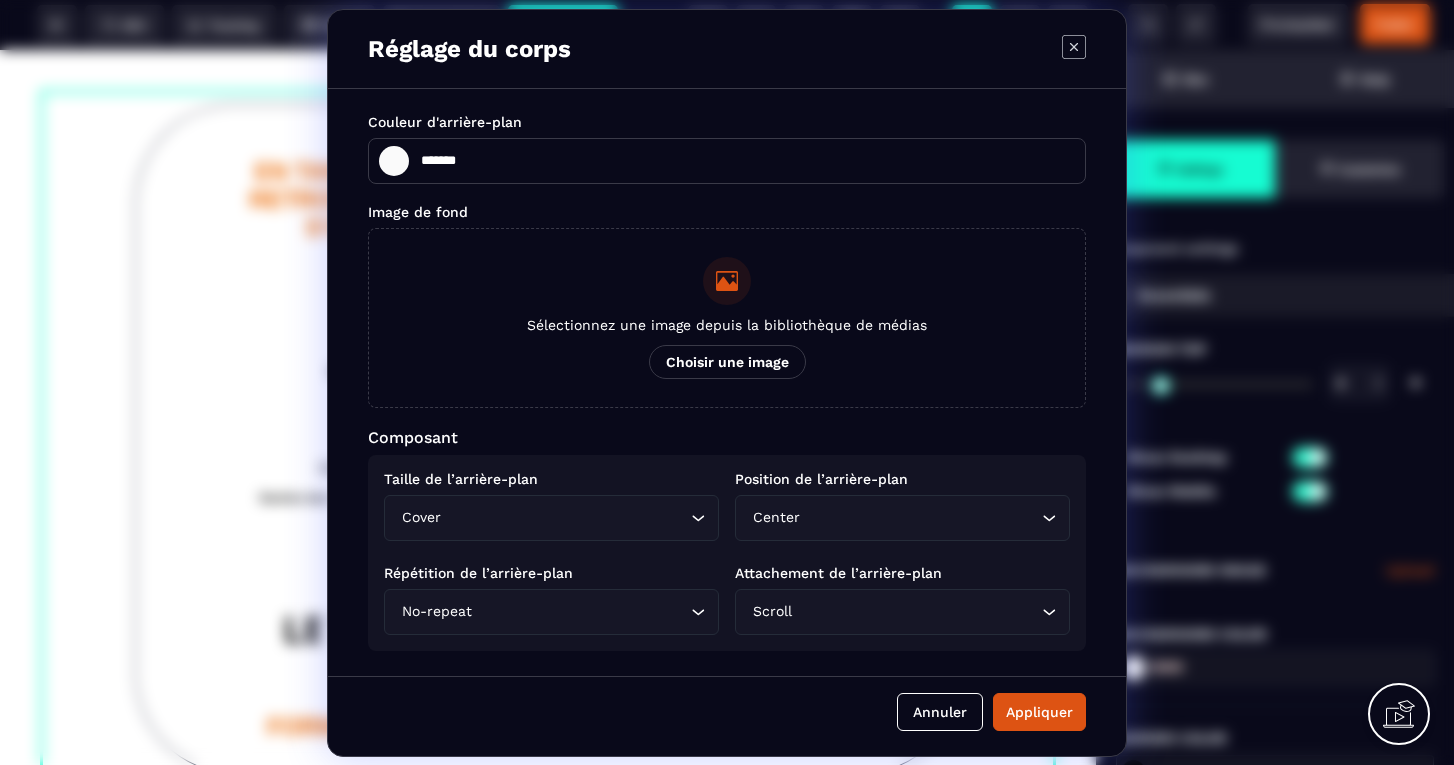 click 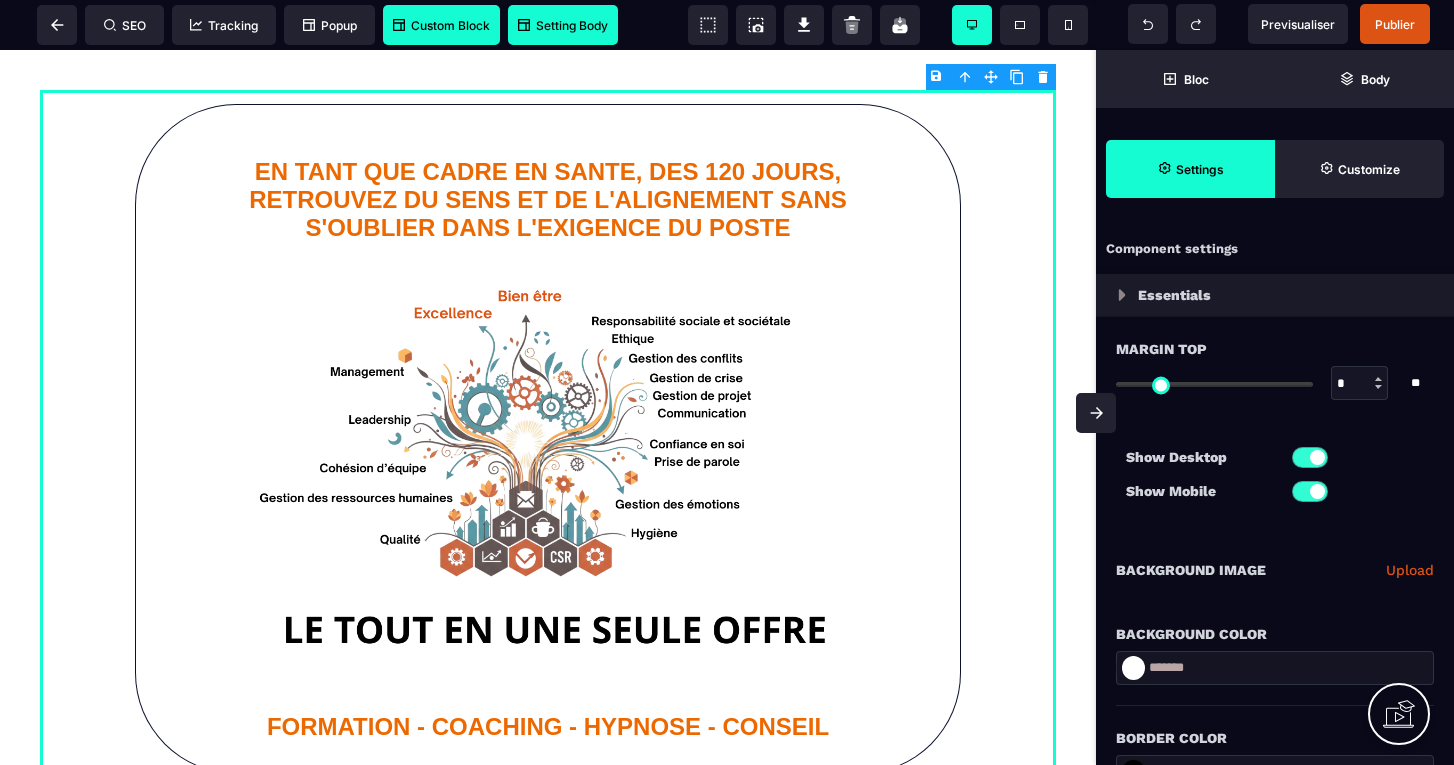 click on "Custom Block" at bounding box center (441, 25) 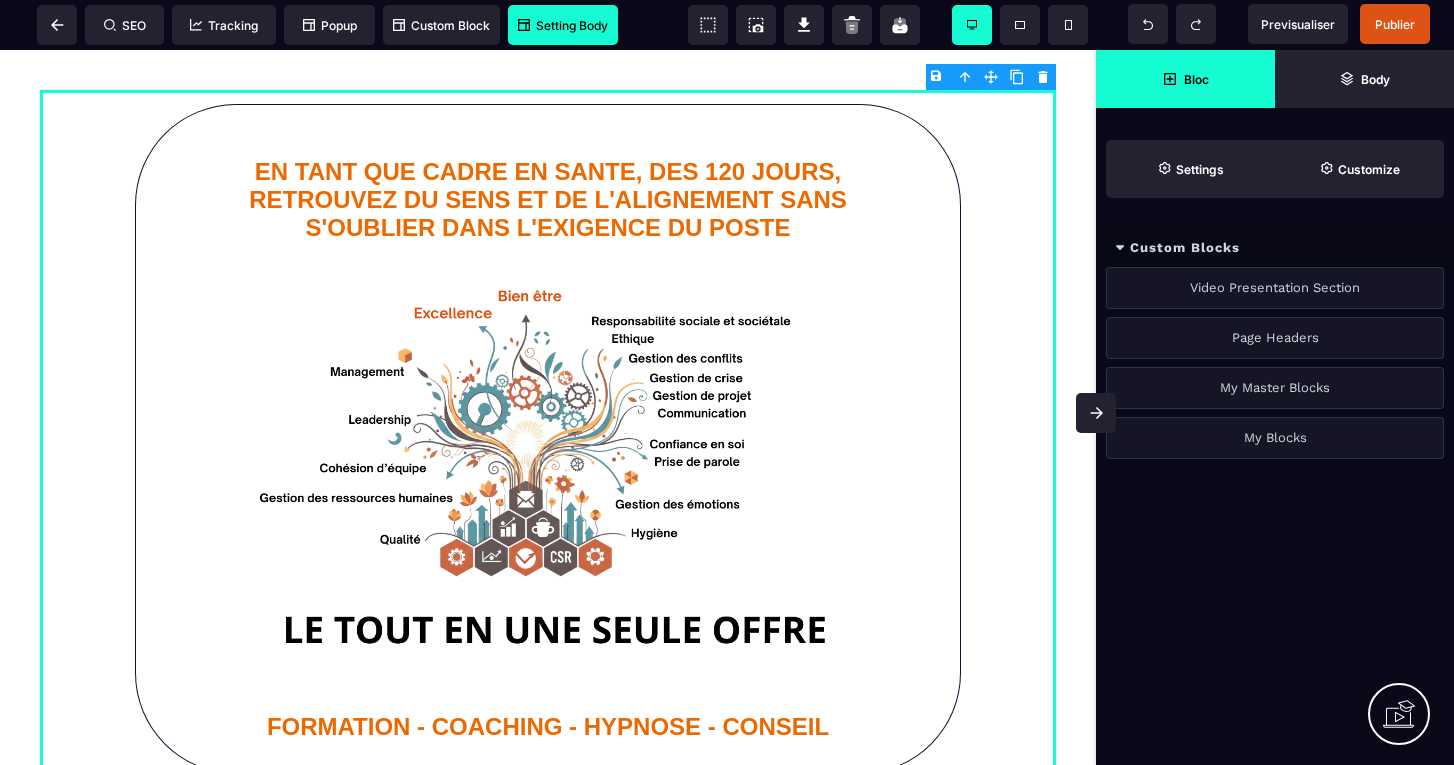 click on "Bloc" at bounding box center [1185, 79] 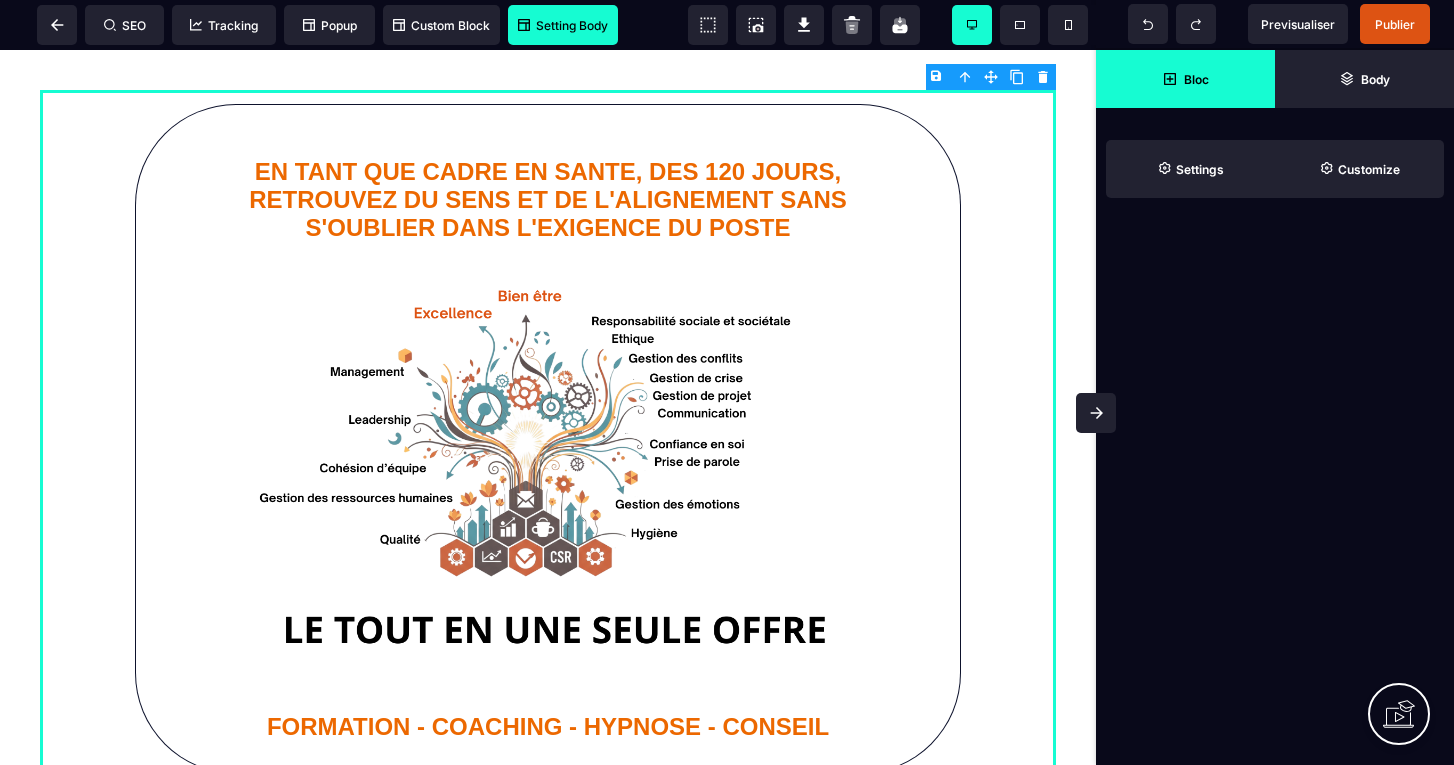 click on "Bloc" at bounding box center [1185, 79] 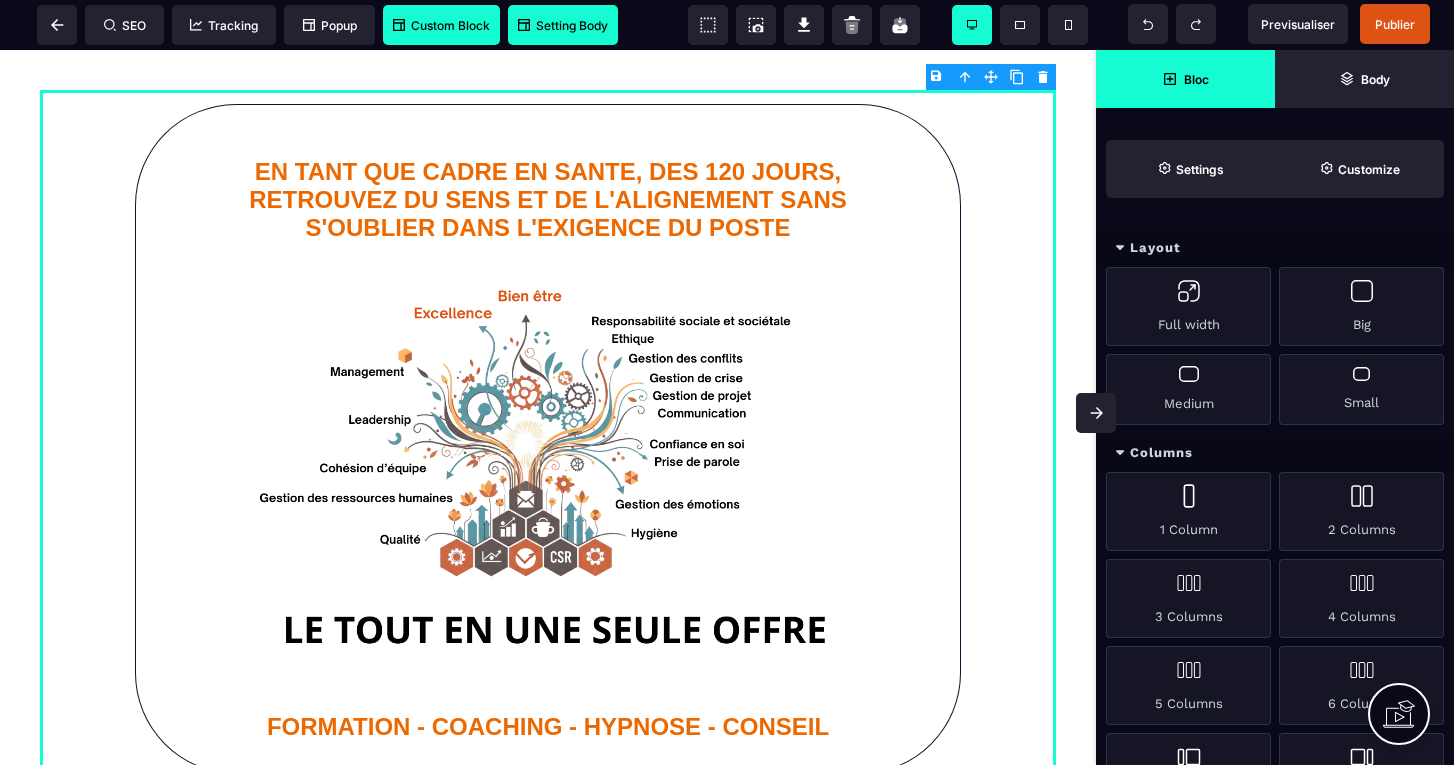 click on "Custom Block" at bounding box center (441, 25) 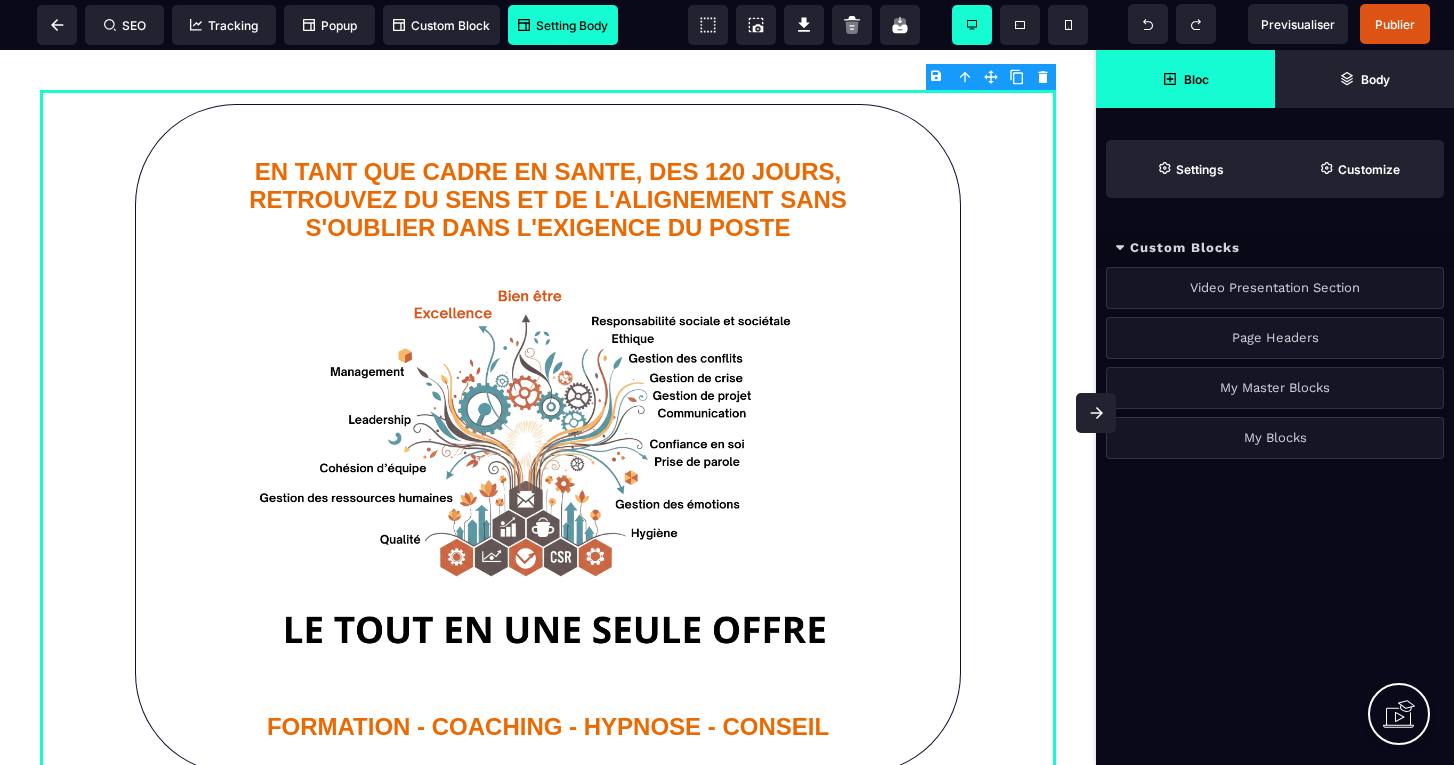 click on "My Master Blocks" at bounding box center (1275, 388) 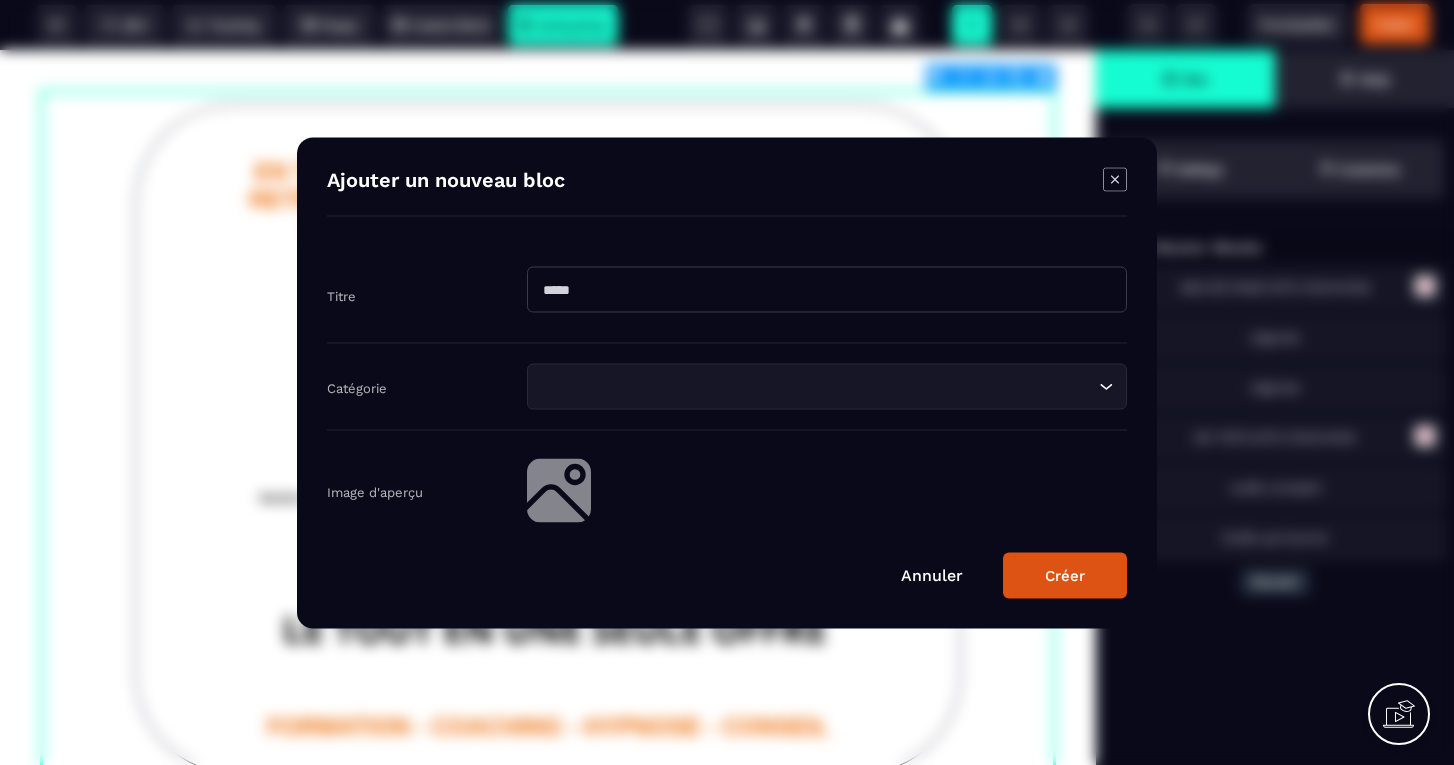 click on "B I U S
A *******
plus
Row
SEO
Big" at bounding box center (727, 382) 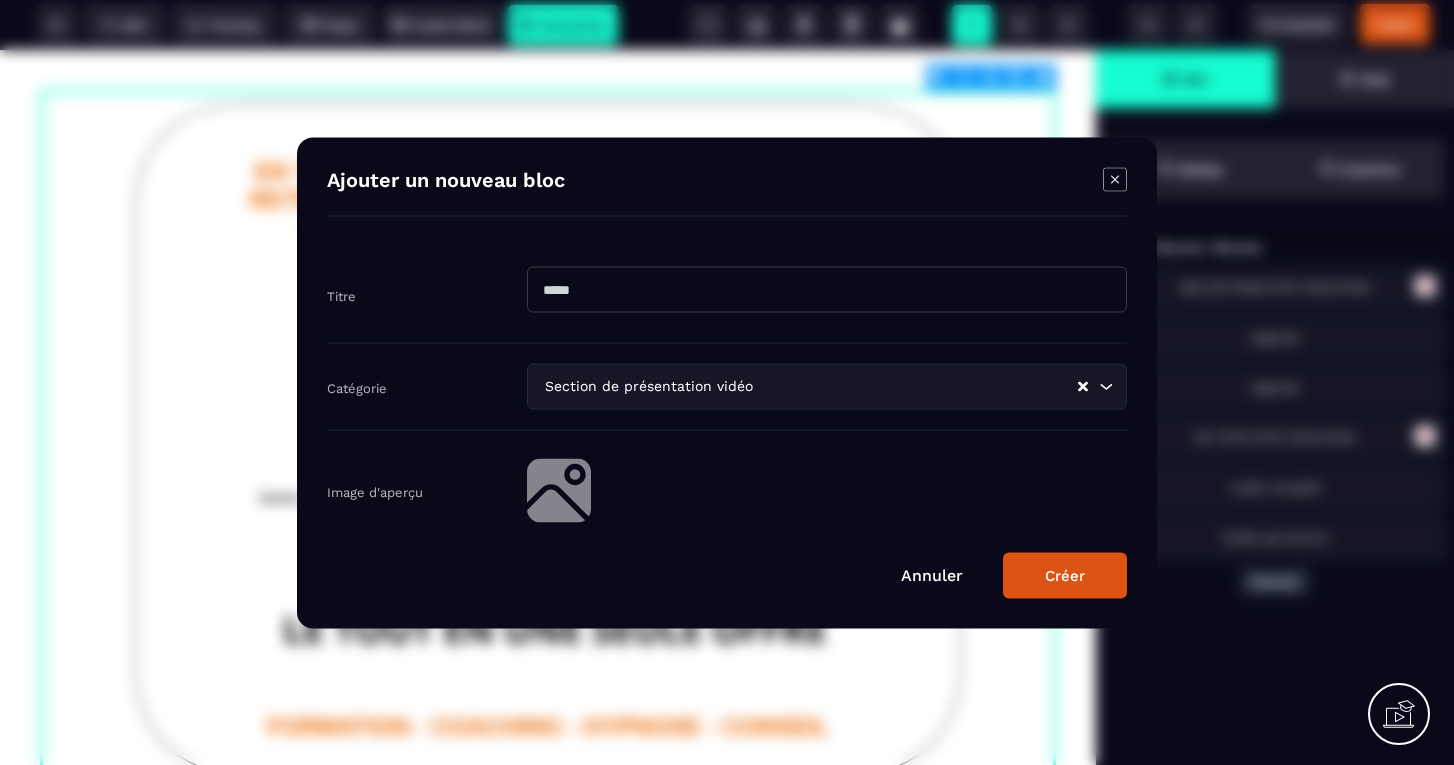 click on "Section de présentation vidéo Loading..." 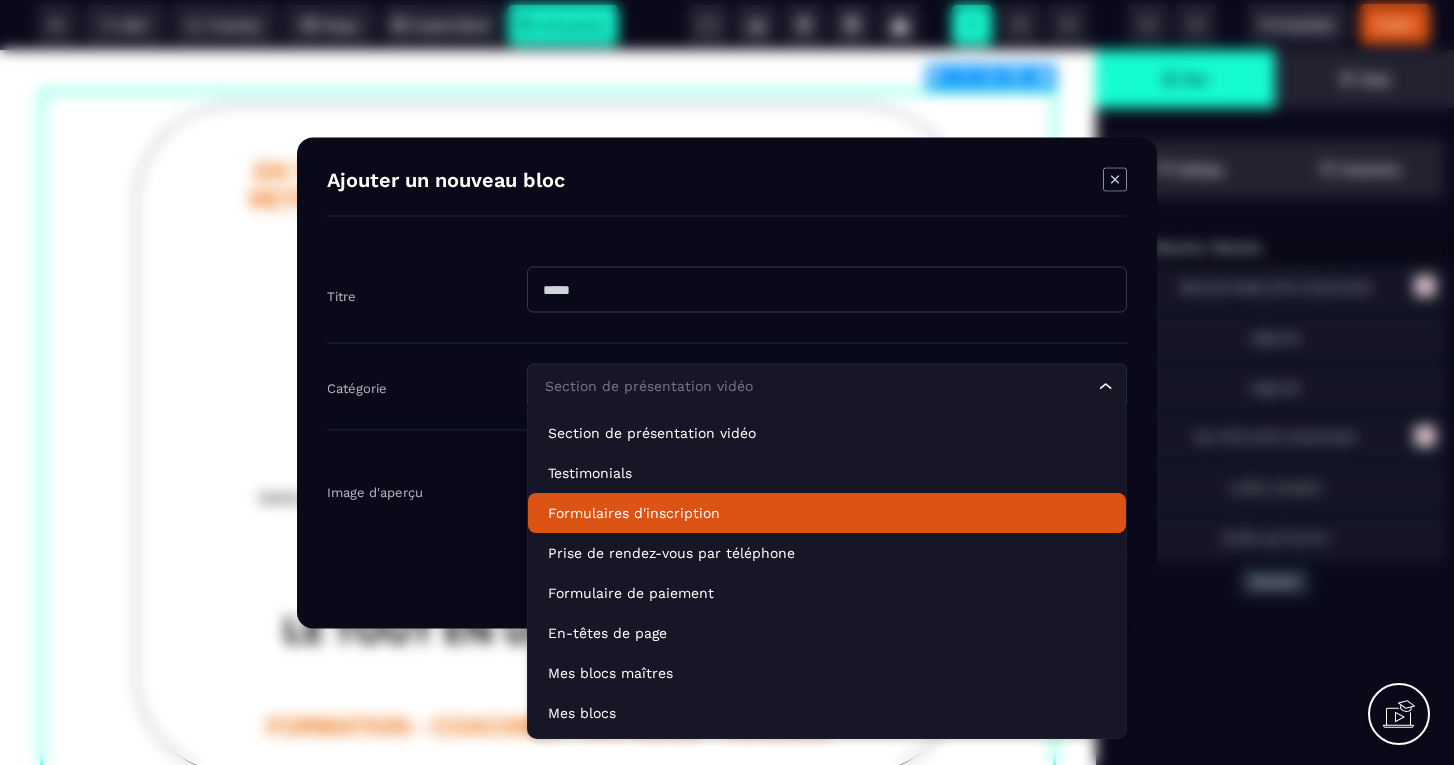 scroll, scrollTop: 0, scrollLeft: 0, axis: both 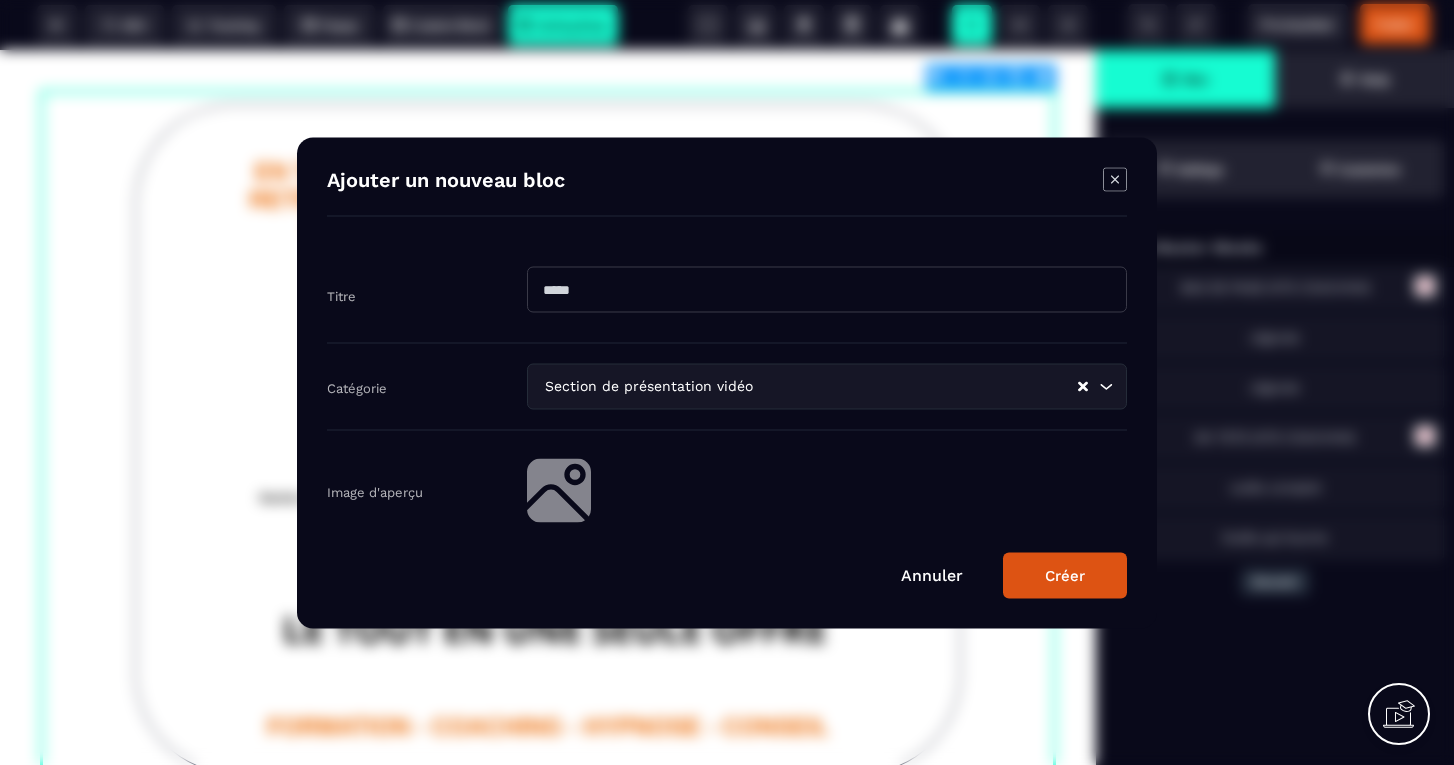 click 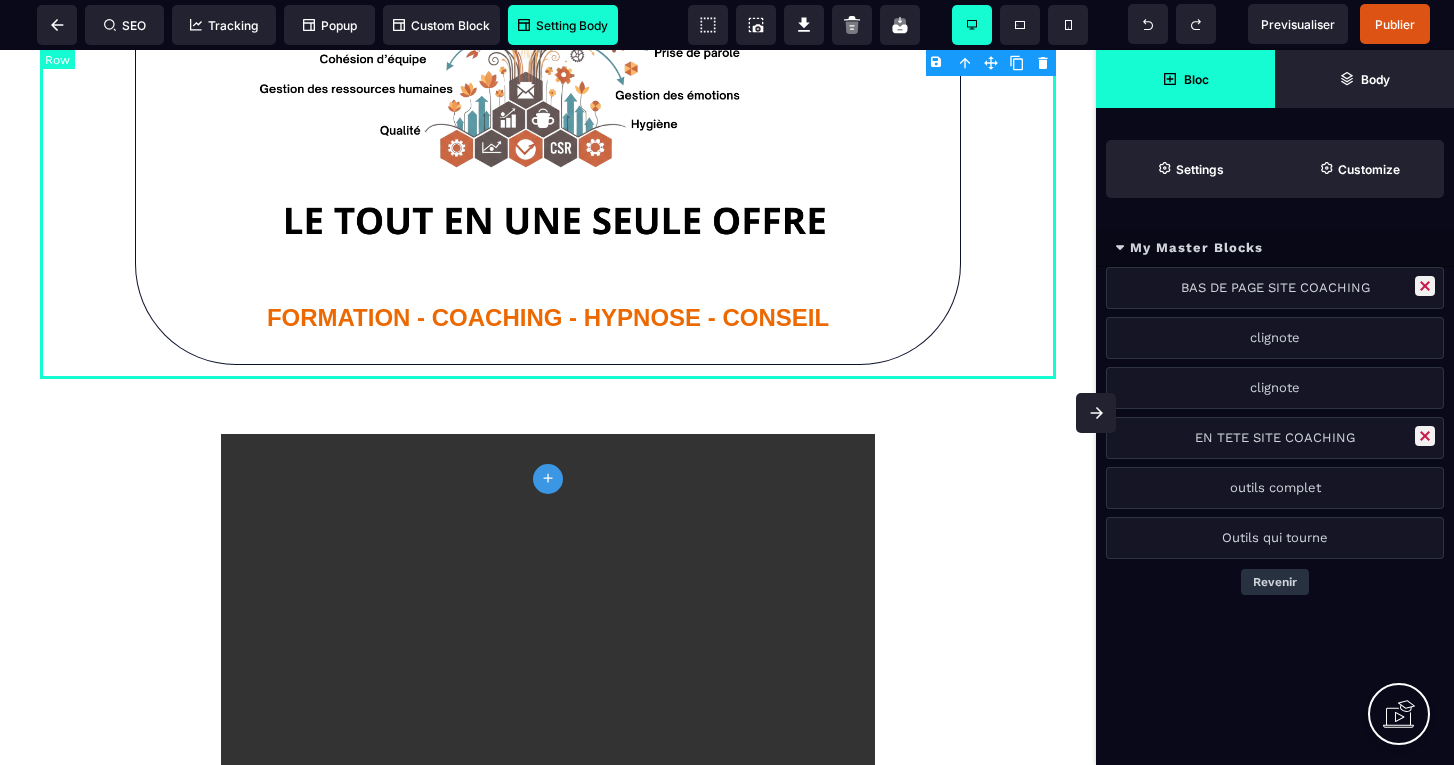 scroll, scrollTop: 303, scrollLeft: 0, axis: vertical 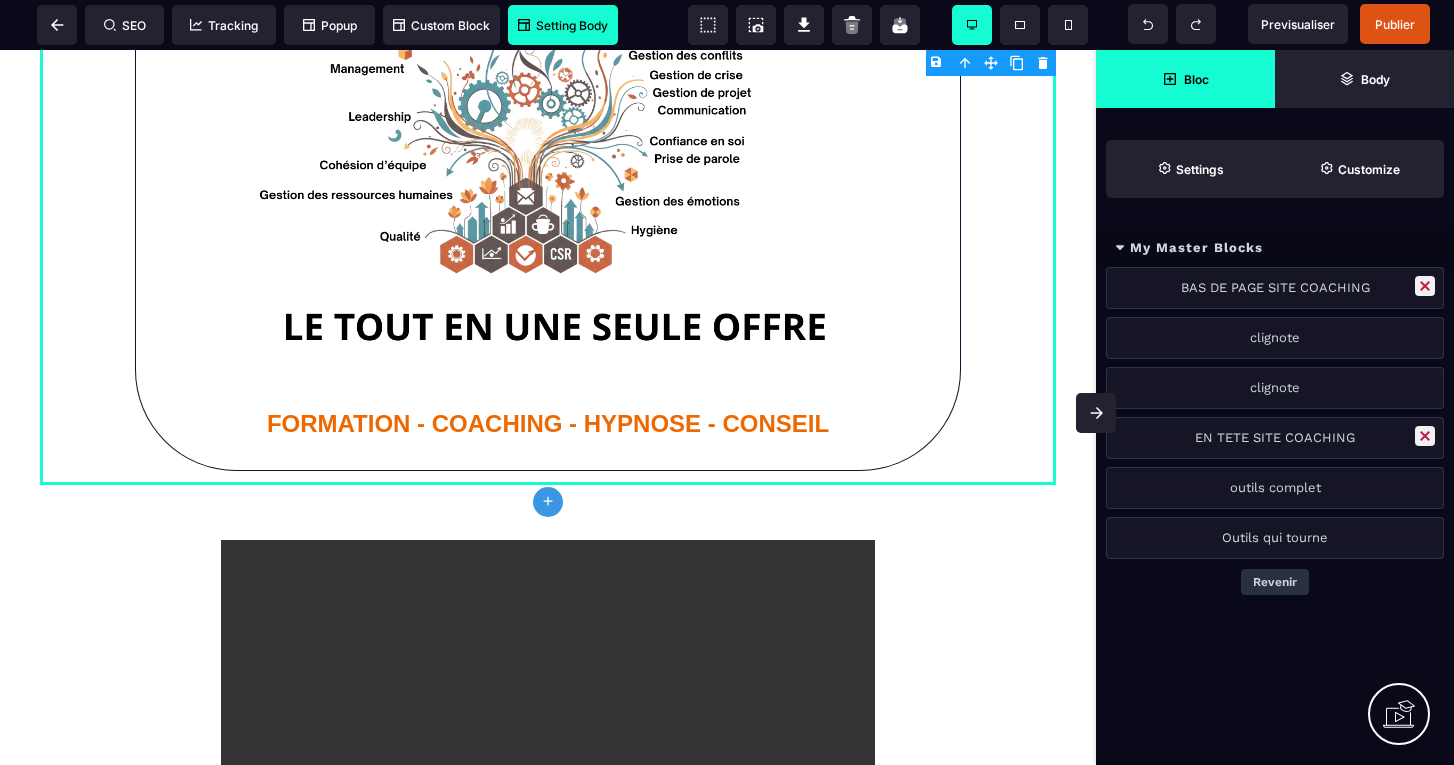 click on "EN TANT QUE CADRE EN SANTE, DES 120 JOURS, RETROUVEZ DU SENS ET DE L'ALIGNEMENT SANS S'OUBLIER DANS L'EXIGENCE DU POSTE Cliquez ici pour réserver votre place dès maintenant Attention nouvelles offres limitées à 150 nouveaux membres FORMATION - COACHING - HYPNOSE - CONSEIL  Levier #1 Pourquoi l'offre 360° est un accompagnement adapté aux nouveaux enjeux du management en santé Levier #2 Pourquoi l'offre 360° est un GPS en période de transformation   constante Levier #3 Pourquoi l'offre 360° est un accompagnement global, humaniste et sur mesure Delete Conférence en direct ce  jeudi à 14h30 Pour les leaders et managers en santé qui souhaitent retrouver du sens et de l'alignement sans oublier l'exigence du poste  REMPLISSEZ VOS INFORMATIONS CI-DESSOUS POUR  OBTENIR VOTRE PLACE POUR LE WEBINAR  Cliquez ici pour réserver votre place dès maintenant Attention nouvelles offres limitées à 150 nouveaux membres
CE QUE VOUS TROUVEREZ DANS LA FORMATION MODULE 1 :  MANAGEMENT ET  LEADERSHIP Delete" at bounding box center [548, 104] 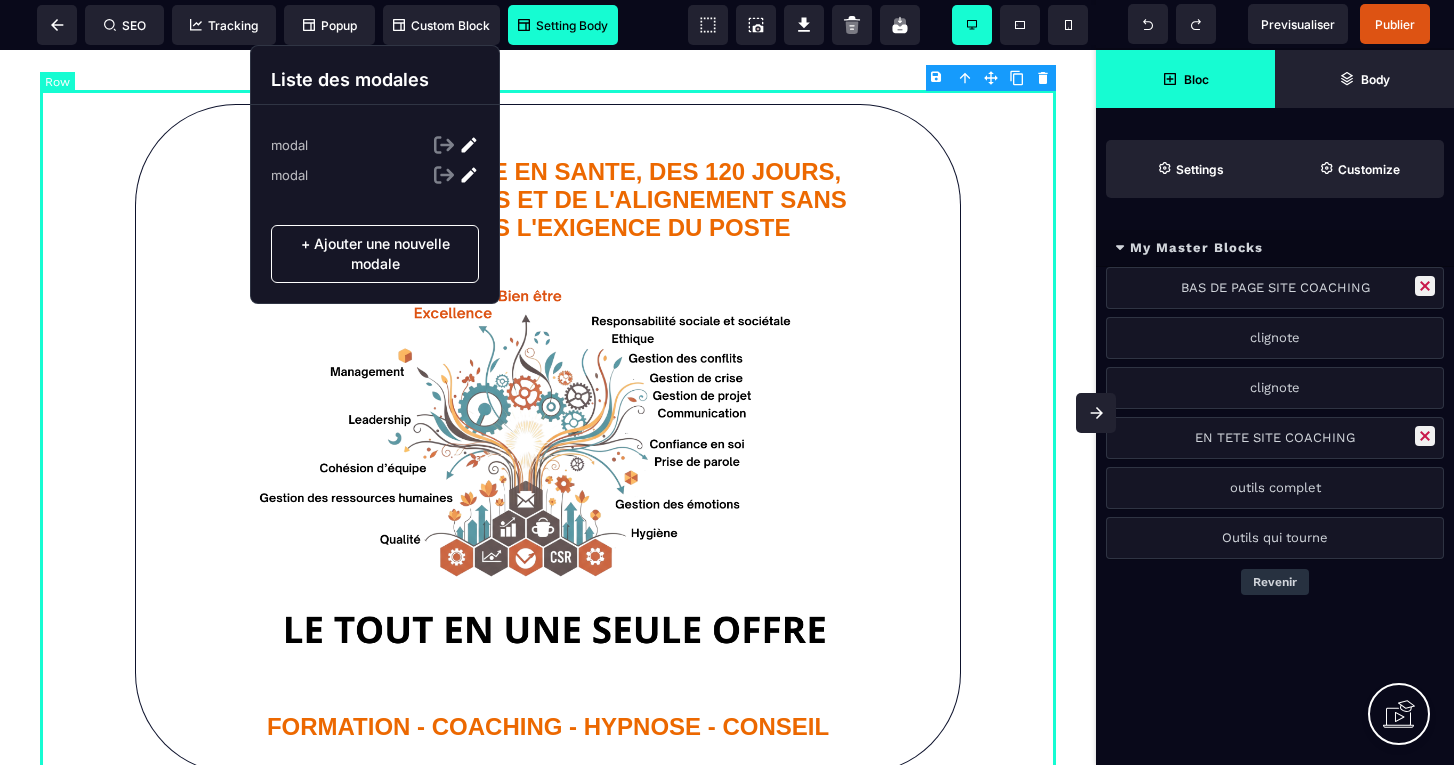 scroll, scrollTop: 0, scrollLeft: 0, axis: both 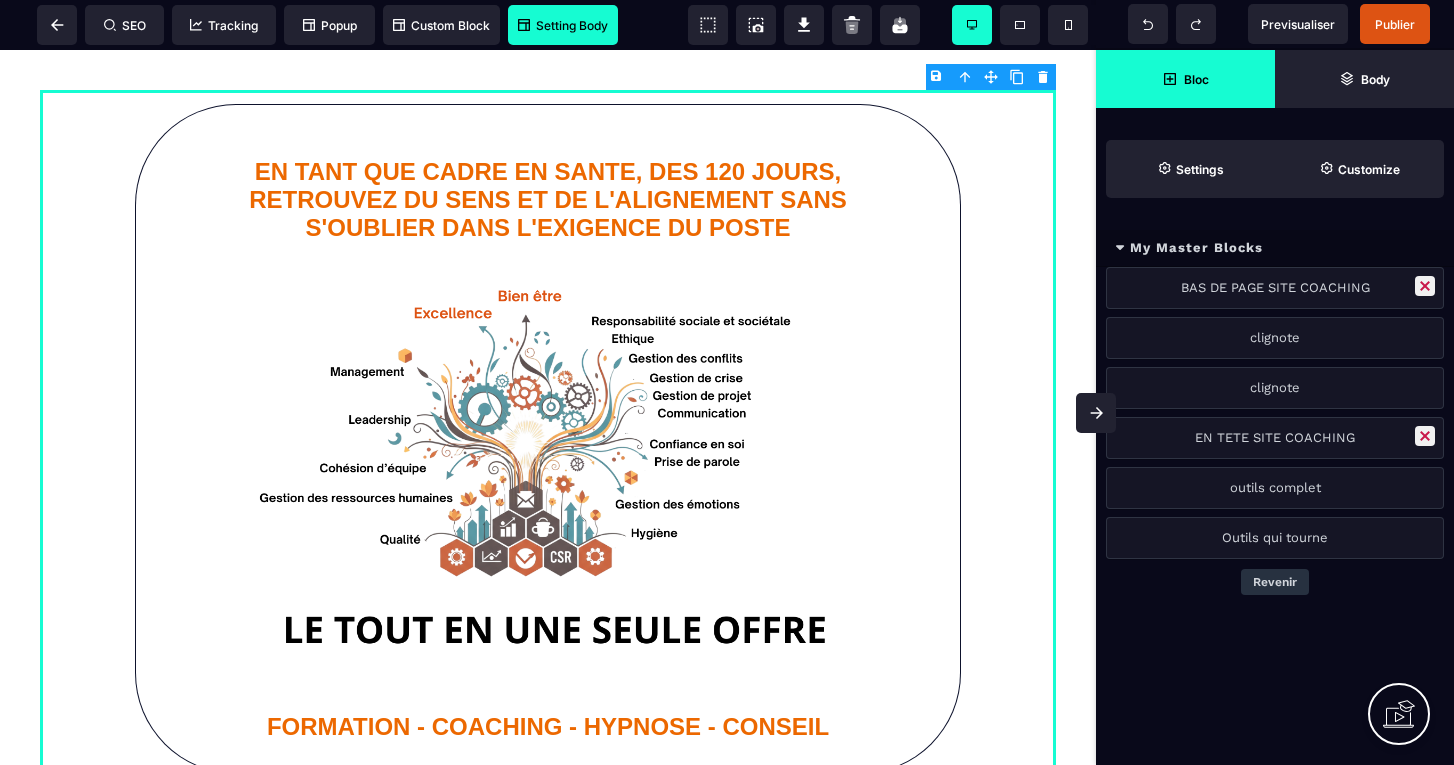click on "EN TANT QUE CADRE EN SANTE, DES 120 JOURS, RETROUVEZ DU SENS ET DE L'ALIGNEMENT SANS S'OUBLIER DANS L'EXIGENCE DU POSTE Cliquez ici pour réserver votre place dès maintenant Attention nouvelles offres limitées à 150 nouveaux membres FORMATION - COACHING - HYPNOSE - CONSEIL  Levier #1 Pourquoi l'offre 360° est un accompagnement adapté aux nouveaux enjeux du management en santé Levier #2 Pourquoi l'offre 360° est un GPS en période de transformation   constante Levier #3 Pourquoi l'offre 360° est un accompagnement global, humaniste et sur mesure Delete Conférence en direct ce  jeudi à 14h30 Pour les leaders et managers en santé qui souhaitent retrouver du sens et de l'alignement sans oublier l'exigence du poste  REMPLISSEZ VOS INFORMATIONS CI-DESSOUS POUR  OBTENIR VOTRE PLACE POUR LE WEBINAR  Cliquez ici pour réserver votre place dès maintenant Attention nouvelles offres limitées à 150 nouveaux membres
CE QUE VOUS TROUVEREZ DANS LA FORMATION MODULE 1 :  MANAGEMENT ET  LEADERSHIP Delete" at bounding box center (548, 407) 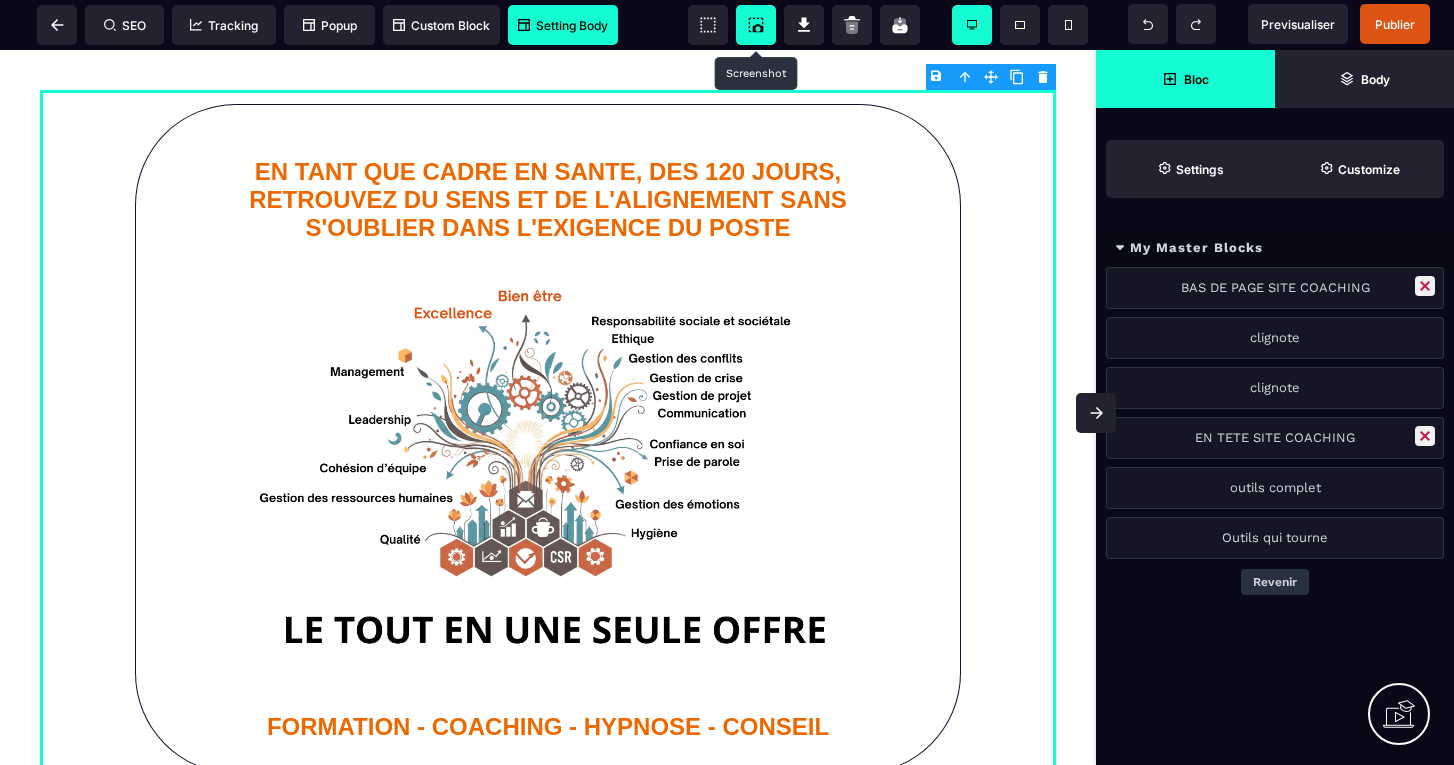click 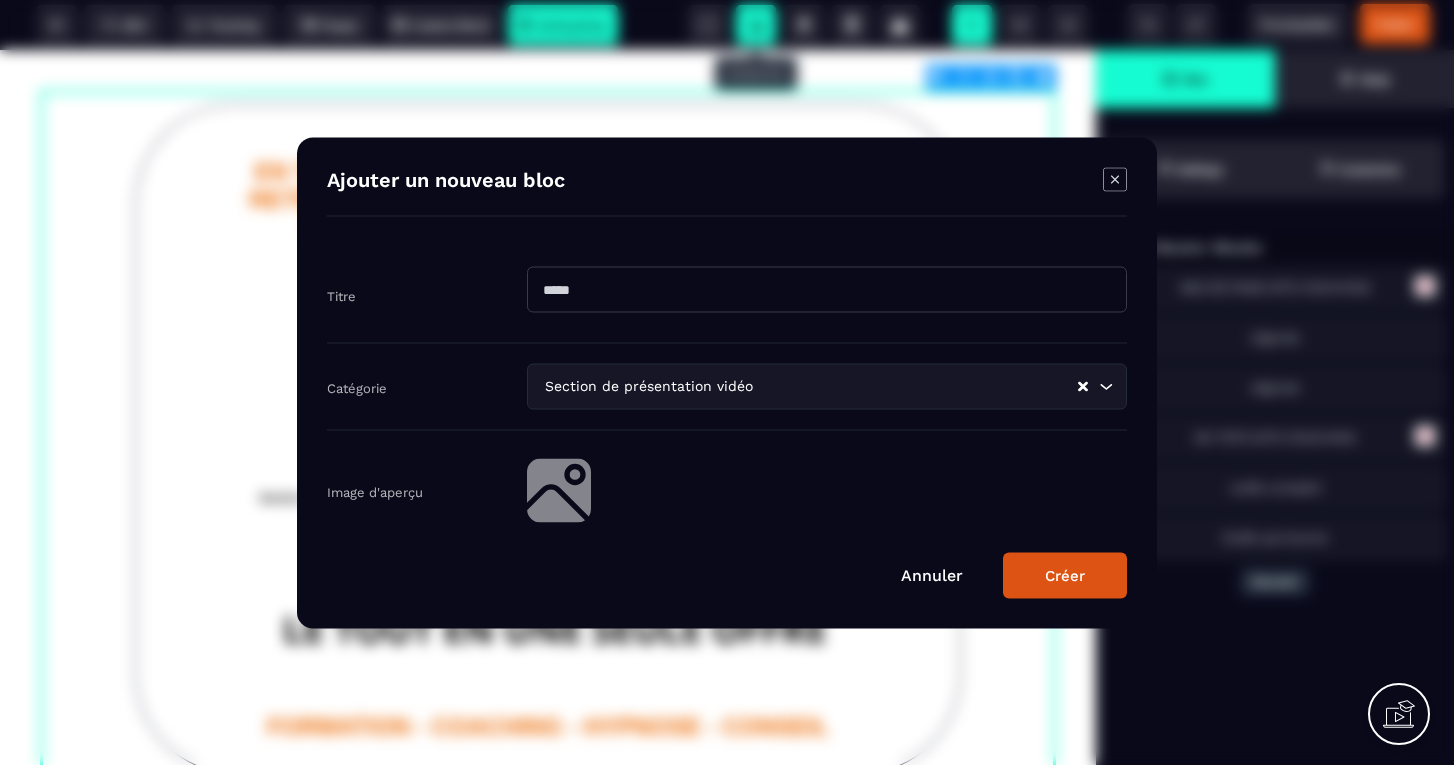 click on "B I U S
A *******
plus
Row
SEO
Big" at bounding box center (727, 382) 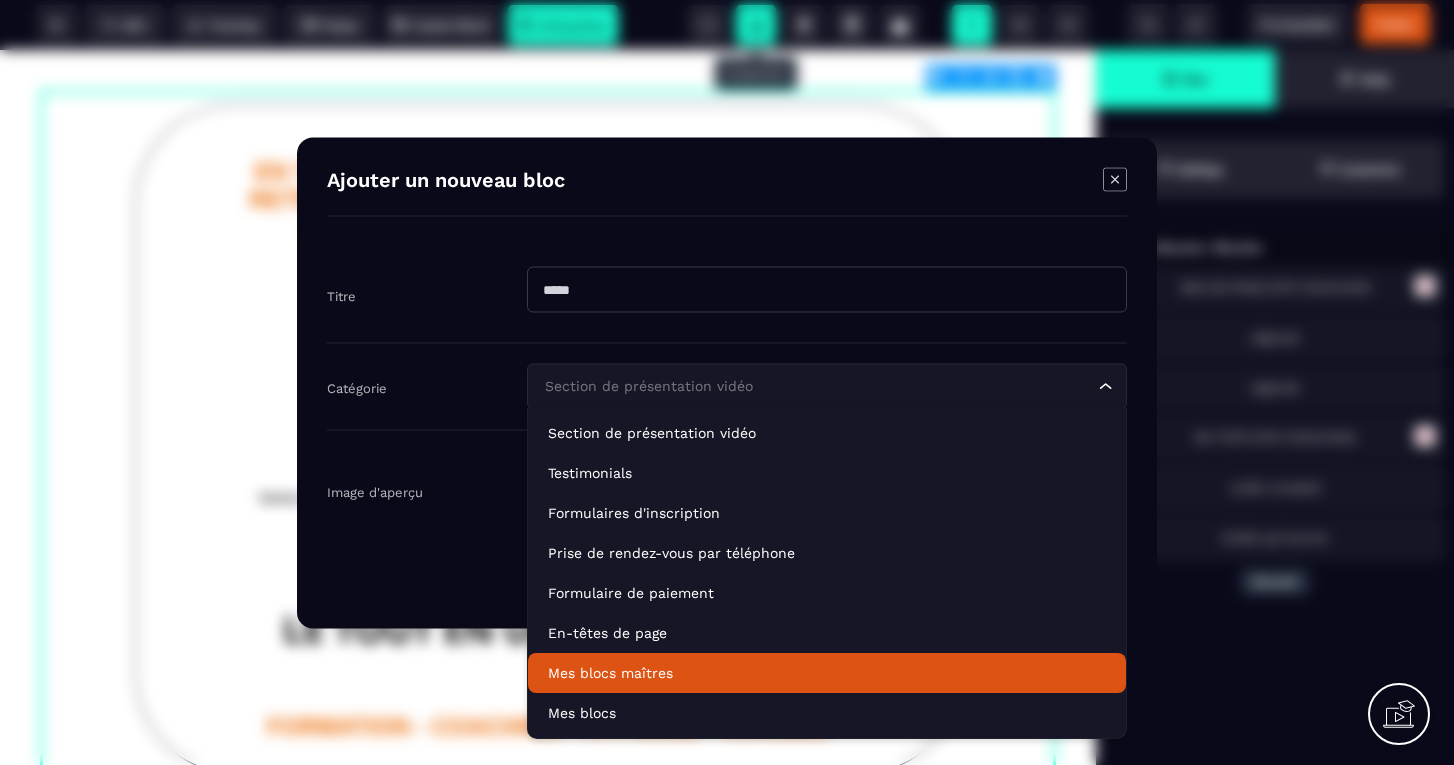 click on "Mes blocs maîtres" 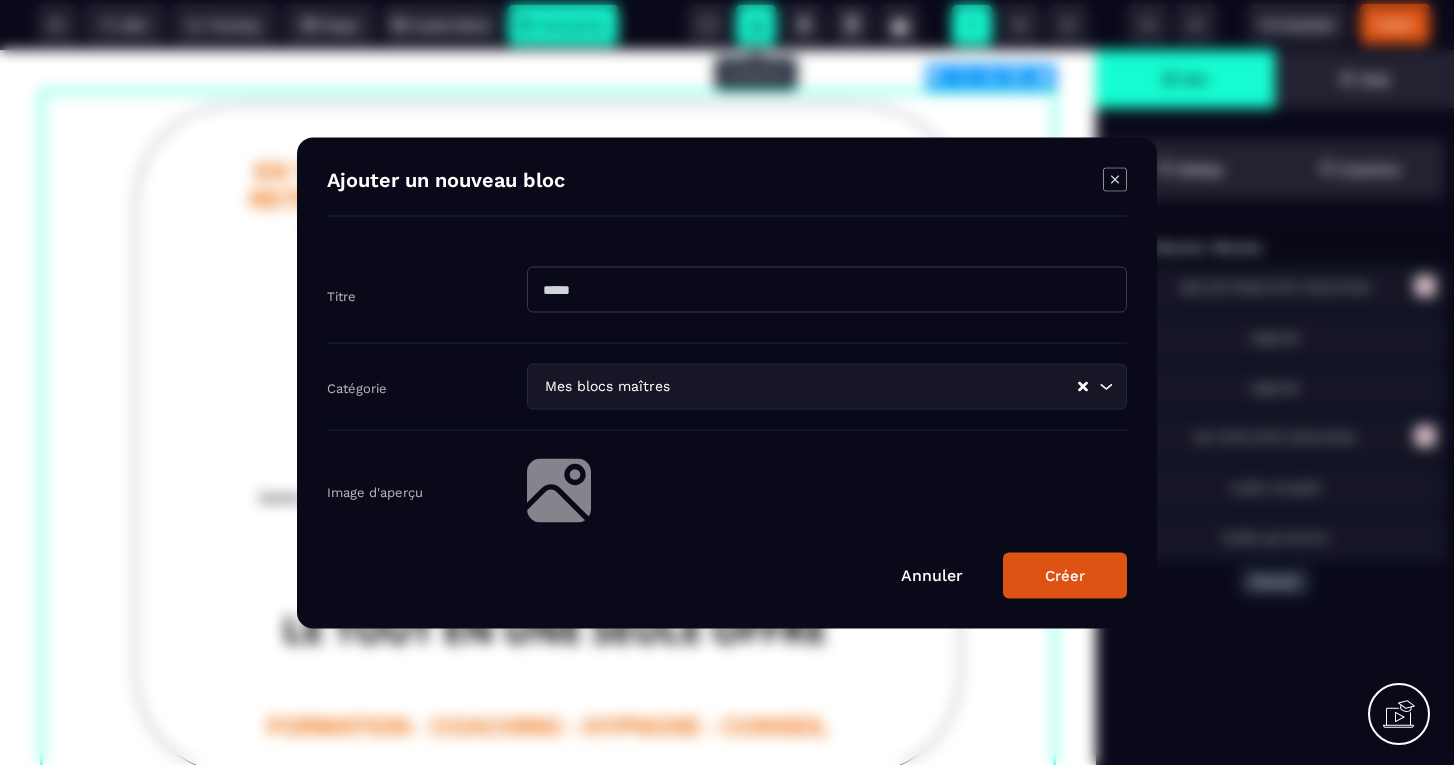 click at bounding box center (827, 289) 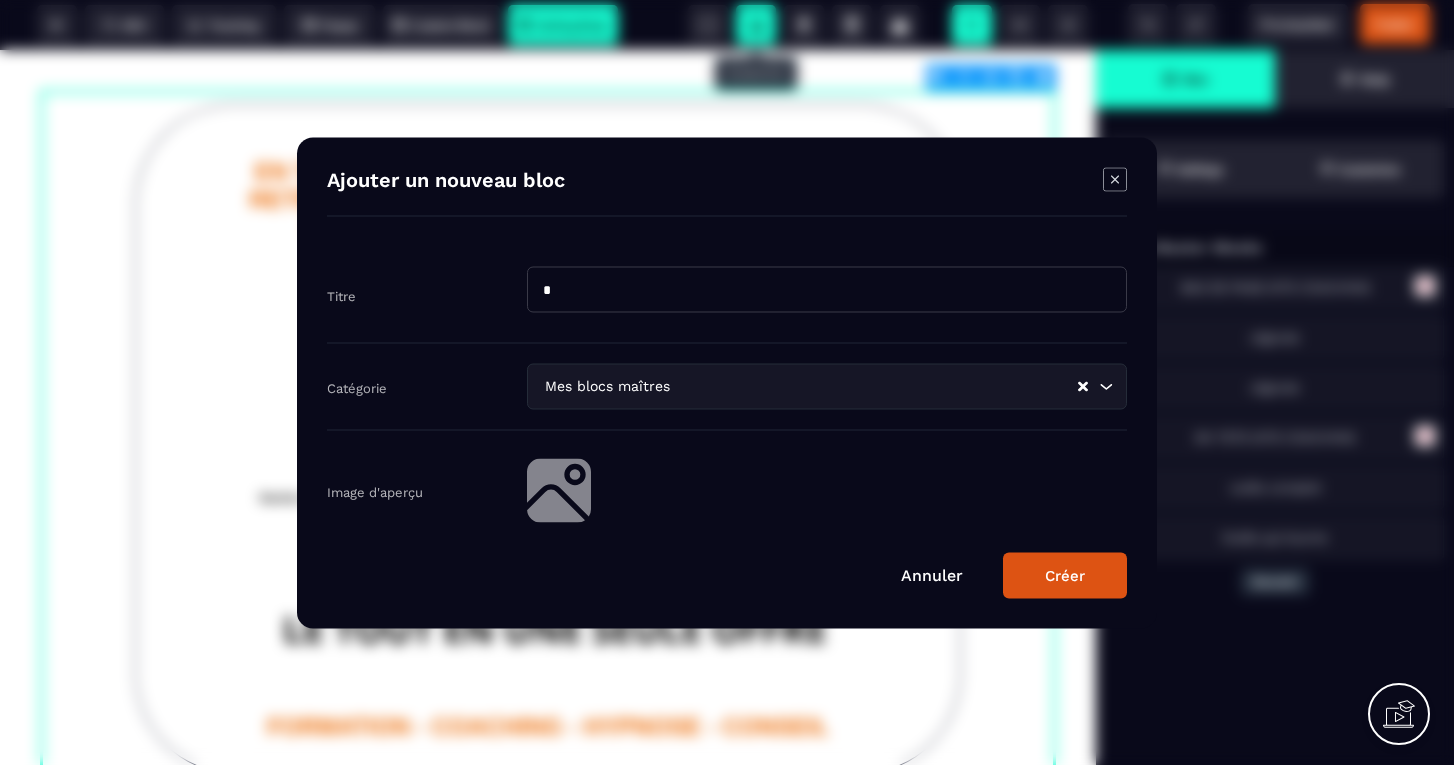 type on "*" 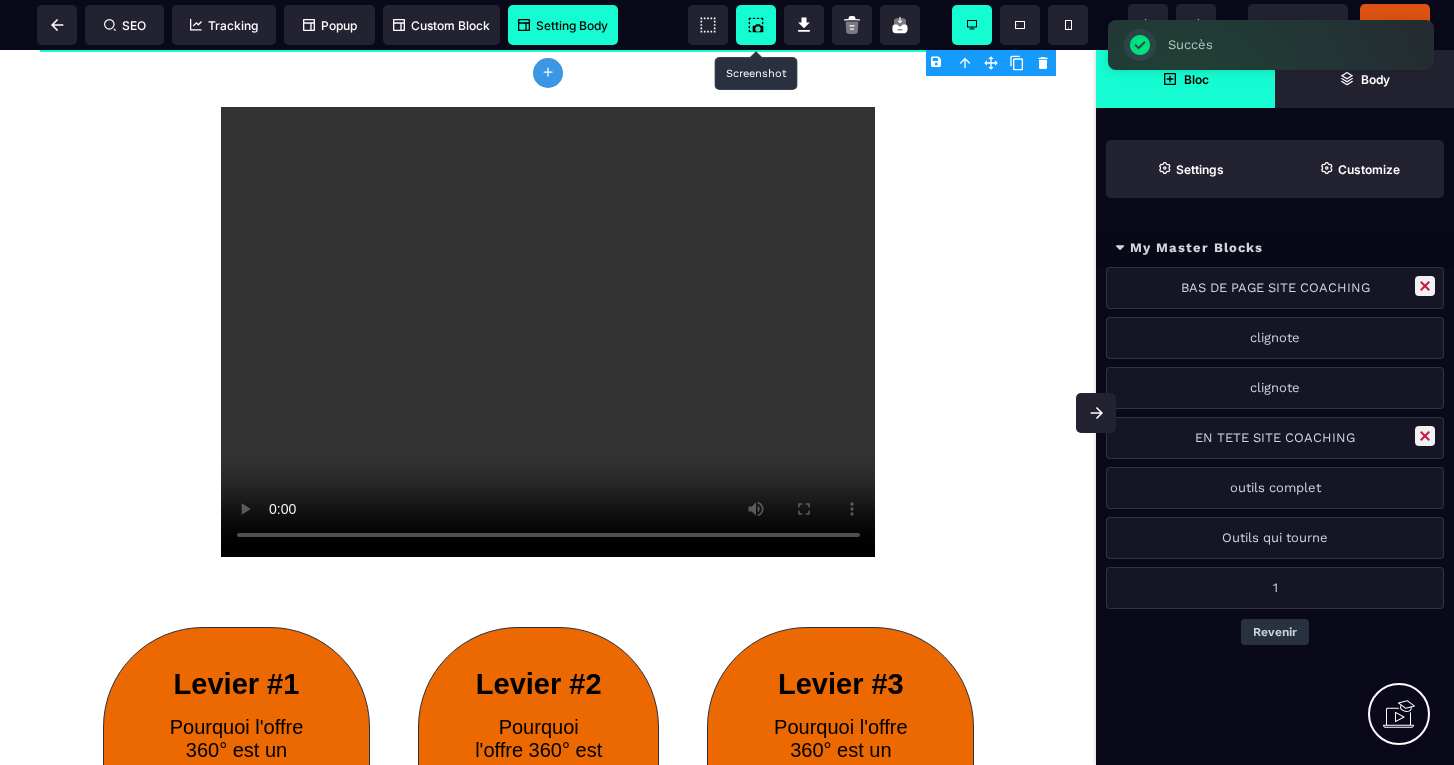 scroll, scrollTop: 738, scrollLeft: 0, axis: vertical 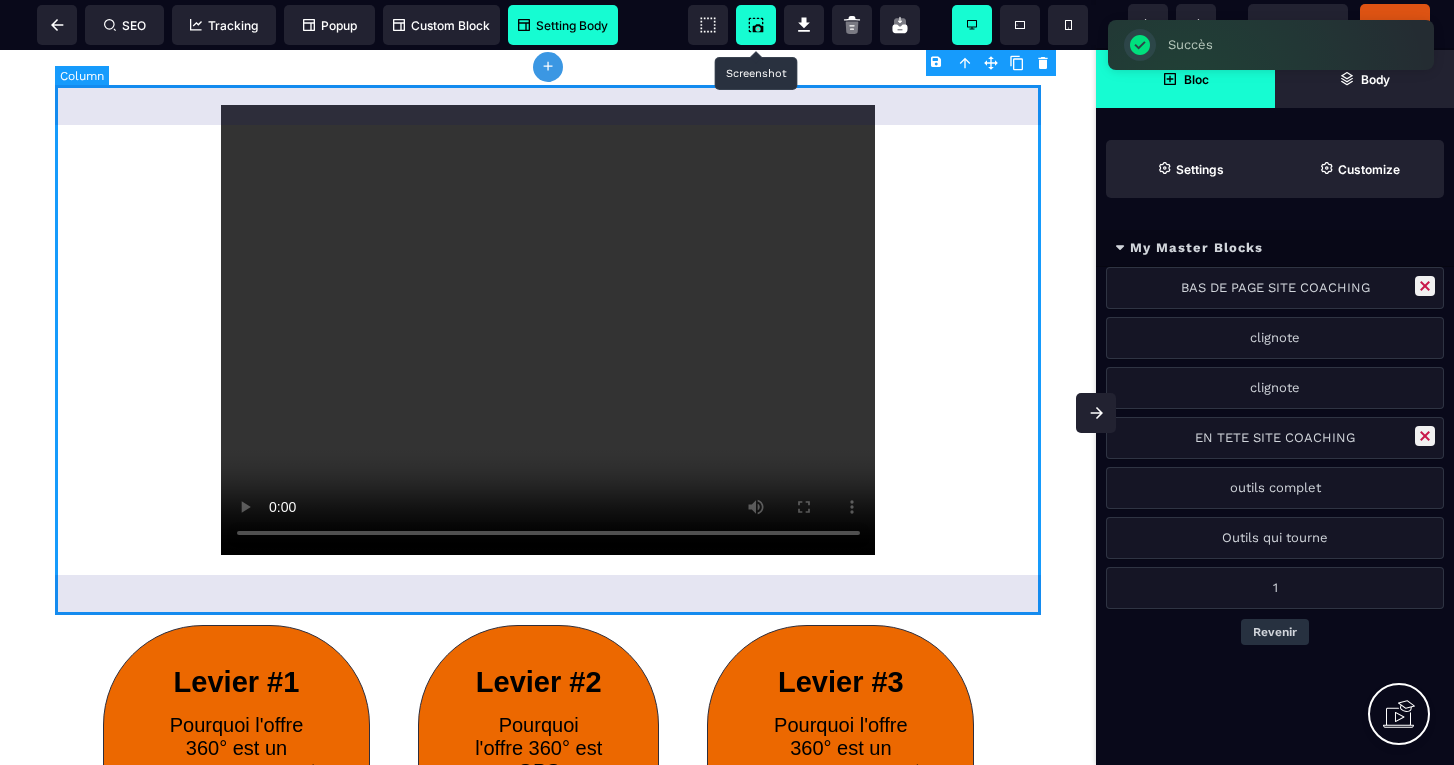 click at bounding box center (548, 330) 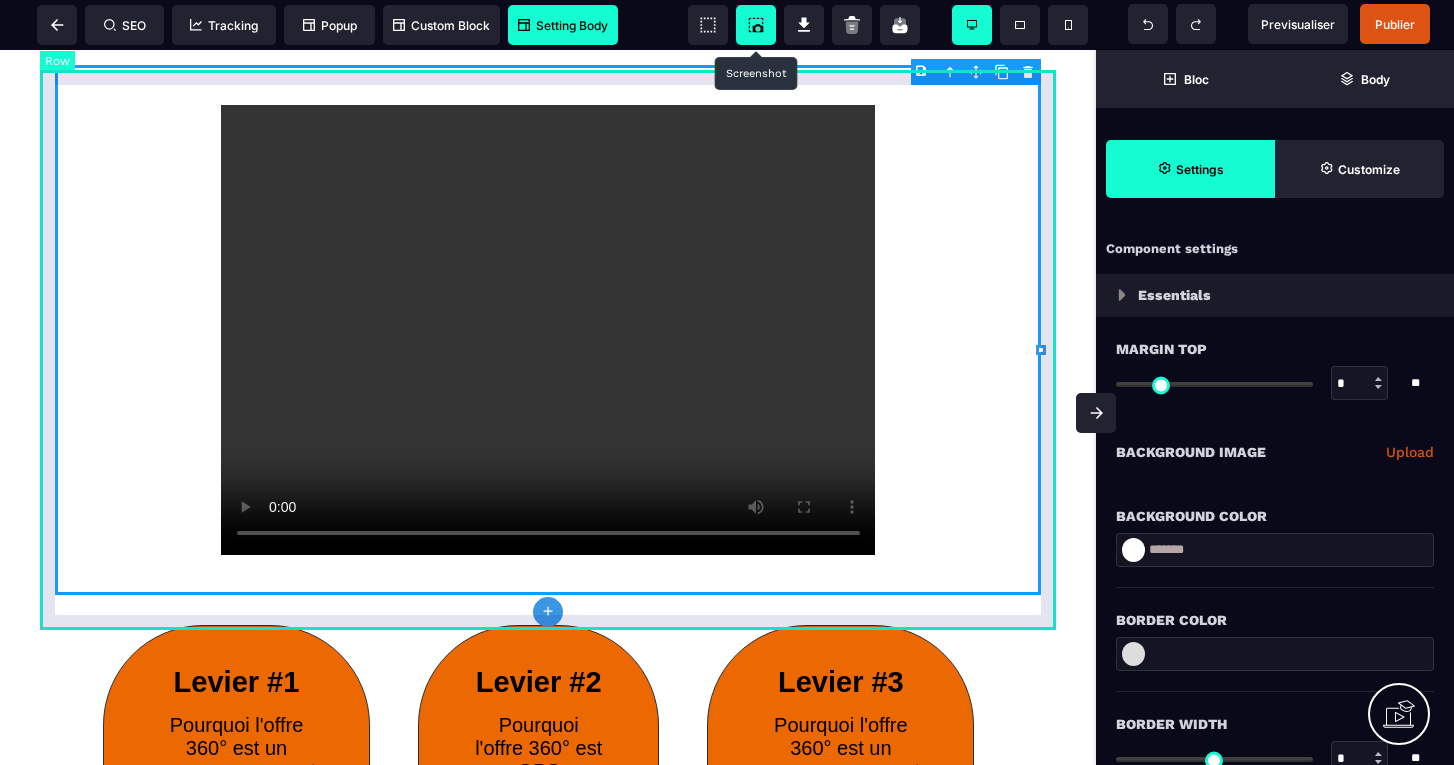 click on "B I U S
A *******
plus
Row
SEO
Big" at bounding box center (727, 382) 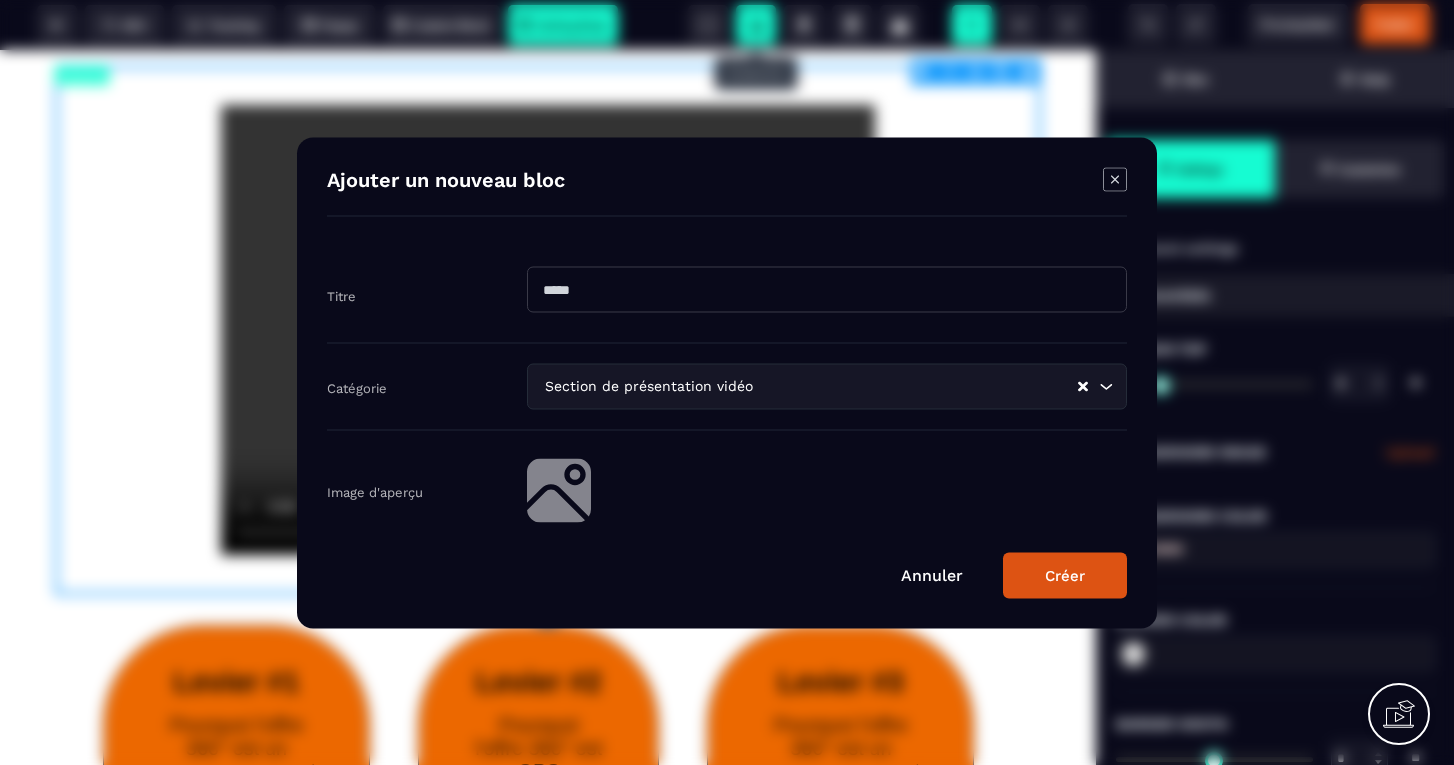 click on "Section de présentation vidéo" at bounding box center [808, 386] 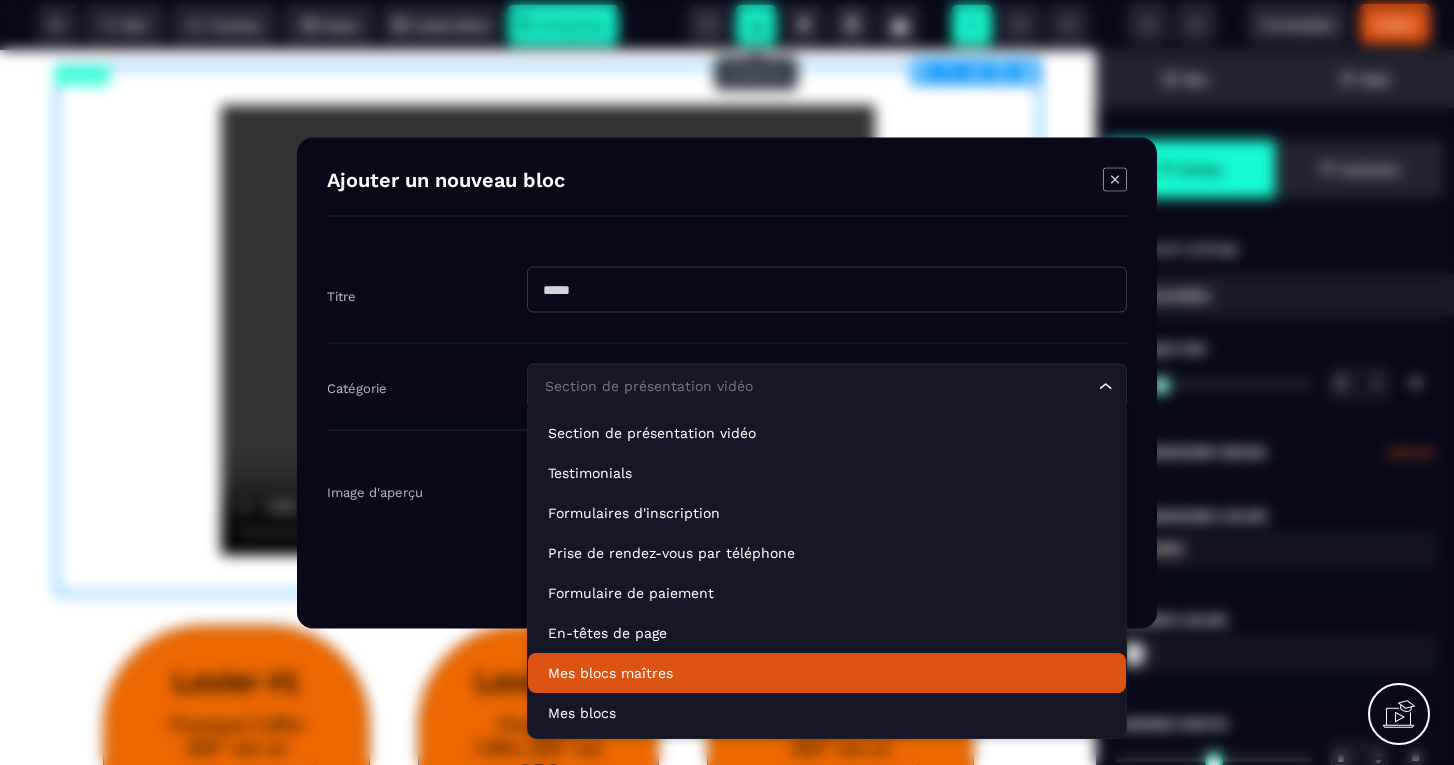 click on "Mes blocs maîtres" 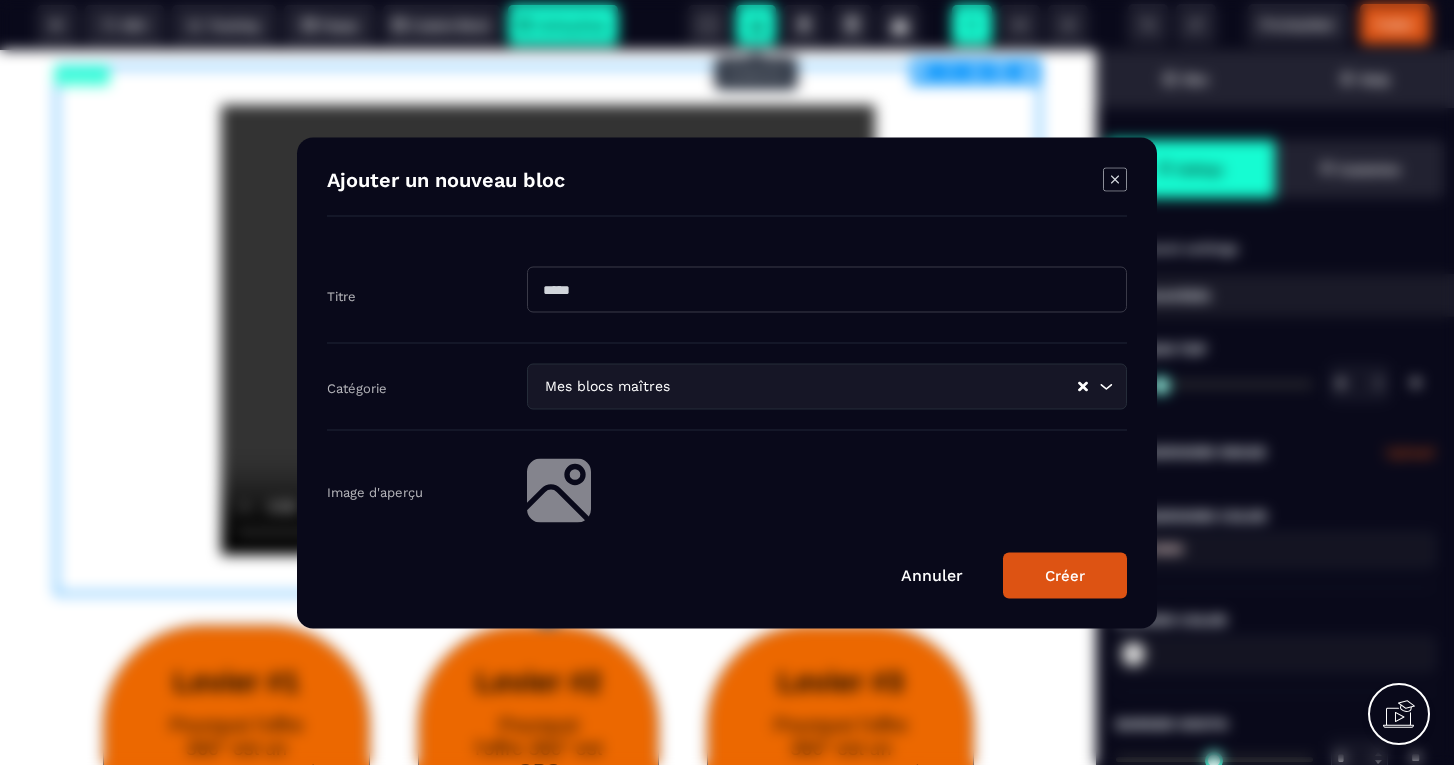 click at bounding box center (827, 289) 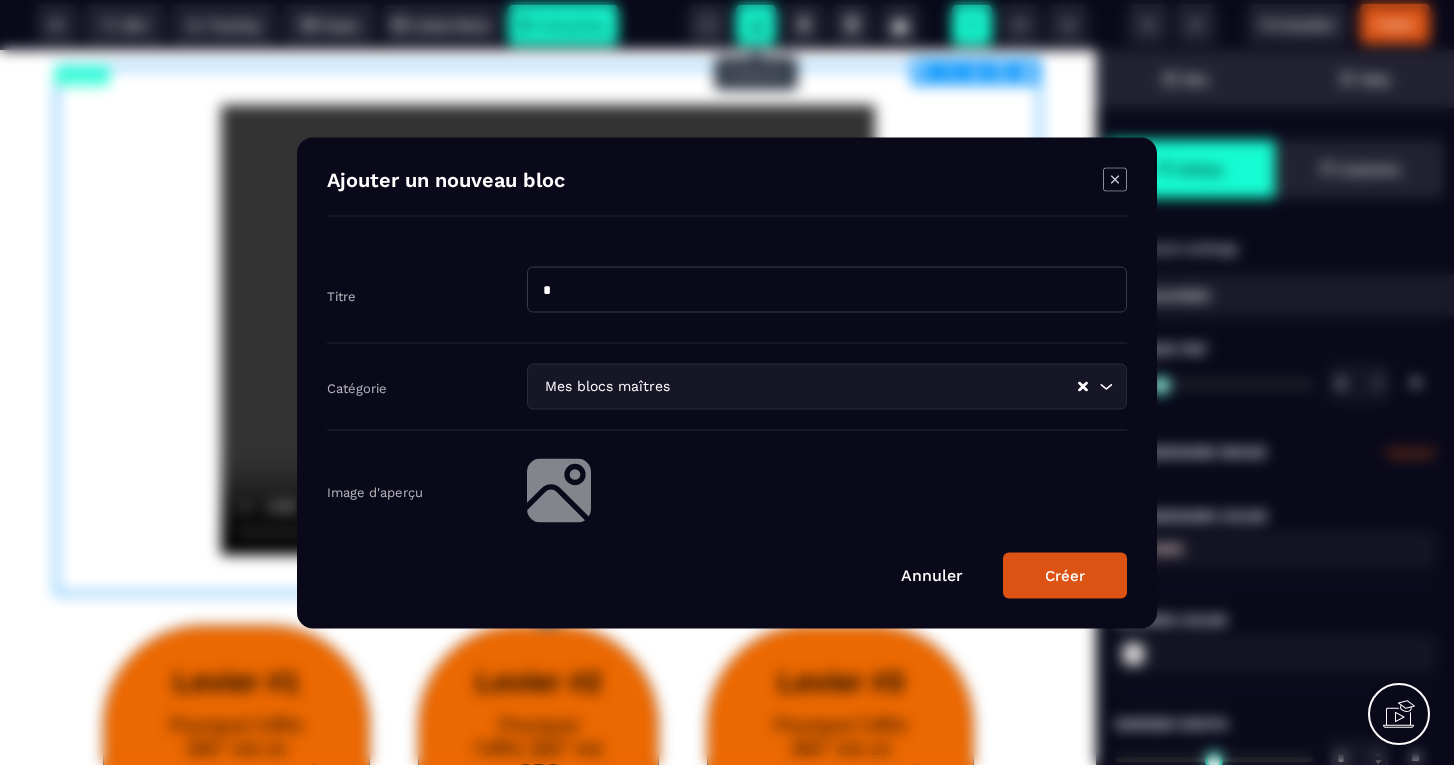 type on "*" 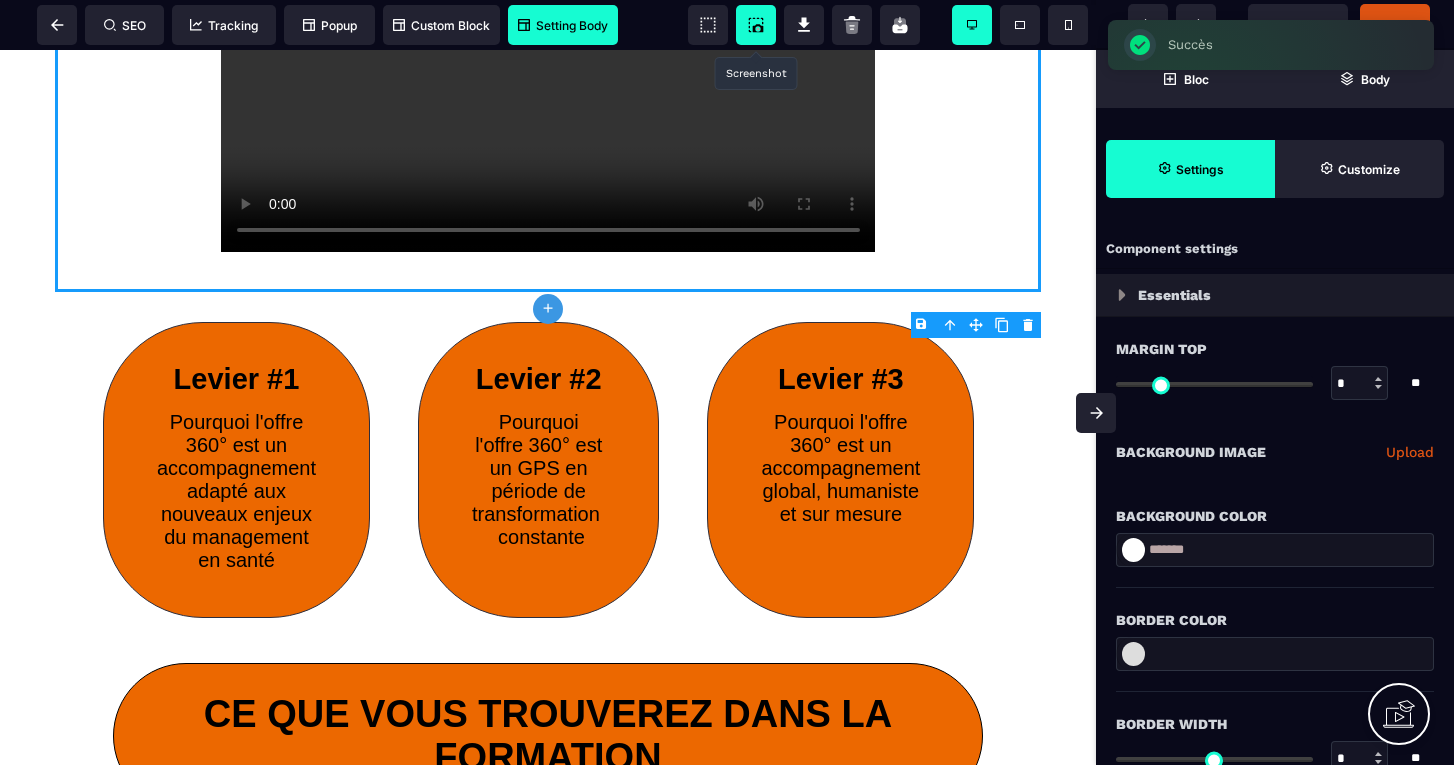 scroll, scrollTop: 1048, scrollLeft: 0, axis: vertical 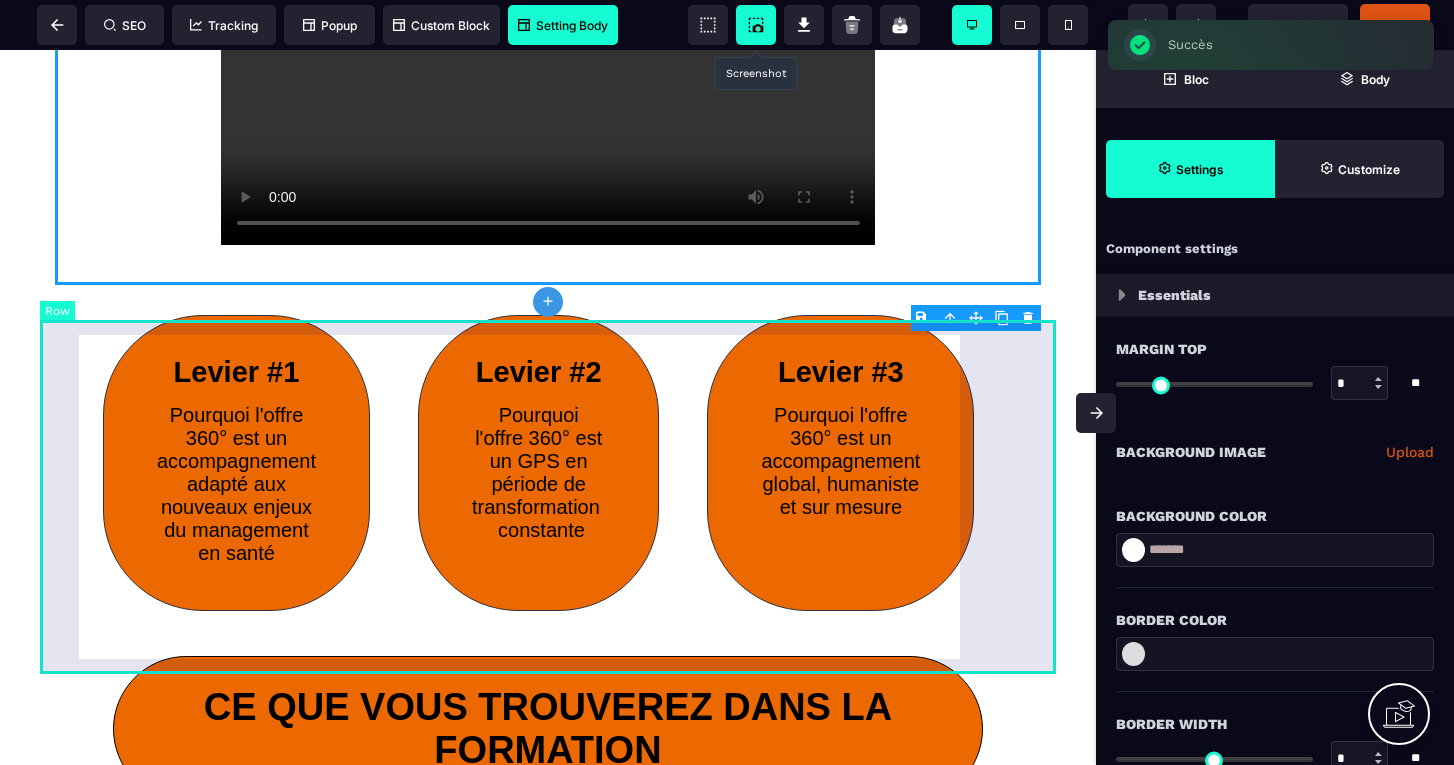 click on "Levier #1 Pourquoi l'offre 360° est un accompagnement adapté aux nouveaux enjeux du management en santé Levier #2 Pourquoi l'offre 360° est un GPS en période de transformation   constante Levier #3 Pourquoi l'offre 360° est un accompagnement global, humaniste et sur mesure" at bounding box center [548, 463] 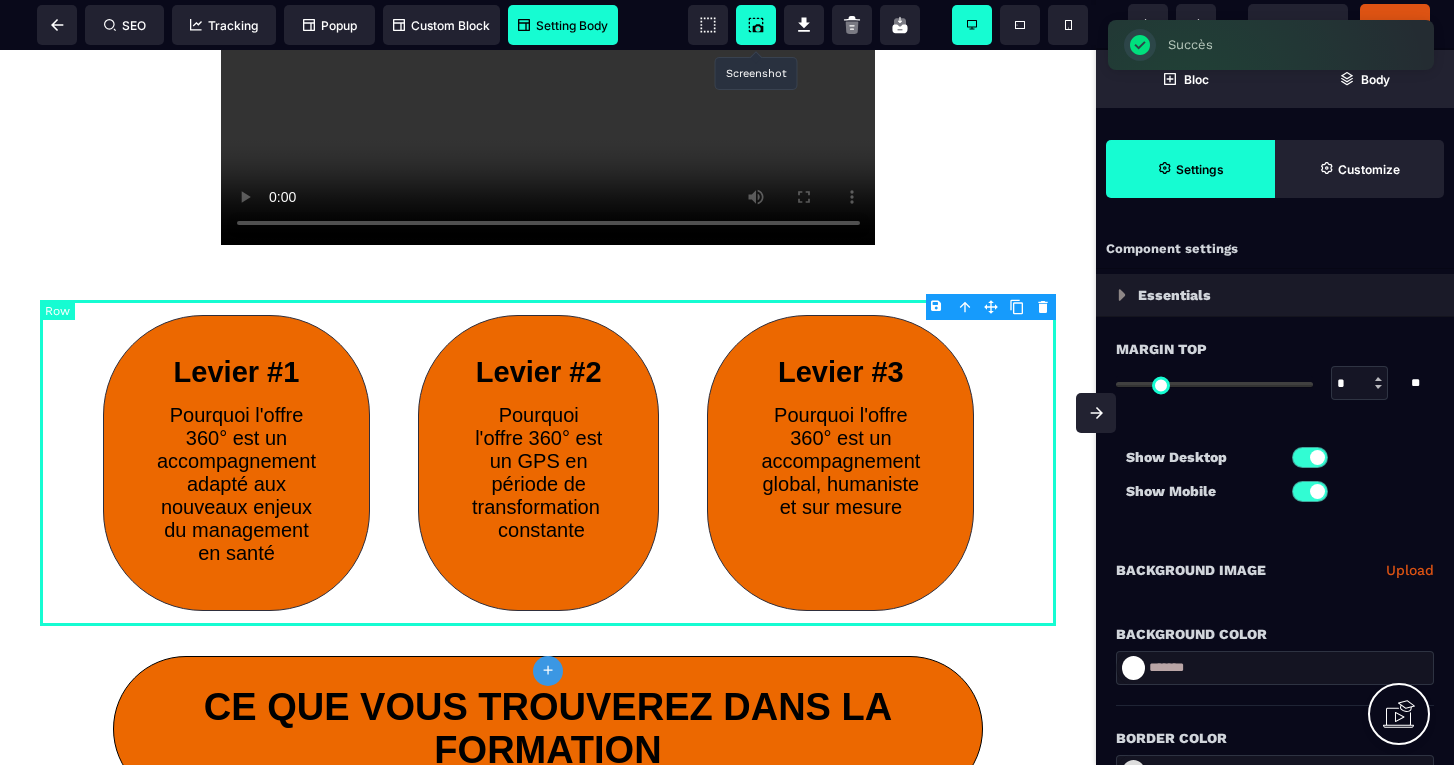 type on "*" 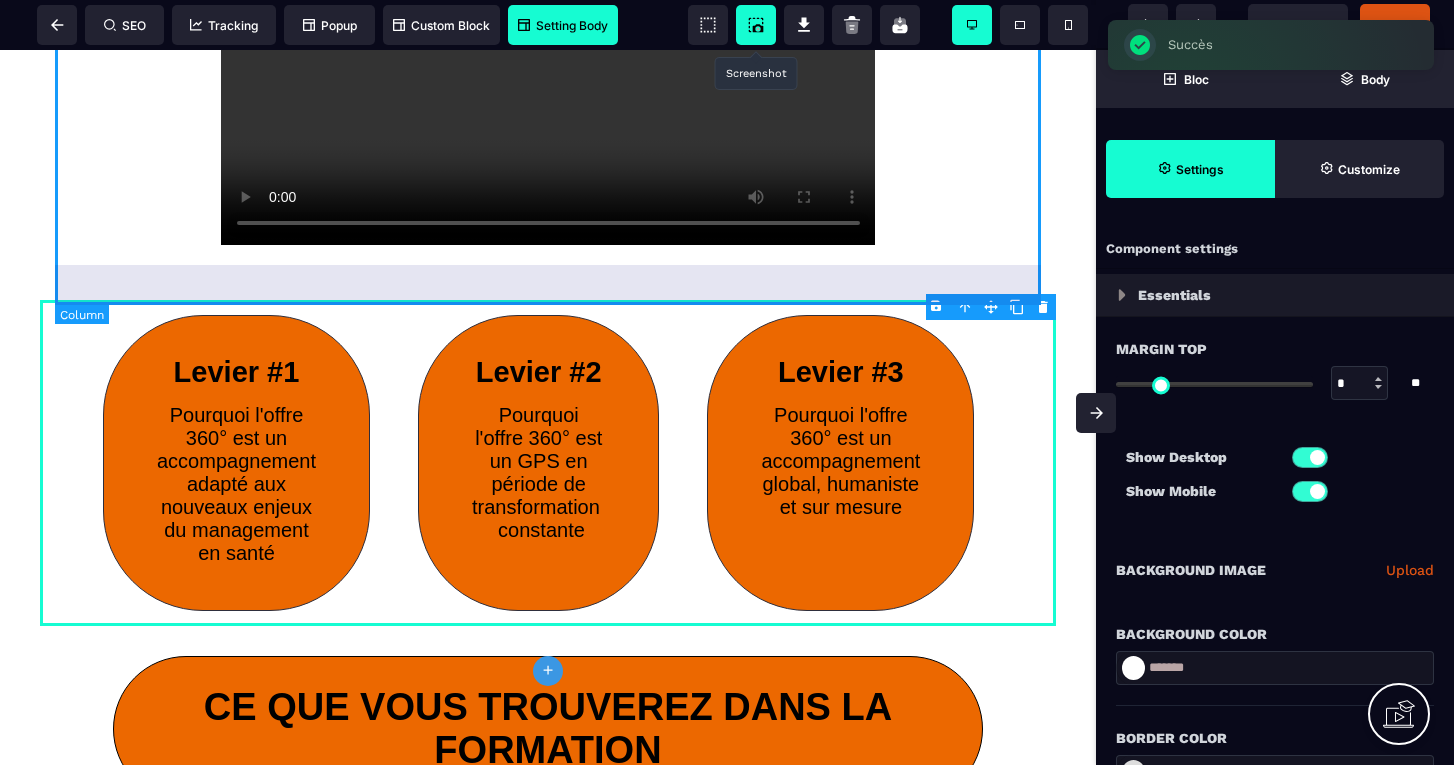 click on "B I U S
A *******
plus
Column
SEO" at bounding box center [727, 382] 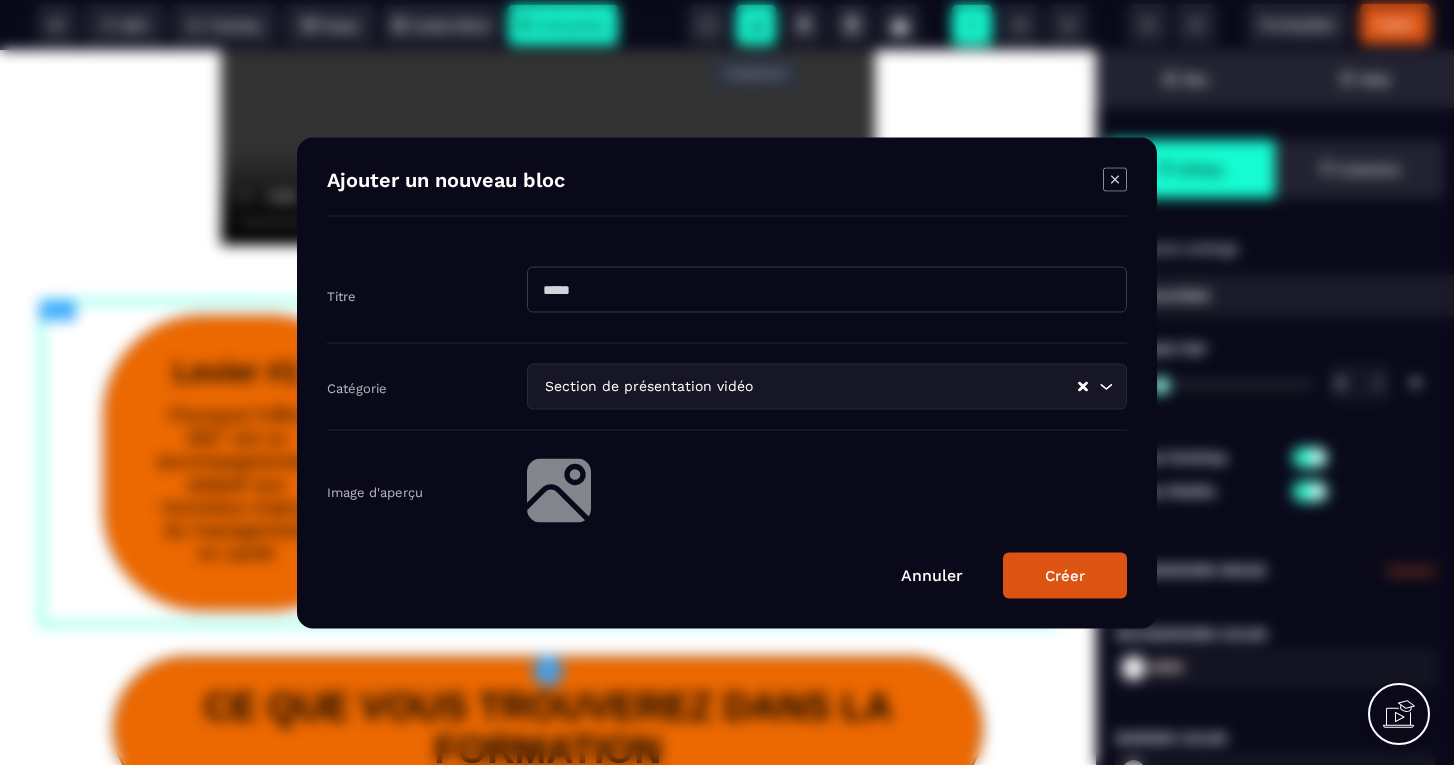 click on "Section de présentation vidéo" at bounding box center (808, 386) 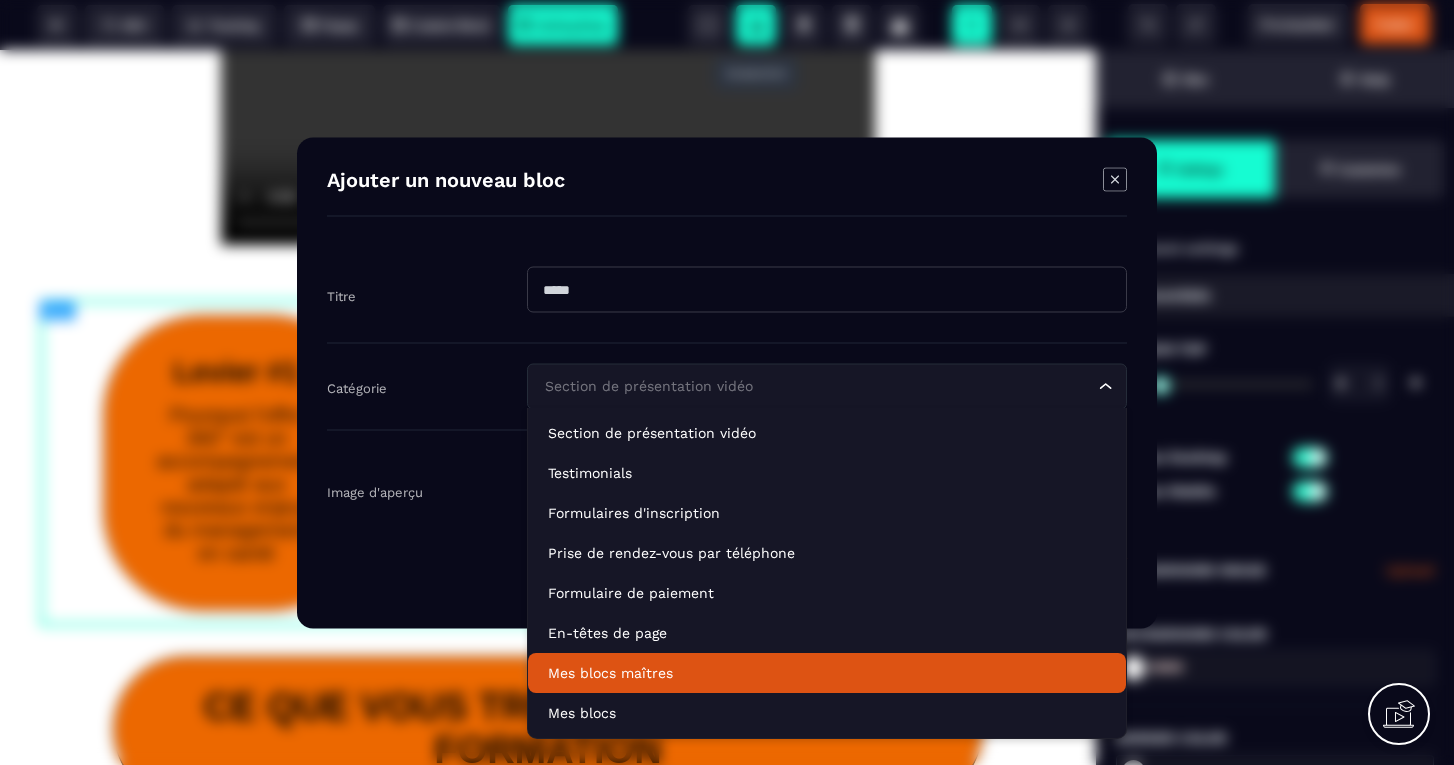 click on "Mes blocs maîtres" 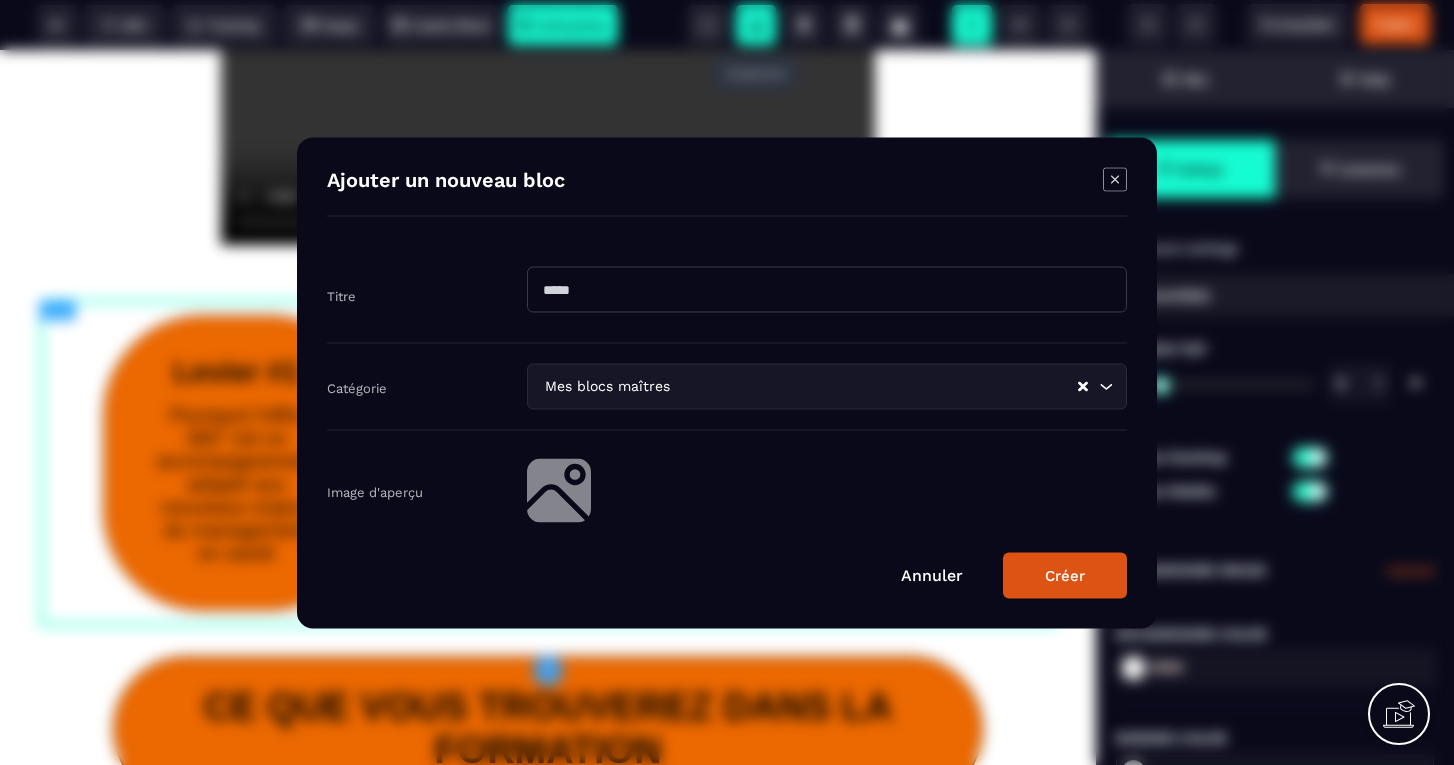 click at bounding box center [827, 289] 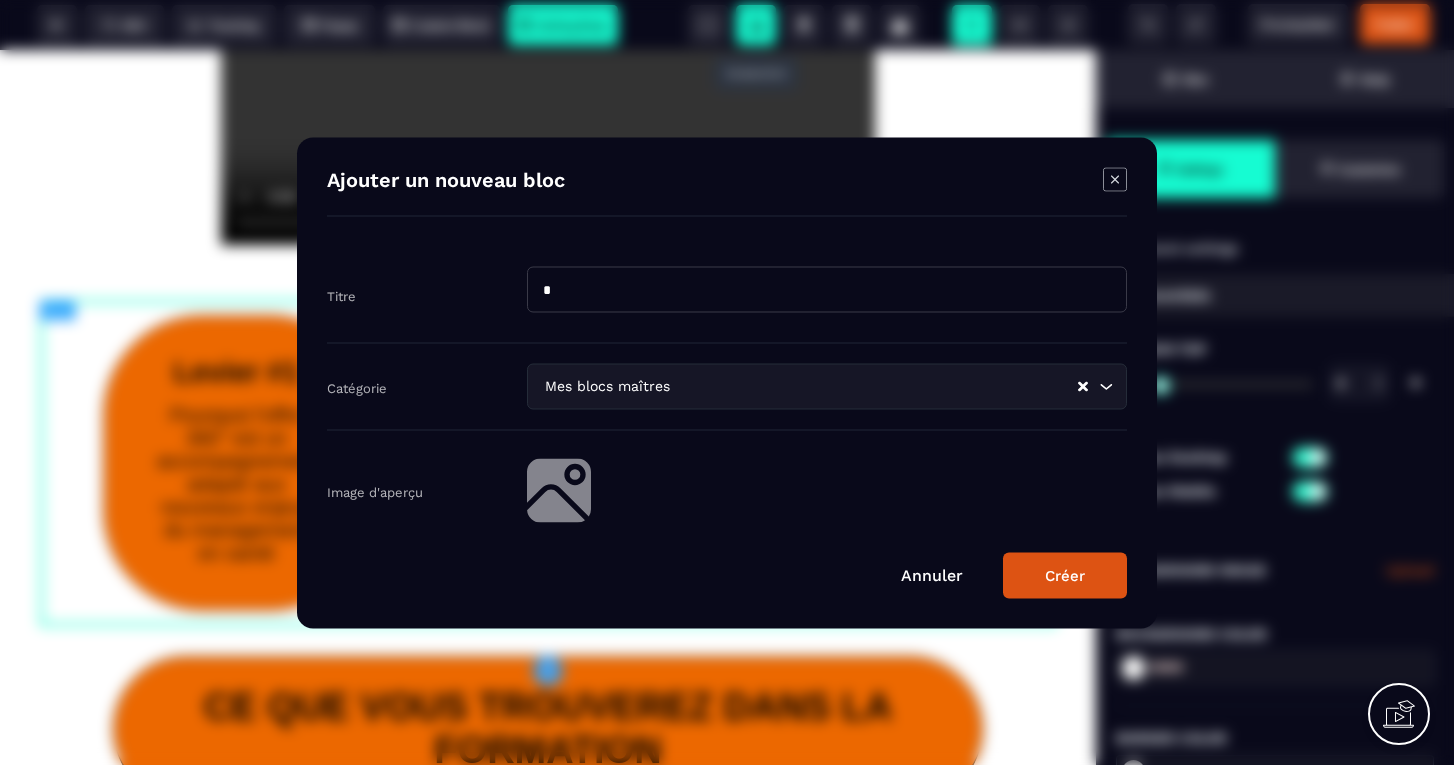 type on "*" 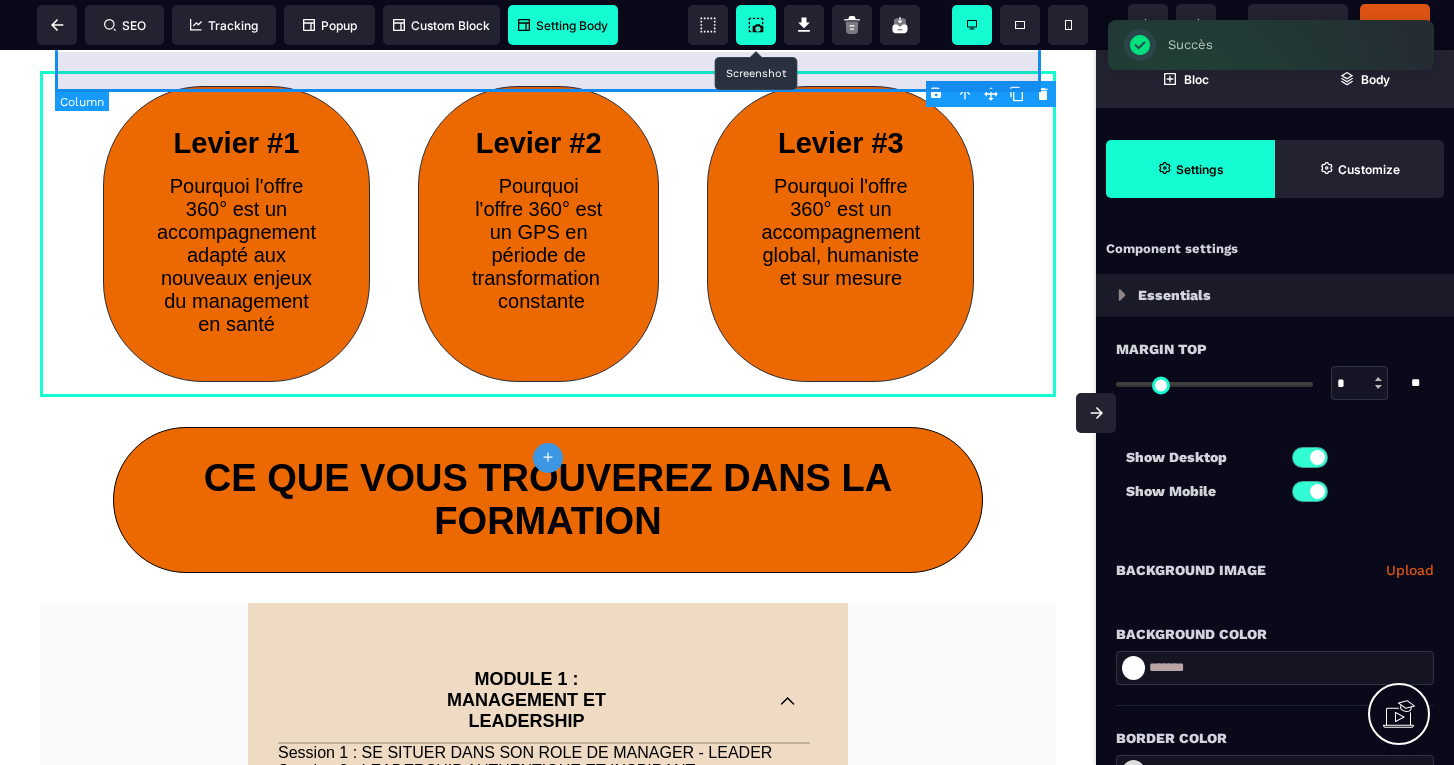 scroll, scrollTop: 1334, scrollLeft: 0, axis: vertical 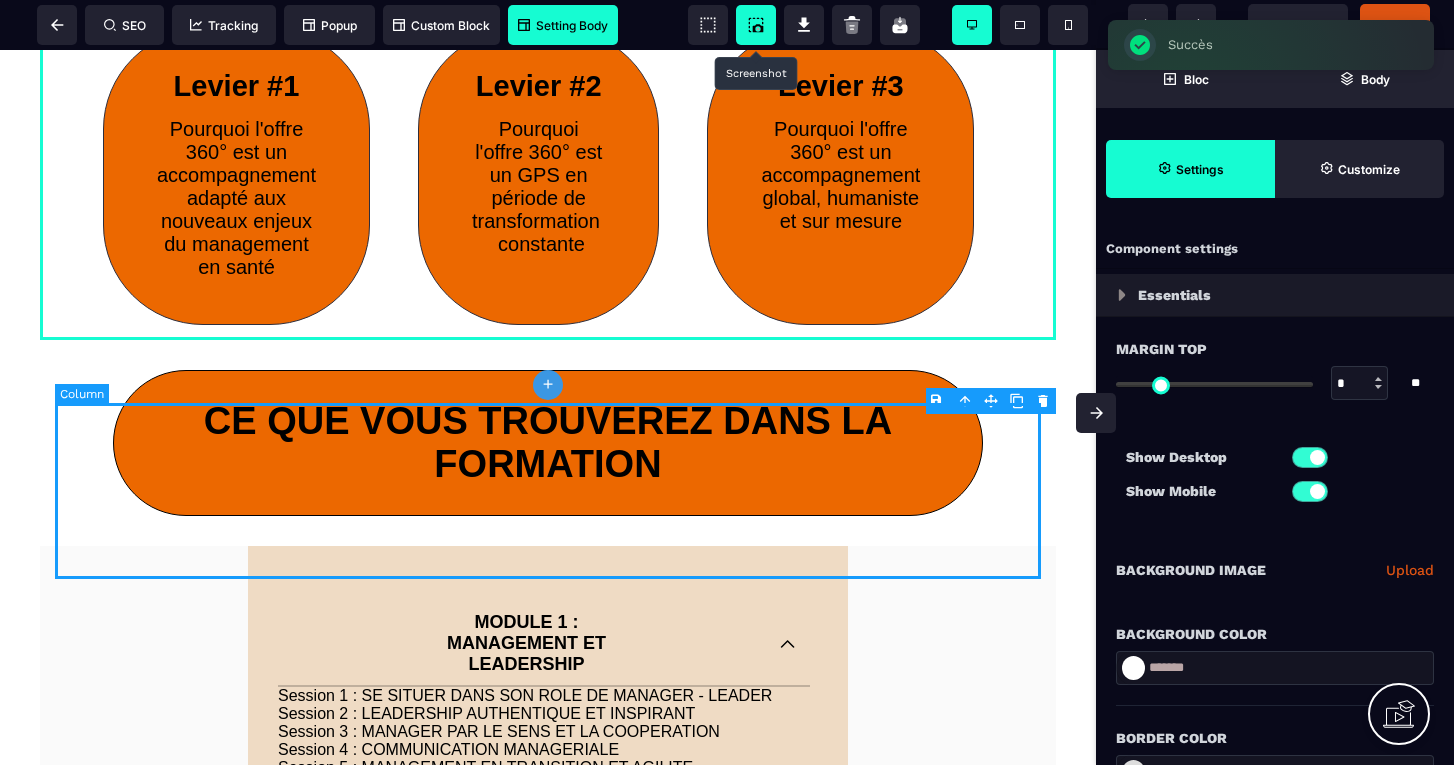 click on "CE QUE VOUS TROUVEREZ DANS LA FORMATION" at bounding box center [548, 443] 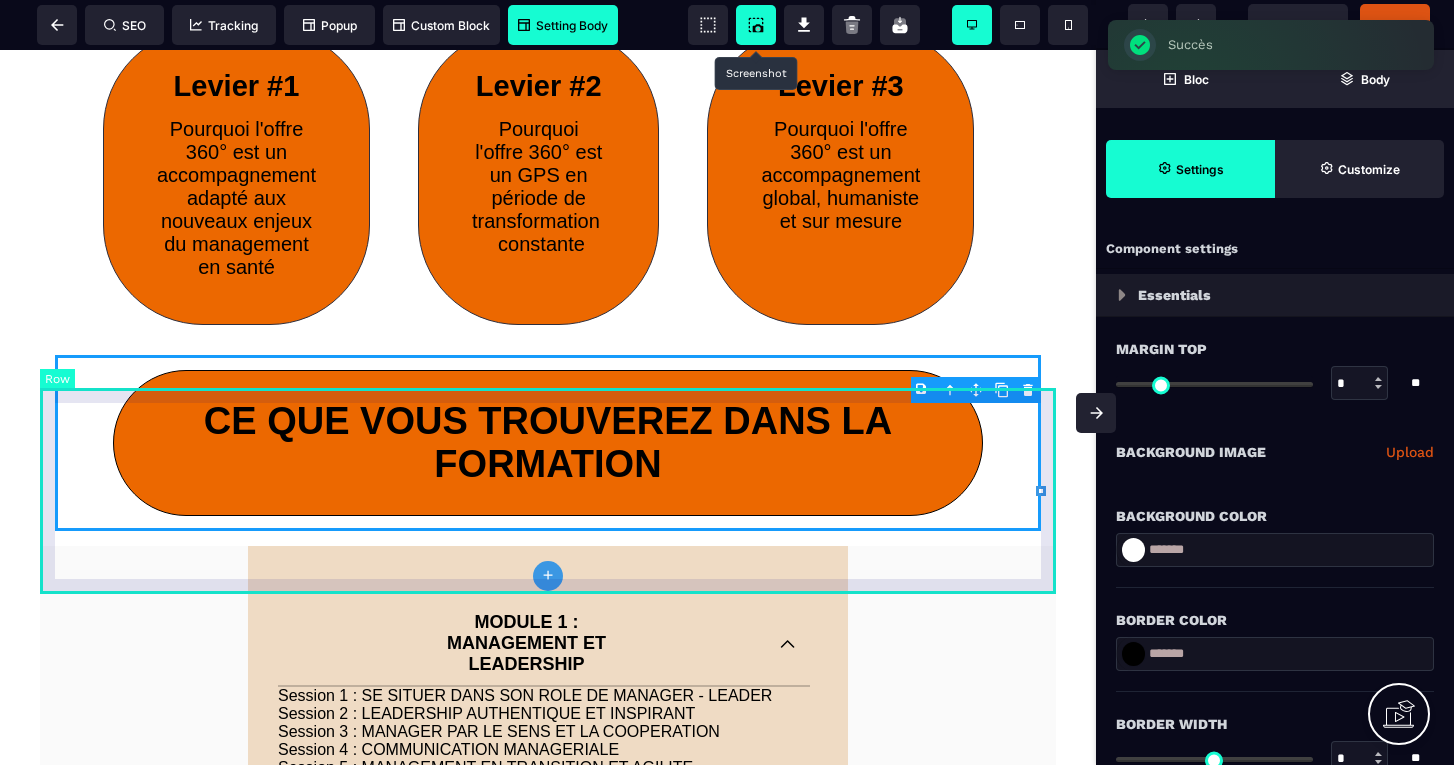 click on "B I U S
A *******
plus
Row
SEO
Big" at bounding box center (727, 382) 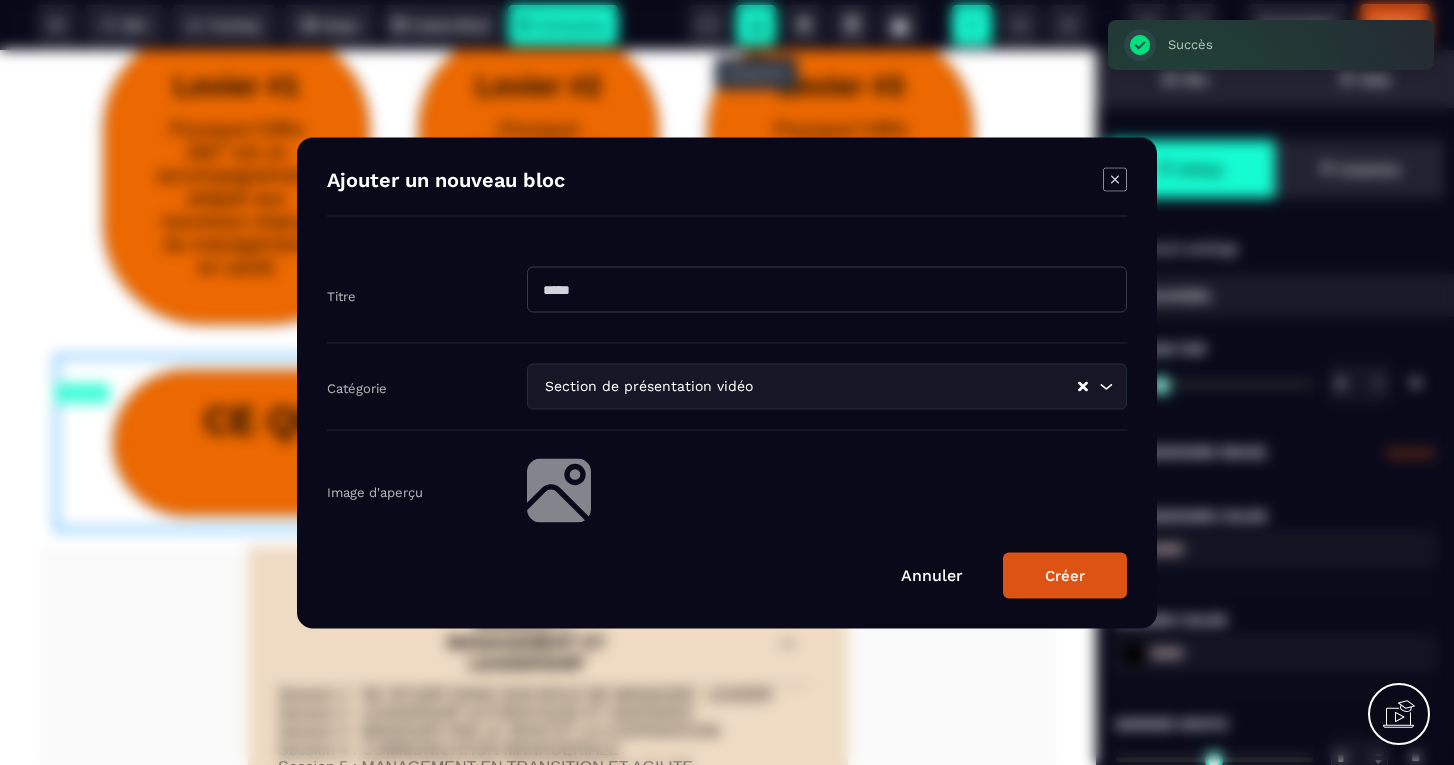 click on "Section de présentation vidéo" at bounding box center [808, 386] 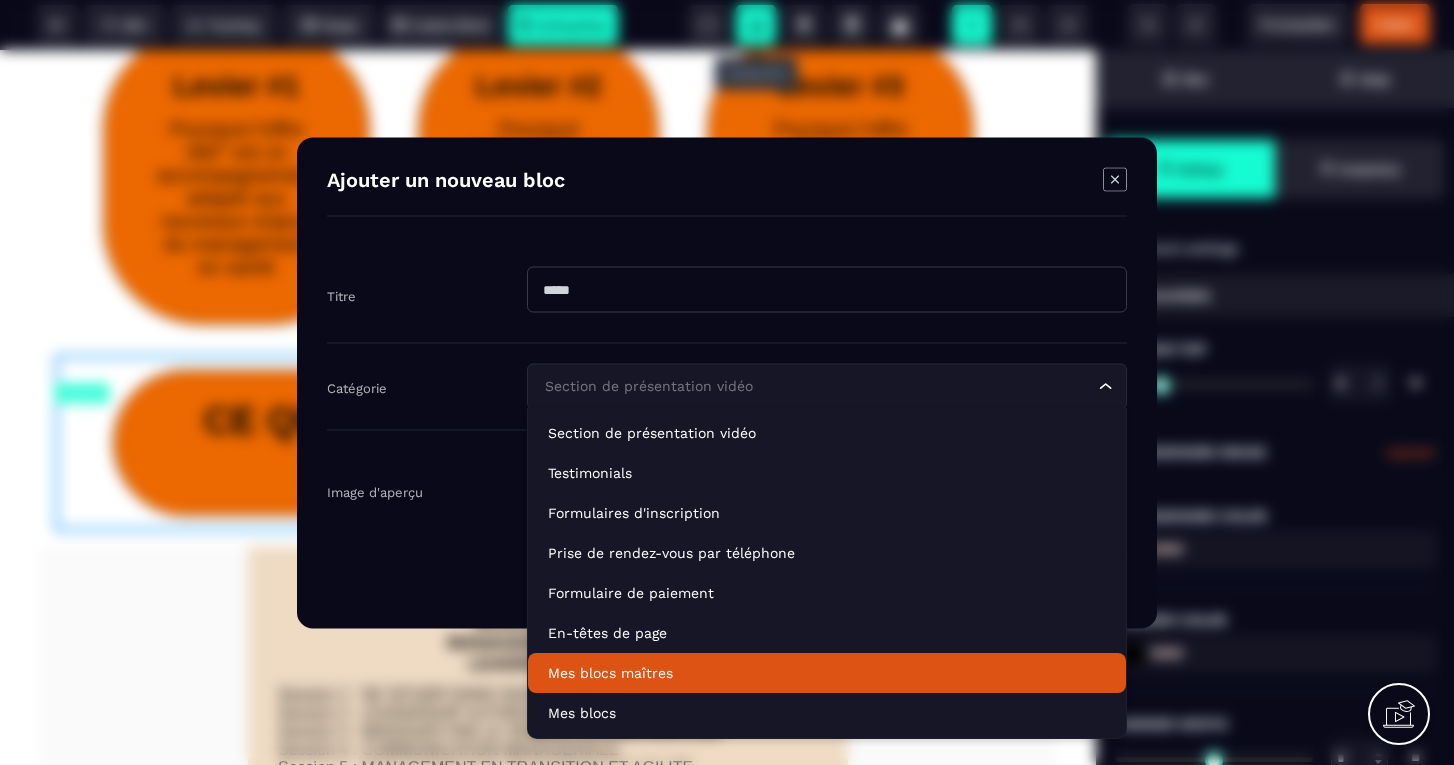 click on "Mes blocs maîtres" 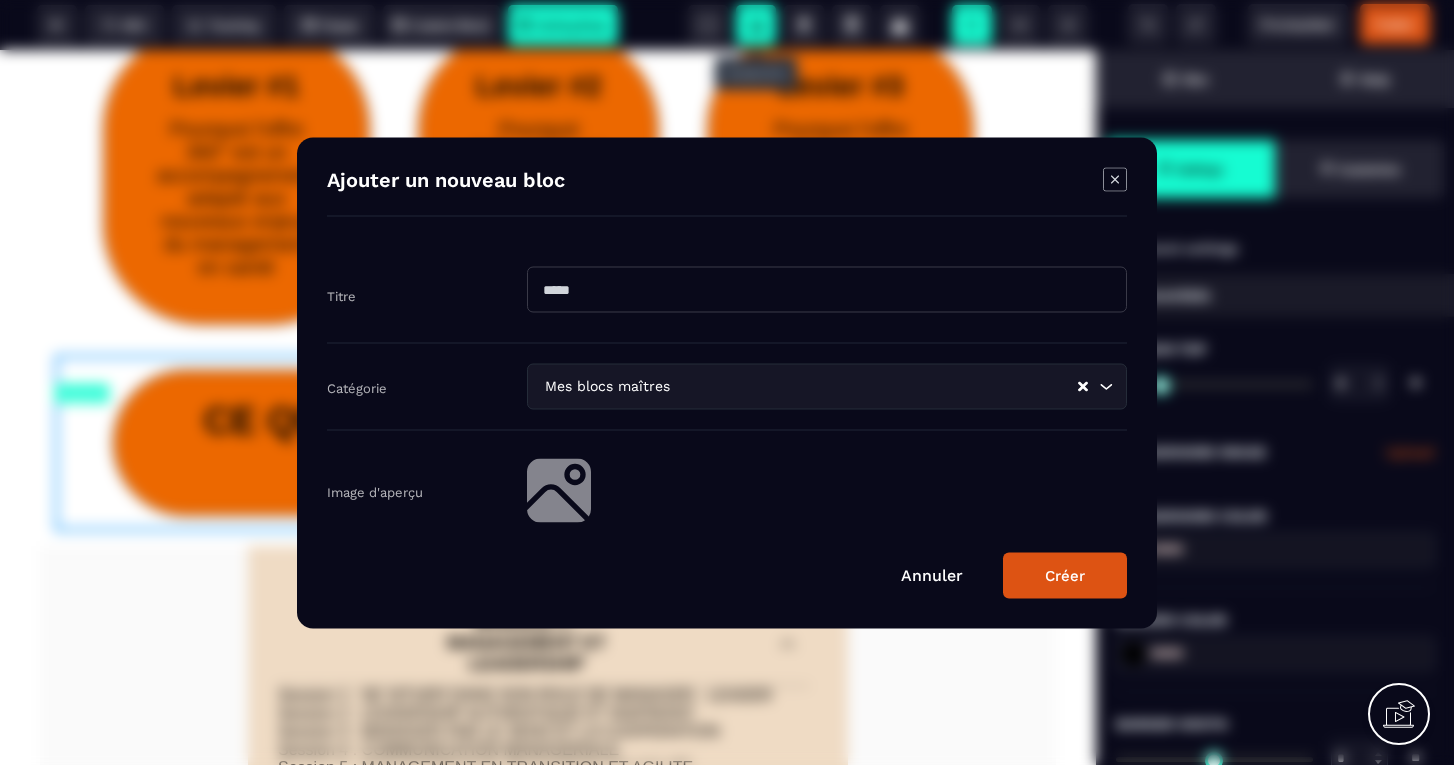 click at bounding box center (827, 289) 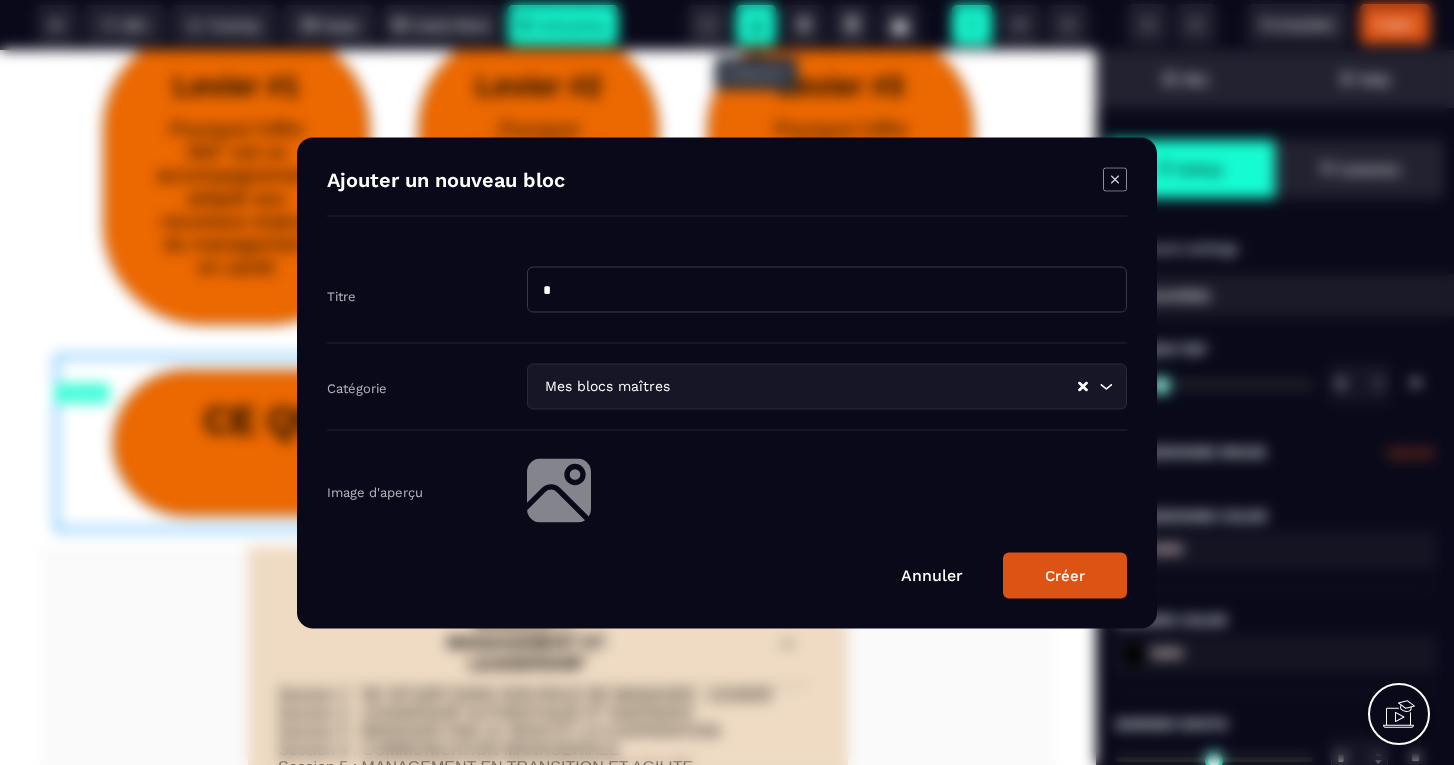 type on "*" 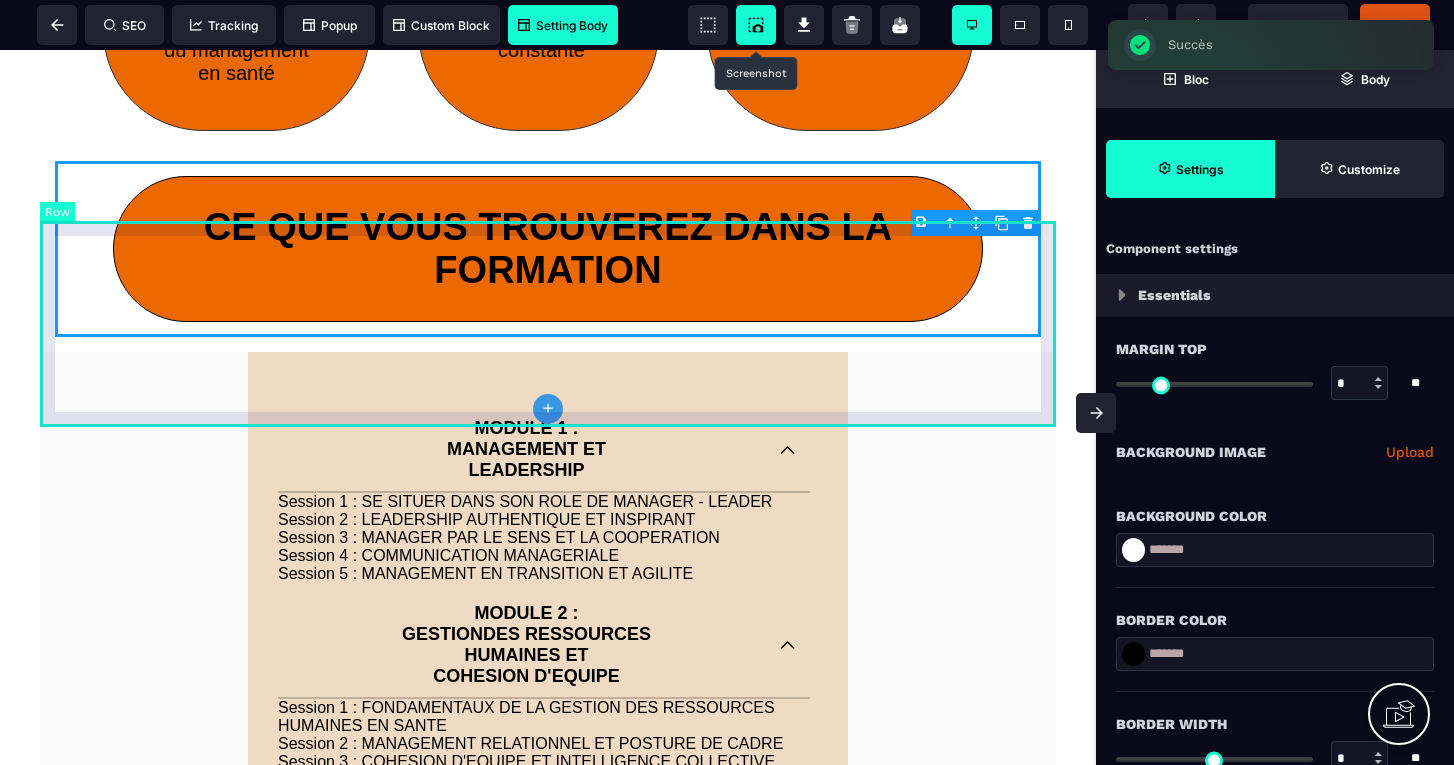 scroll, scrollTop: 1573, scrollLeft: 0, axis: vertical 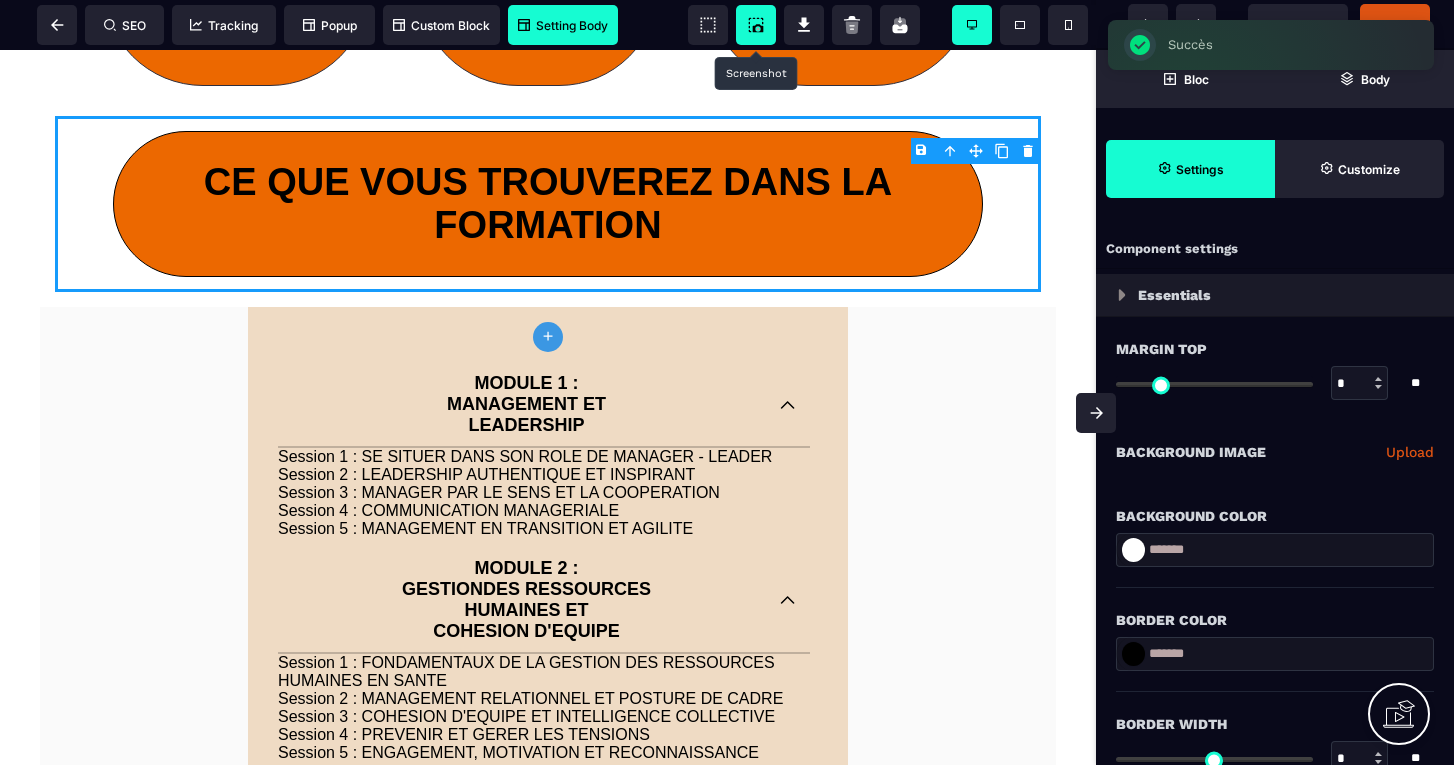 click on "EN TANT QUE CADRE EN SANTE, DES 120 JOURS, RETROUVEZ DU SENS ET DE L'ALIGNEMENT SANS S'OUBLIER DANS L'EXIGENCE DU POSTE Cliquez ici pour réserver votre place dès maintenant Attention nouvelles offres limitées à 150 nouveaux membres FORMATION - COACHING - HYPNOSE - CONSEIL  Levier #1 Pourquoi l'offre 360° est un accompagnement adapté aux nouveaux enjeux du management en santé Levier #2 Pourquoi l'offre 360° est un GPS en période de transformation   constante Levier #3 Pourquoi l'offre 360° est un accompagnement global, humaniste et sur mesure Delete Conférence en direct ce  jeudi à 14h30 Pour les leaders et managers en santé qui souhaitent retrouver du sens et de l'alignement sans oublier l'exigence du poste  REMPLISSEZ VOS INFORMATIONS CI-DESSOUS POUR  OBTENIR VOTRE PLACE POUR LE WEBINAR  Cliquez ici pour réserver votre place dès maintenant Attention nouvelles offres limitées à 150 nouveaux membres
CE QUE VOUS TROUVEREZ DANS LA FORMATION MODULE 1 :  MANAGEMENT ET  LEADERSHIP Delete" at bounding box center [548, 1375] 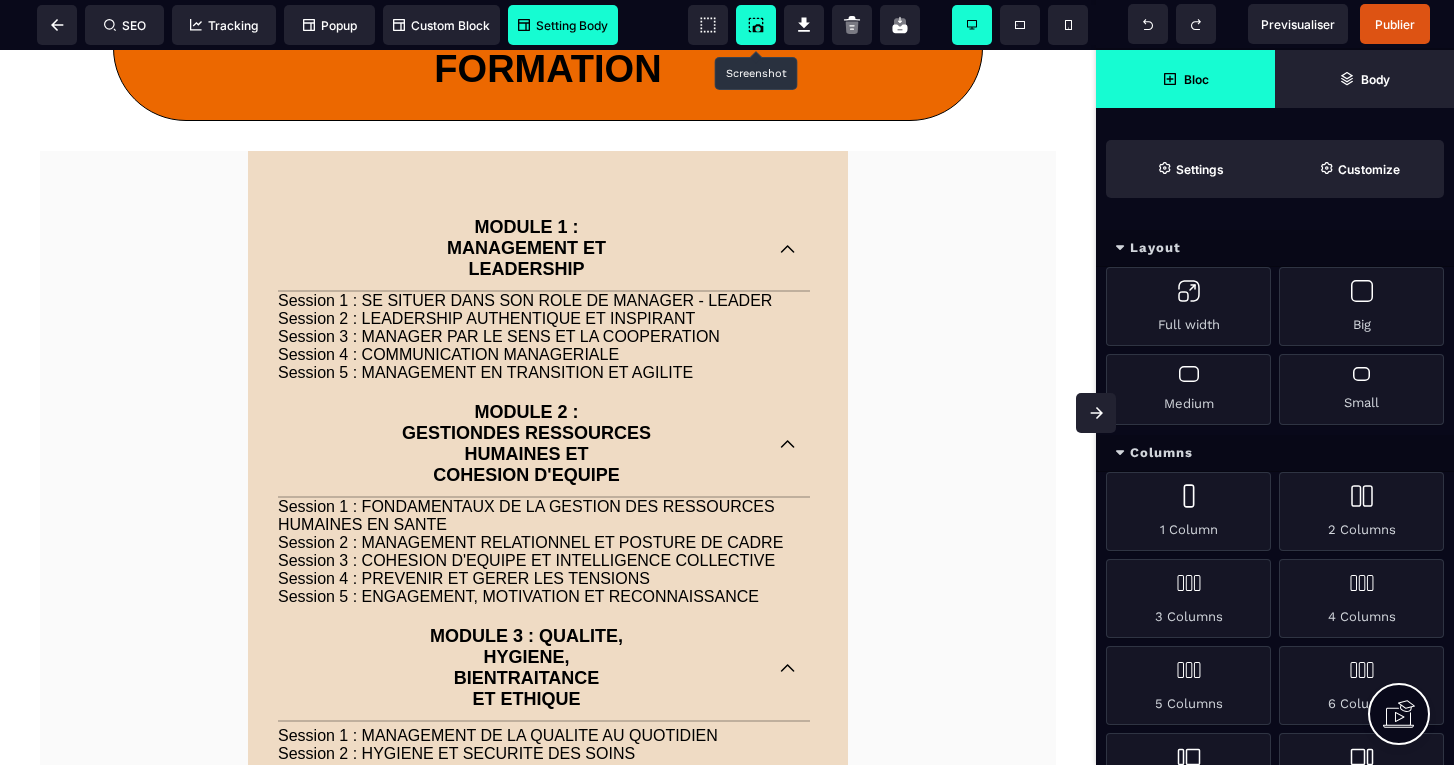 scroll, scrollTop: 1718, scrollLeft: 0, axis: vertical 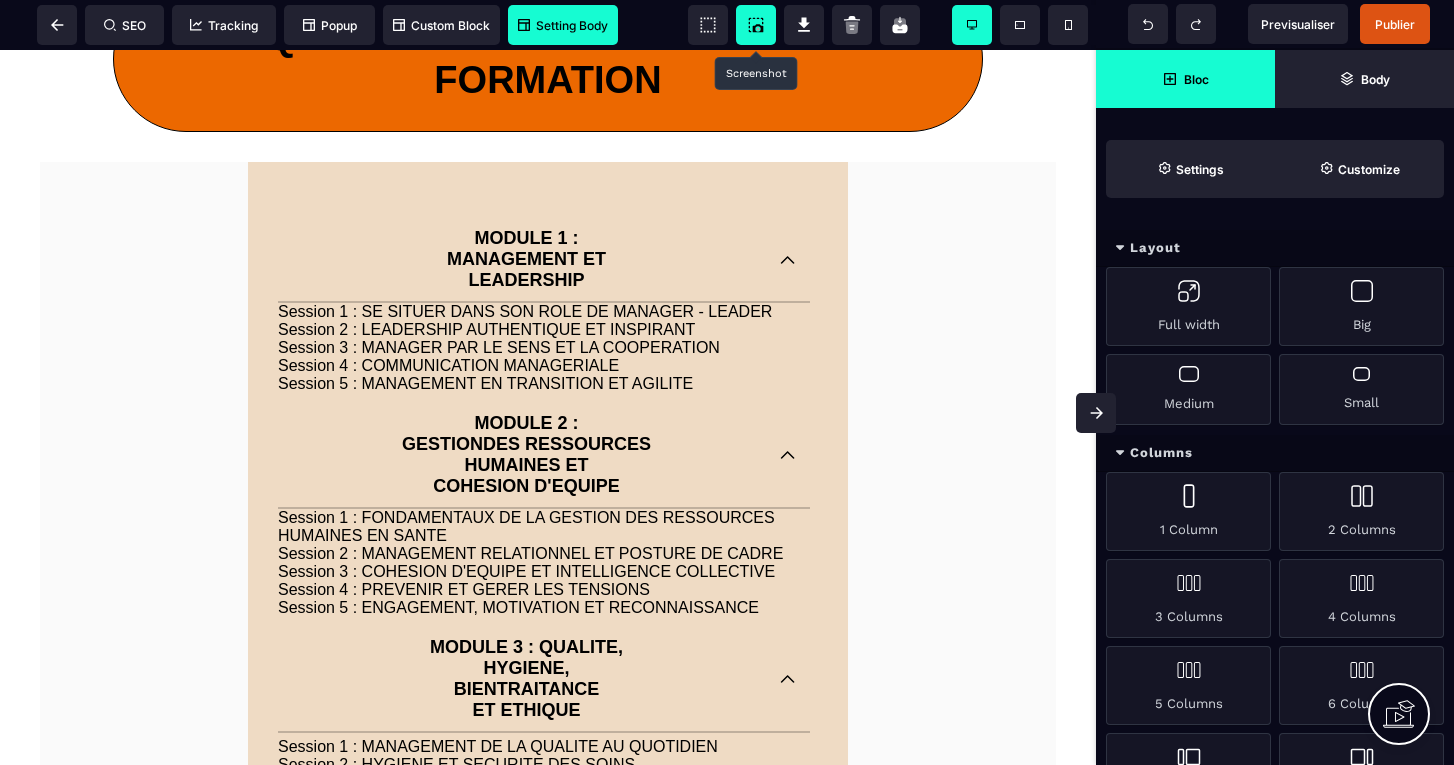click on "EN TANT QUE CADRE EN SANTE, DES 120 JOURS, RETROUVEZ DU SENS ET DE L'ALIGNEMENT SANS S'OUBLIER DANS L'EXIGENCE DU POSTE Cliquez ici pour réserver votre place dès maintenant Attention nouvelles offres limitées à 150 nouveaux membres FORMATION - COACHING - HYPNOSE - CONSEIL  Levier #1 Pourquoi l'offre 360° est un accompagnement adapté aux nouveaux enjeux du management en santé Levier #2 Pourquoi l'offre 360° est un GPS en période de transformation   constante Levier #3 Pourquoi l'offre 360° est un accompagnement global, humaniste et sur mesure Delete Conférence en direct ce  jeudi à 14h30 Pour les leaders et managers en santé qui souhaitent retrouver du sens et de l'alignement sans oublier l'exigence du poste  REMPLISSEZ VOS INFORMATIONS CI-DESSOUS POUR  OBTENIR VOTRE PLACE POUR LE WEBINAR  Cliquez ici pour réserver votre place dès maintenant Attention nouvelles offres limitées à 150 nouveaux membres
CE QUE VOUS TROUVEREZ DANS LA FORMATION MODULE 1 :  MANAGEMENT ET  LEADERSHIP Delete" at bounding box center [548, 1230] 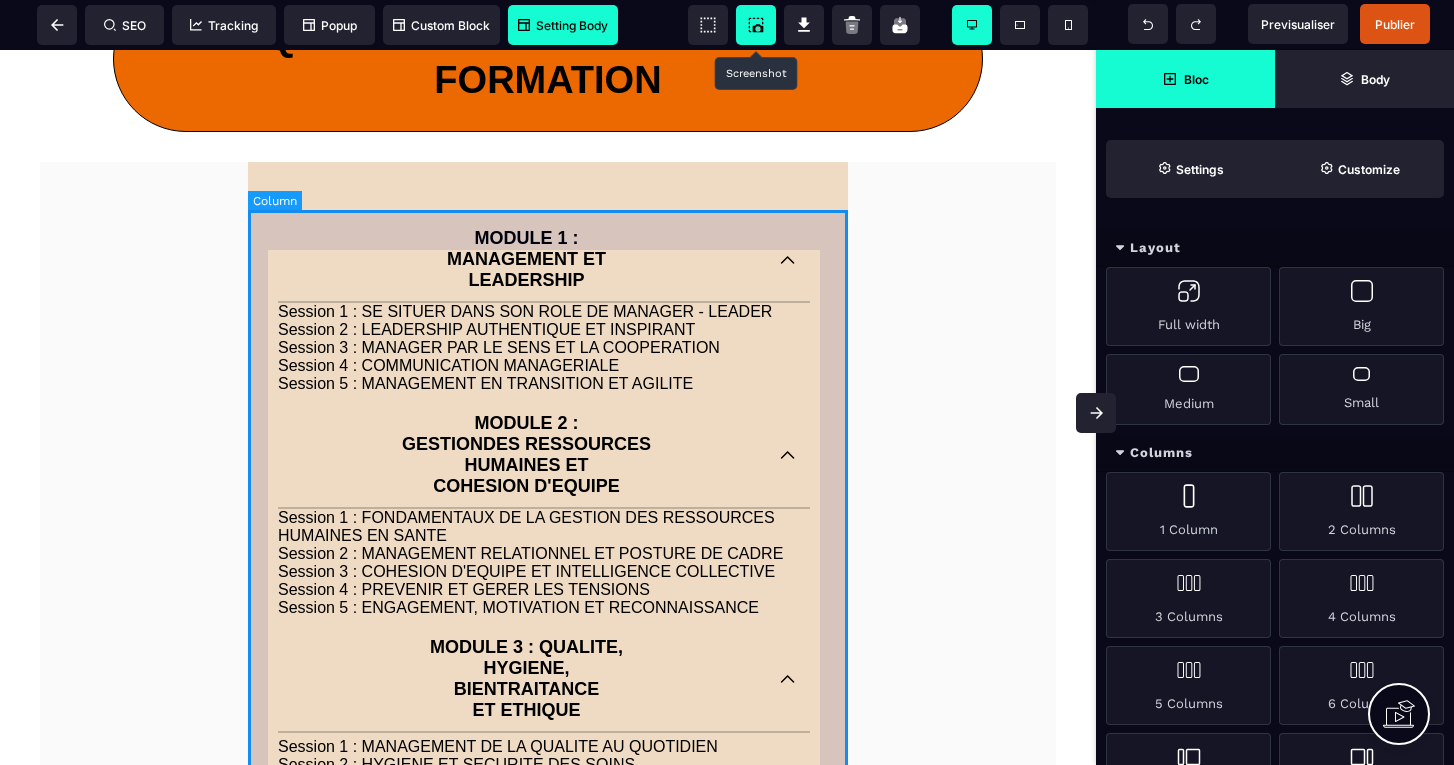 click on "MODULE 1 :  MANAGEMENT ET  LEADERSHIP Session 1 : SE SITUER DANS SON ROLE DE MANAGER - LEADER Session 2 : LEADERSHIP AUTHENTIQUE ET INSPIRANT Session 3 : MANAGER PAR LE SENS ET LA COOPERATION Session 4 : COMMUNICATION MANAGERIALE Session 5 : MANAGEMENT EN TRANSITION ET AGILITE MODULE 2 :  GESTIONDES RESSOURCES  HUMAINES ET  COHESION D'EQUIPE Session 1 : FONDAMENTAUX DE LA GESTION DES RESSOURCES HUMAINES EN SANTE Session 2 : MANAGEMENT RELATIONNEL ET POSTURE DE CADRE Session 3 : COHESION D'EQUIPE ET INTELLIGENCE COLLECTIVE Session 4 : PREVENIR ET GERER LES TENSIONS Session 5 : ENGAGEMENT, MOTIVATION ET RECONNAISSANCE MODULE 3 : QUALITE,  HYGIENE,  BIENTRAITANCE  ET ETHIQUE Session 1 : MANAGEMENT DE LA QUALITE AU QUOTIDIEN Session 2 : HYGIENE ET SECURITE DES SOINS Session 3 : ANIMER LA DEMARCHE DE GESTION DES RISQUES AU QUOTIDIEN Session 4 : REFLEXION ETHIQUE EN PRATIQUE Session 5 : QUALITE DE VIE AU TRAVAIL ET BIENTRAITANCE MODULE 4 :  GESTION DE PROJET,  GESTION DU CHANGEMENT ET  GESTION DE CRISE MODULE 5 :" at bounding box center (548, 922) 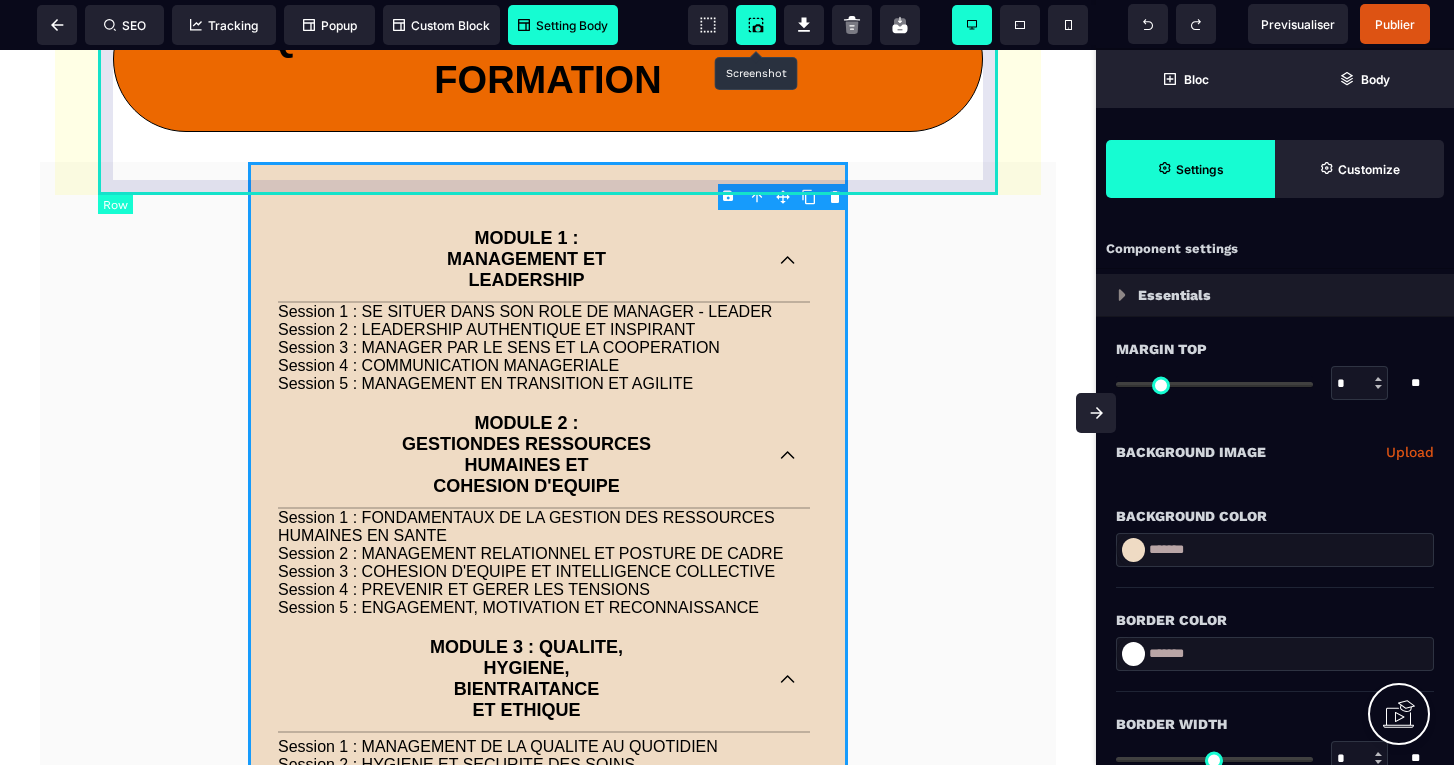 click on "B I U S
A *******
plus
Row
SEO
Big" at bounding box center (727, 382) 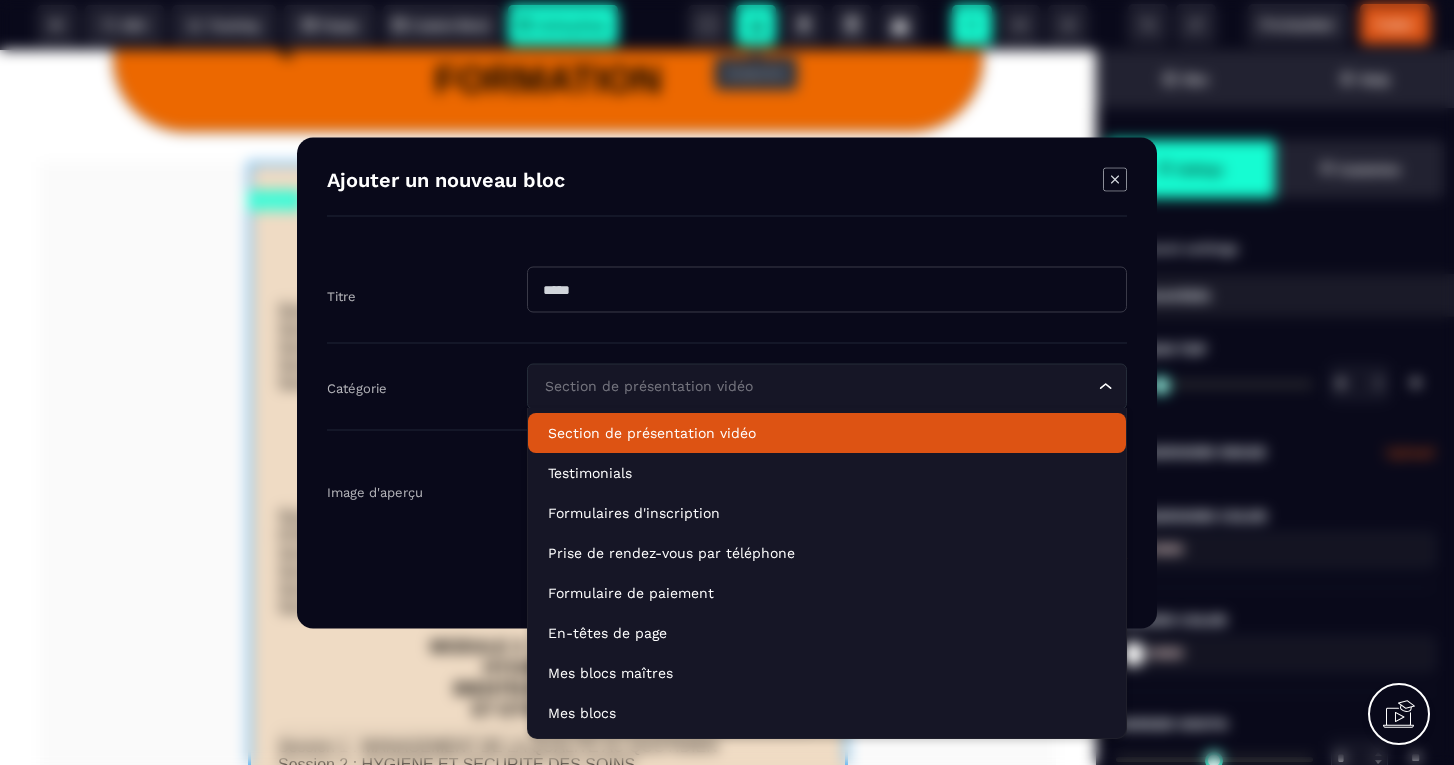 click on "Section de présentation vidéo Loading..." 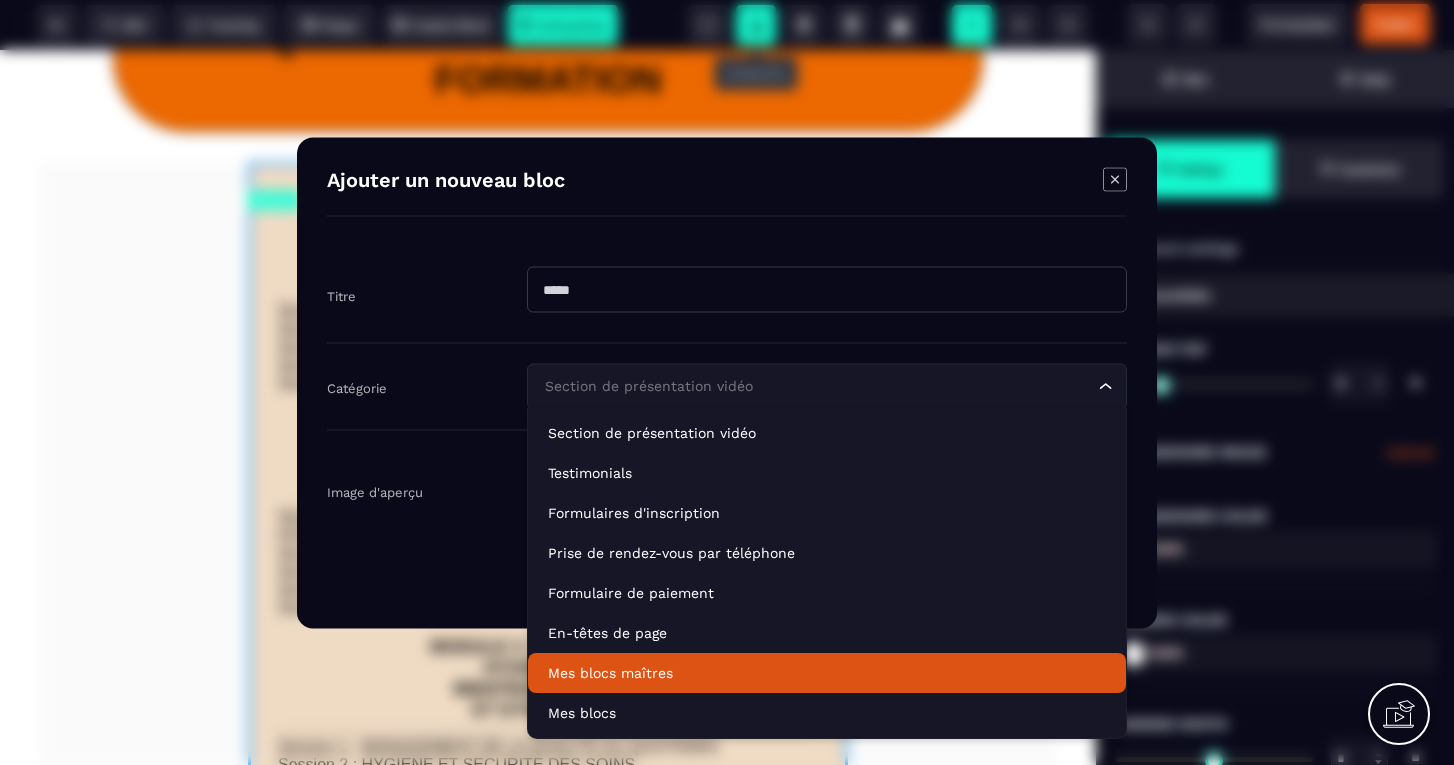 click on "Mes blocs maîtres" 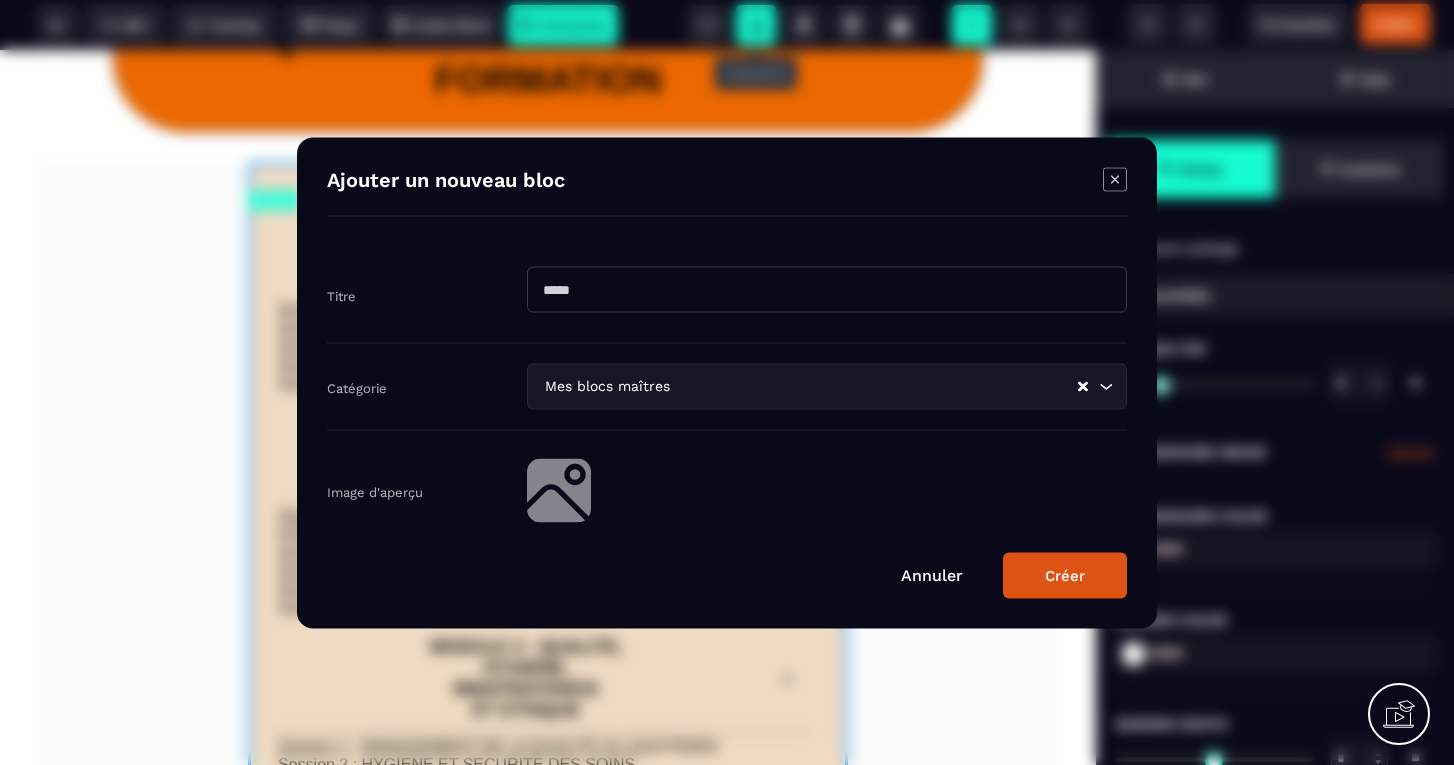 click at bounding box center [827, 289] 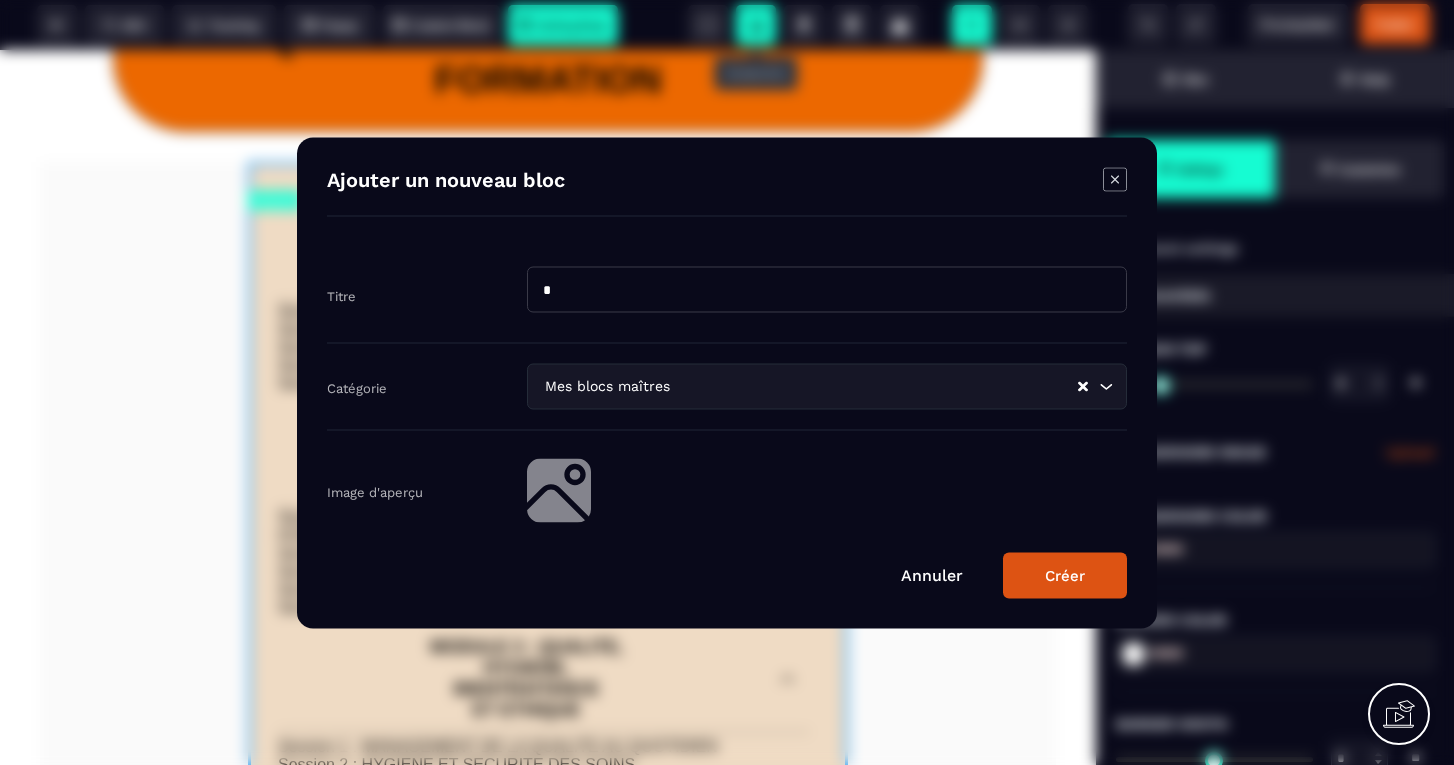 type on "*" 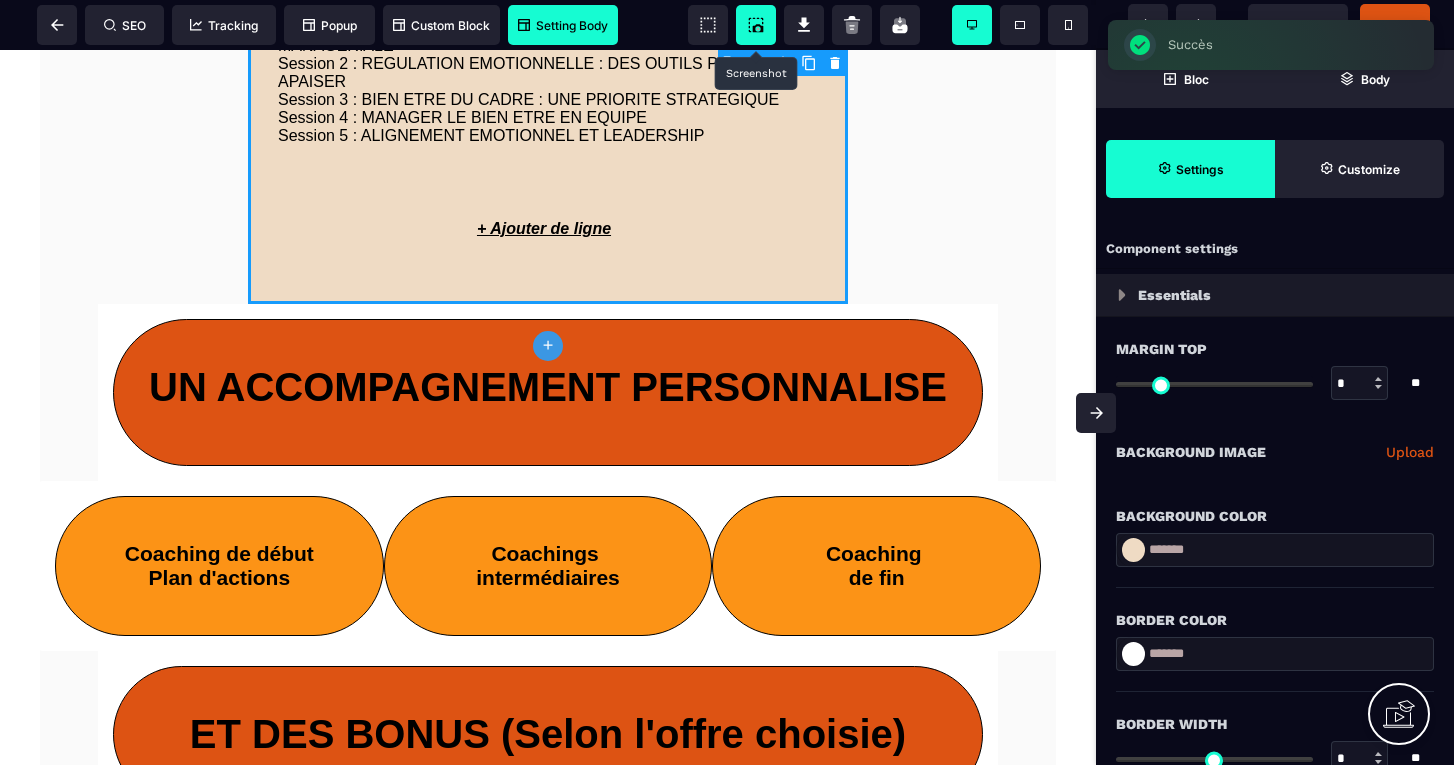 scroll, scrollTop: 3107, scrollLeft: 0, axis: vertical 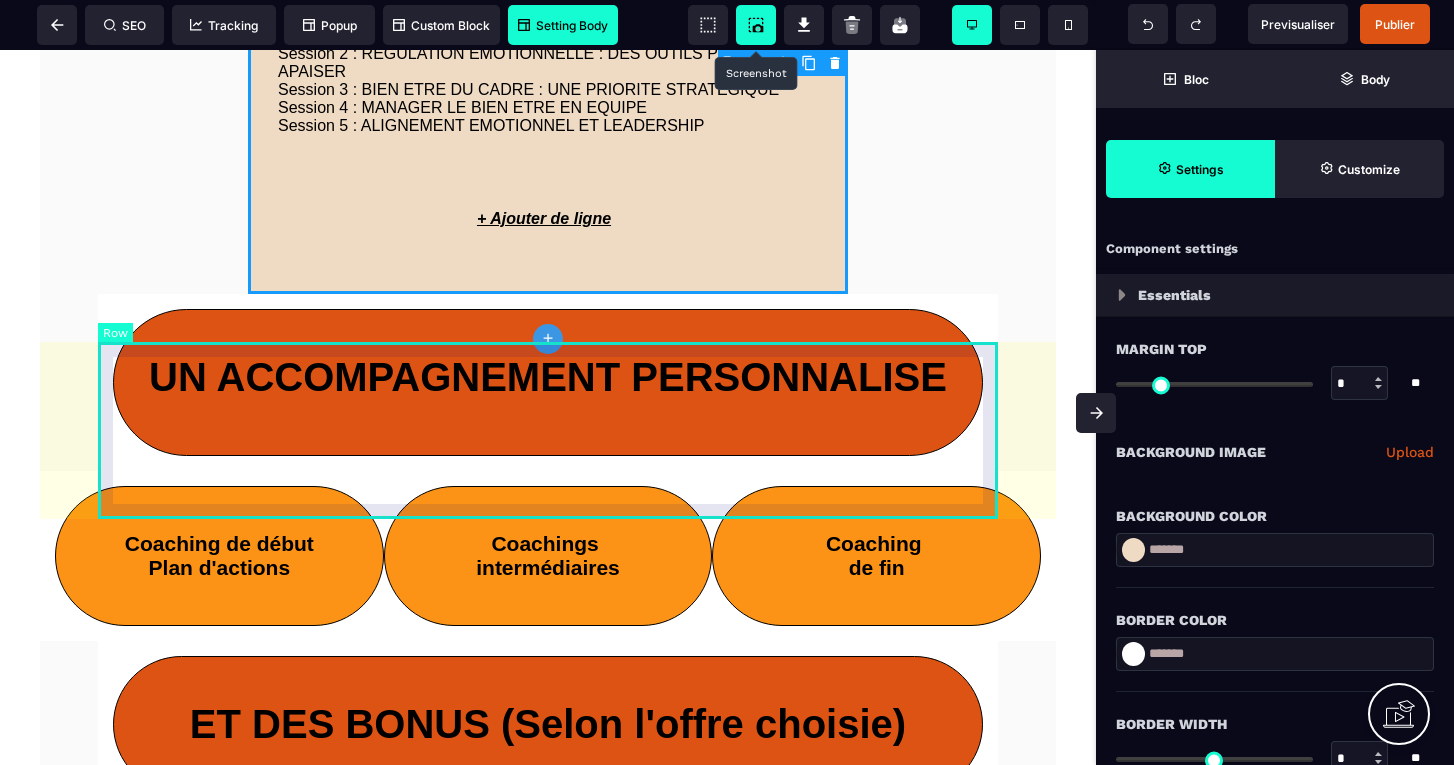click on "UN ACCOMPAGNEMENT PERSONNALISE" at bounding box center [548, 382] 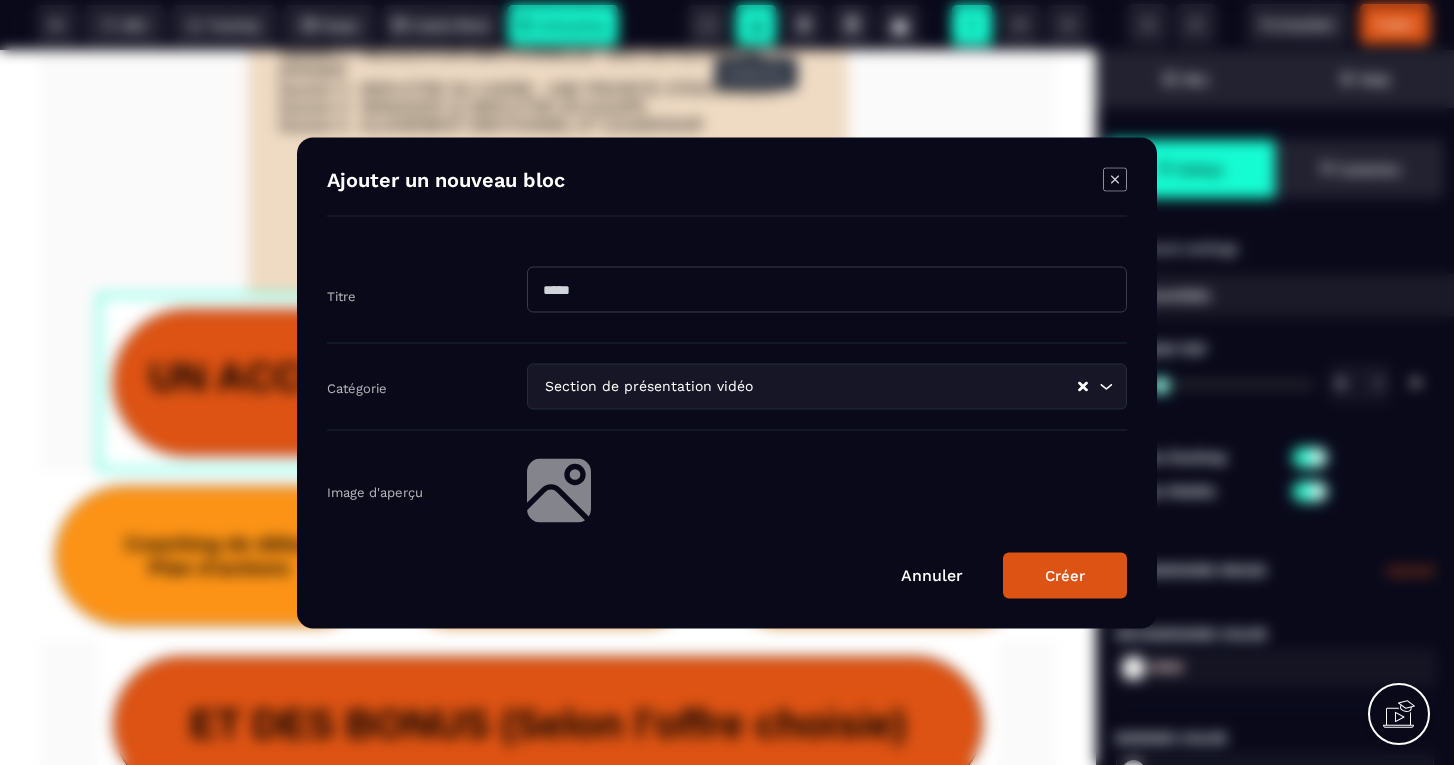 click on "B I U S
A *******
plus
Row
SEO
Big" at bounding box center [727, 382] 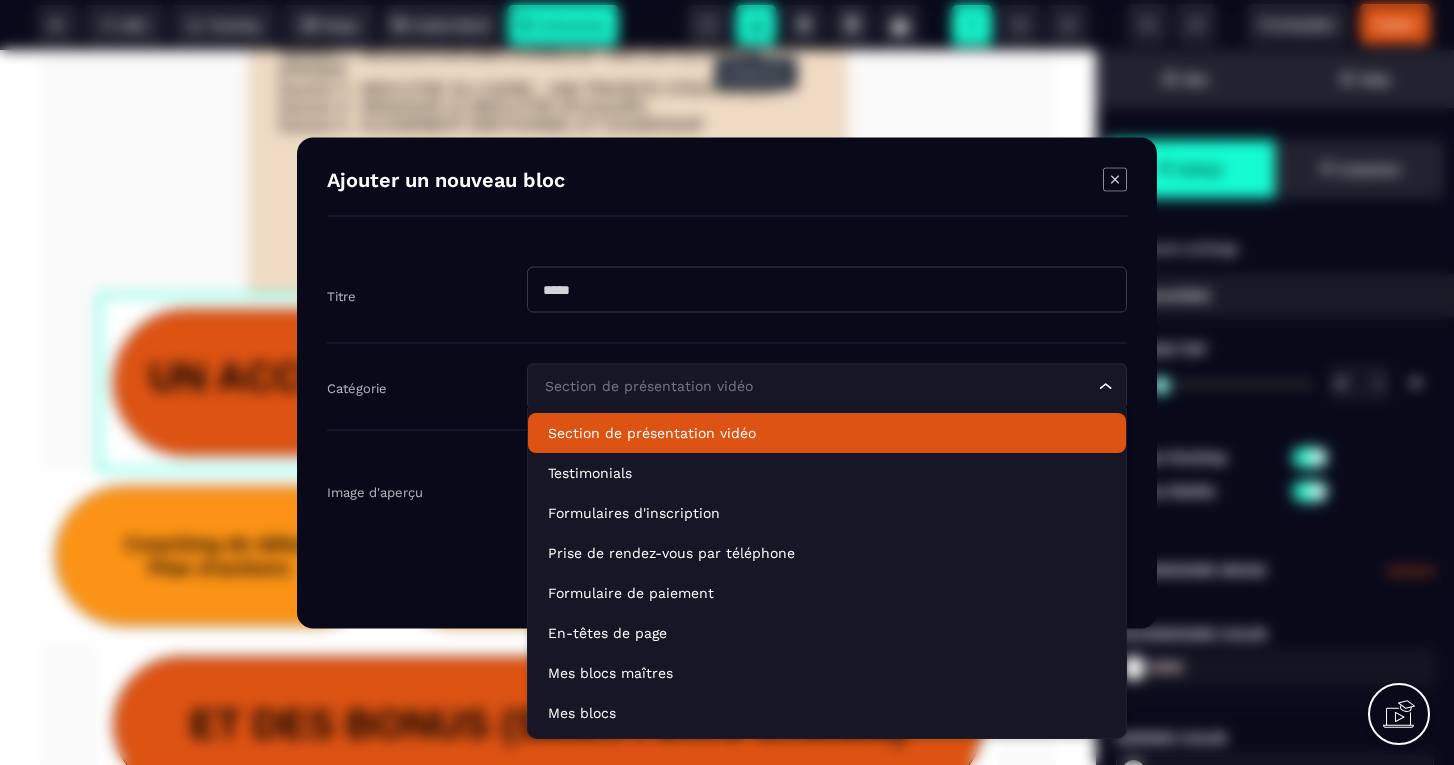 click on "Section de présentation vidéo" at bounding box center [817, 386] 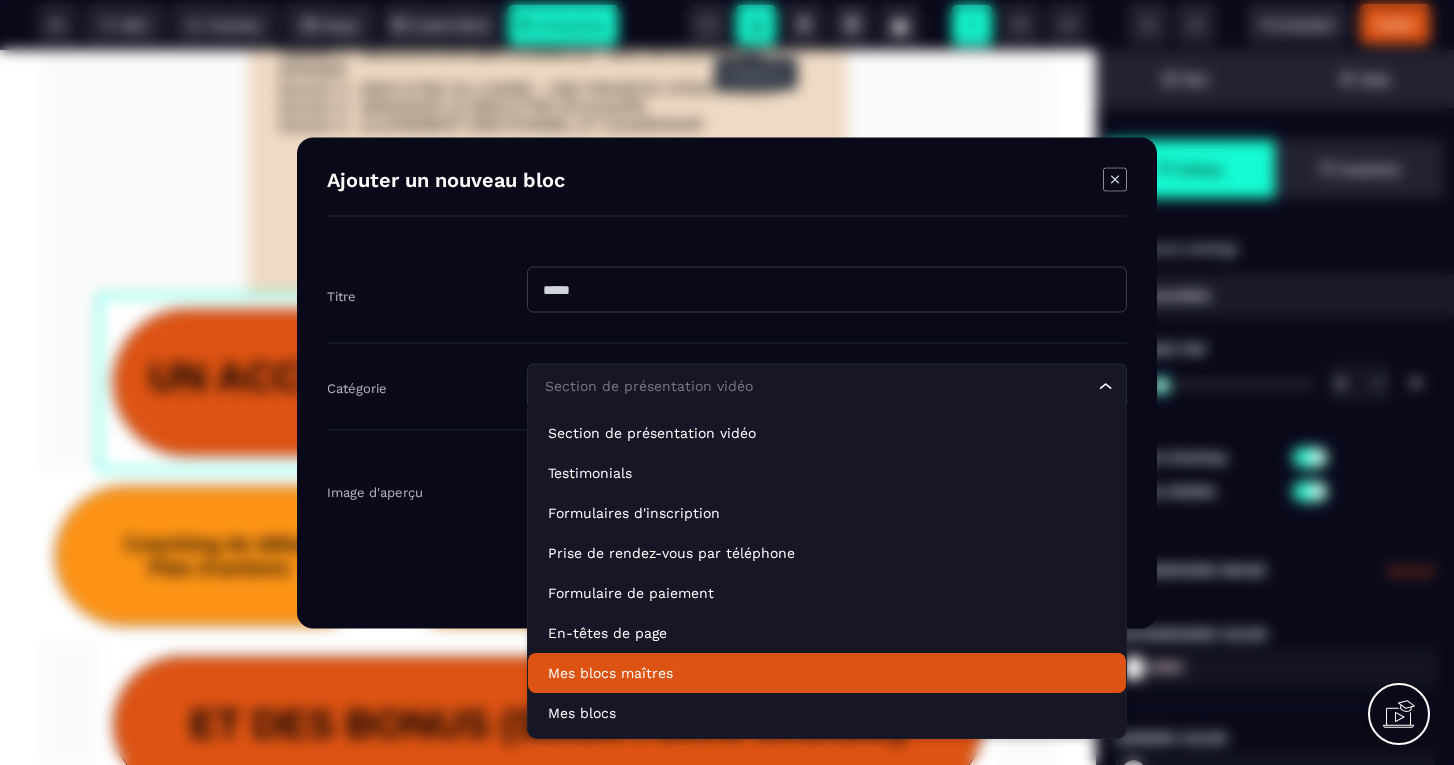 click on "Mes blocs maîtres" 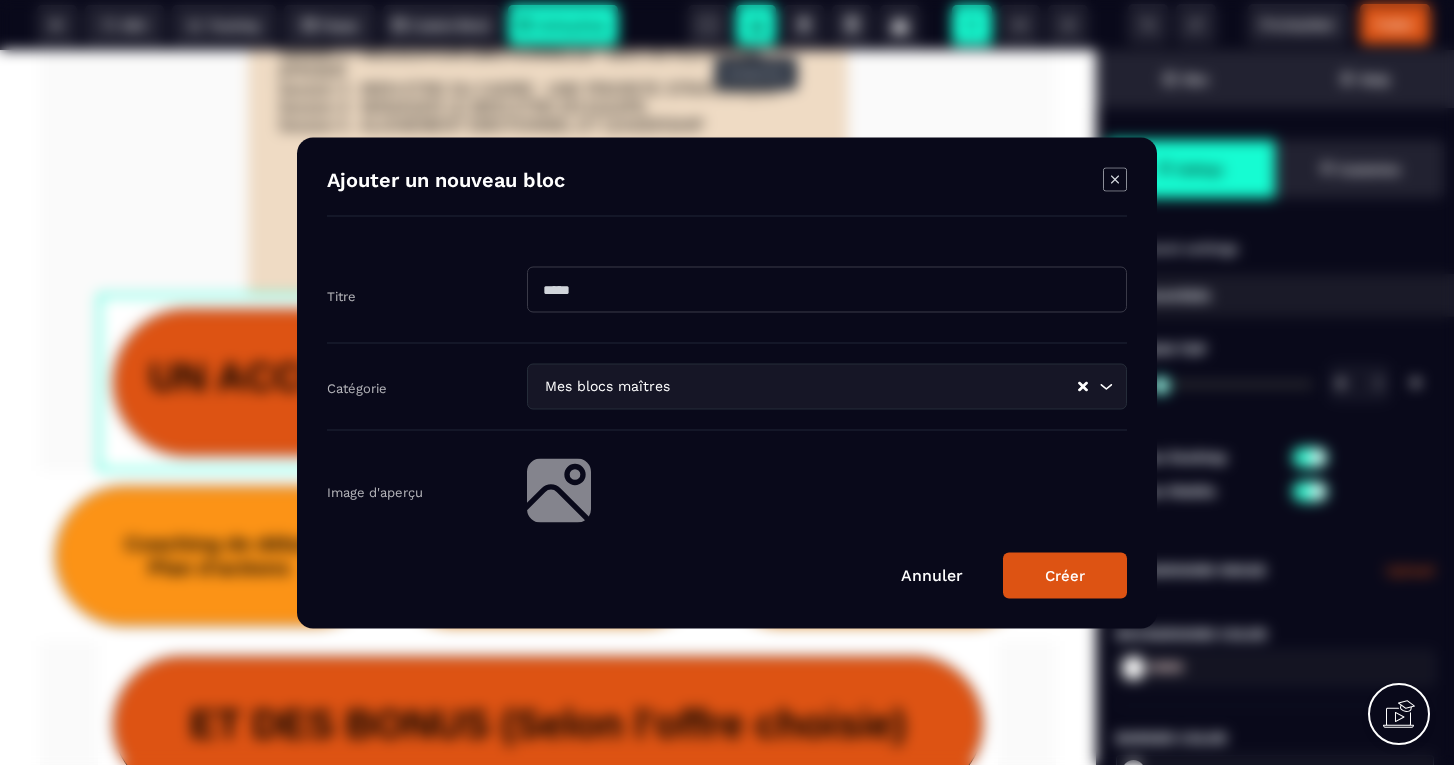 click at bounding box center [827, 289] 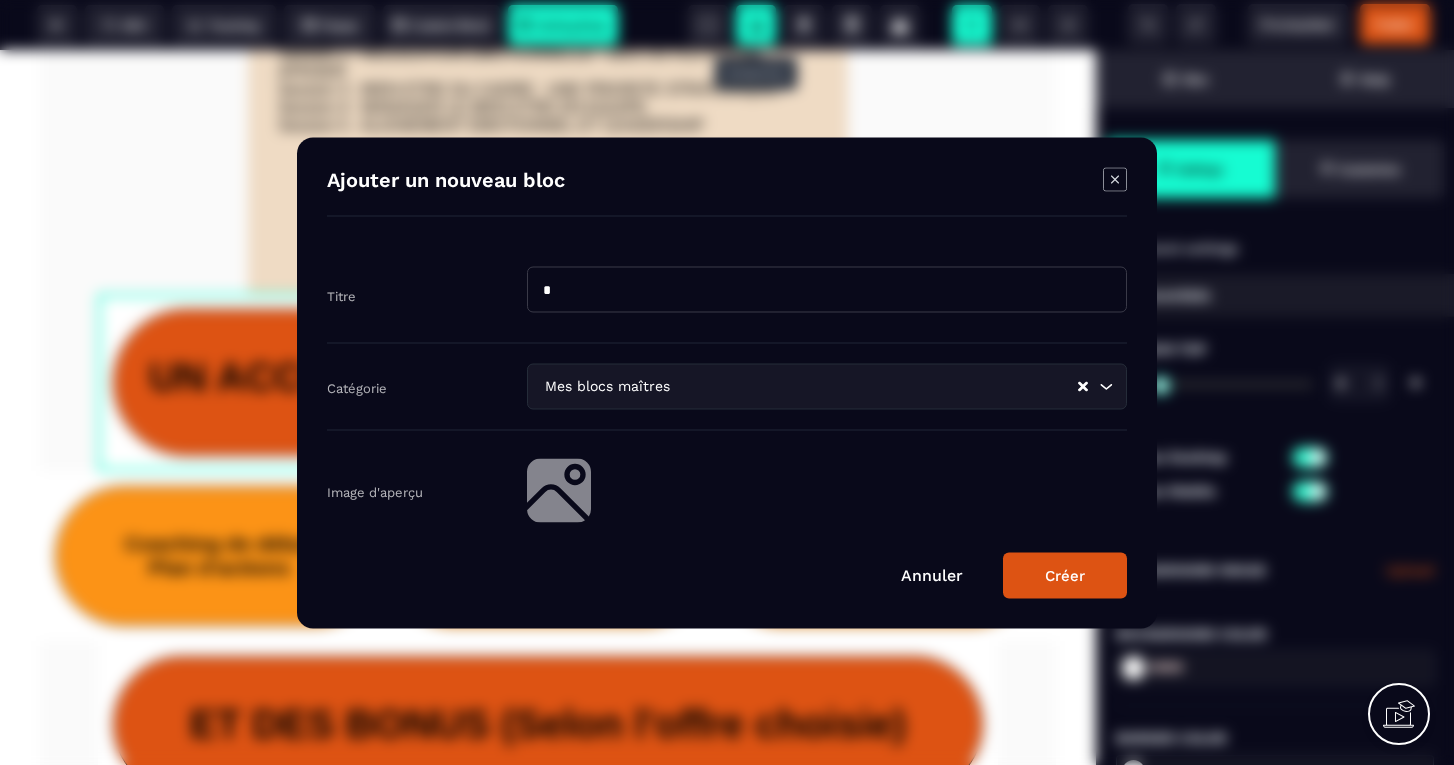 type on "*" 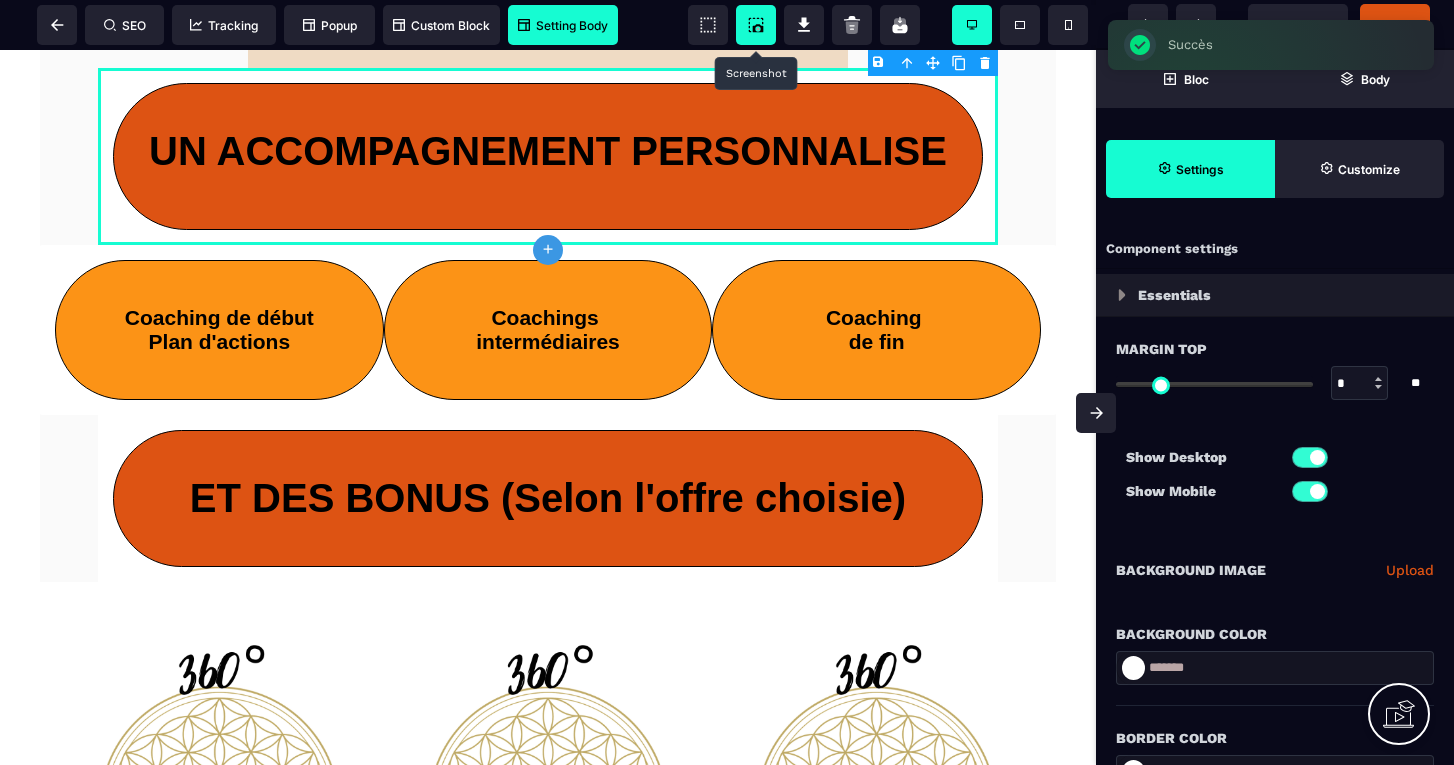 scroll, scrollTop: 3385, scrollLeft: 0, axis: vertical 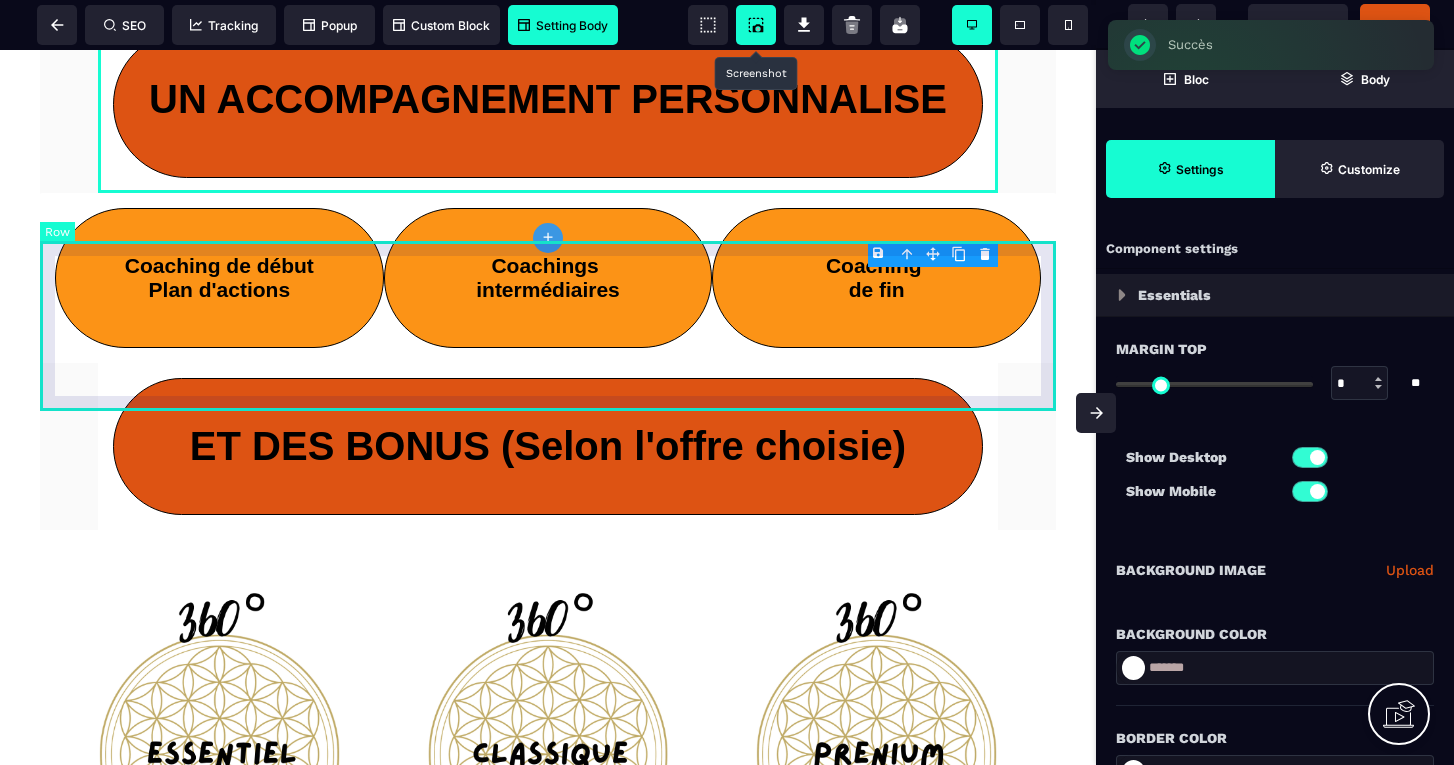 click on "Coaching de début
Plan d'actions Coachings
intermédiaires Coaching
de fin" at bounding box center (548, 278) 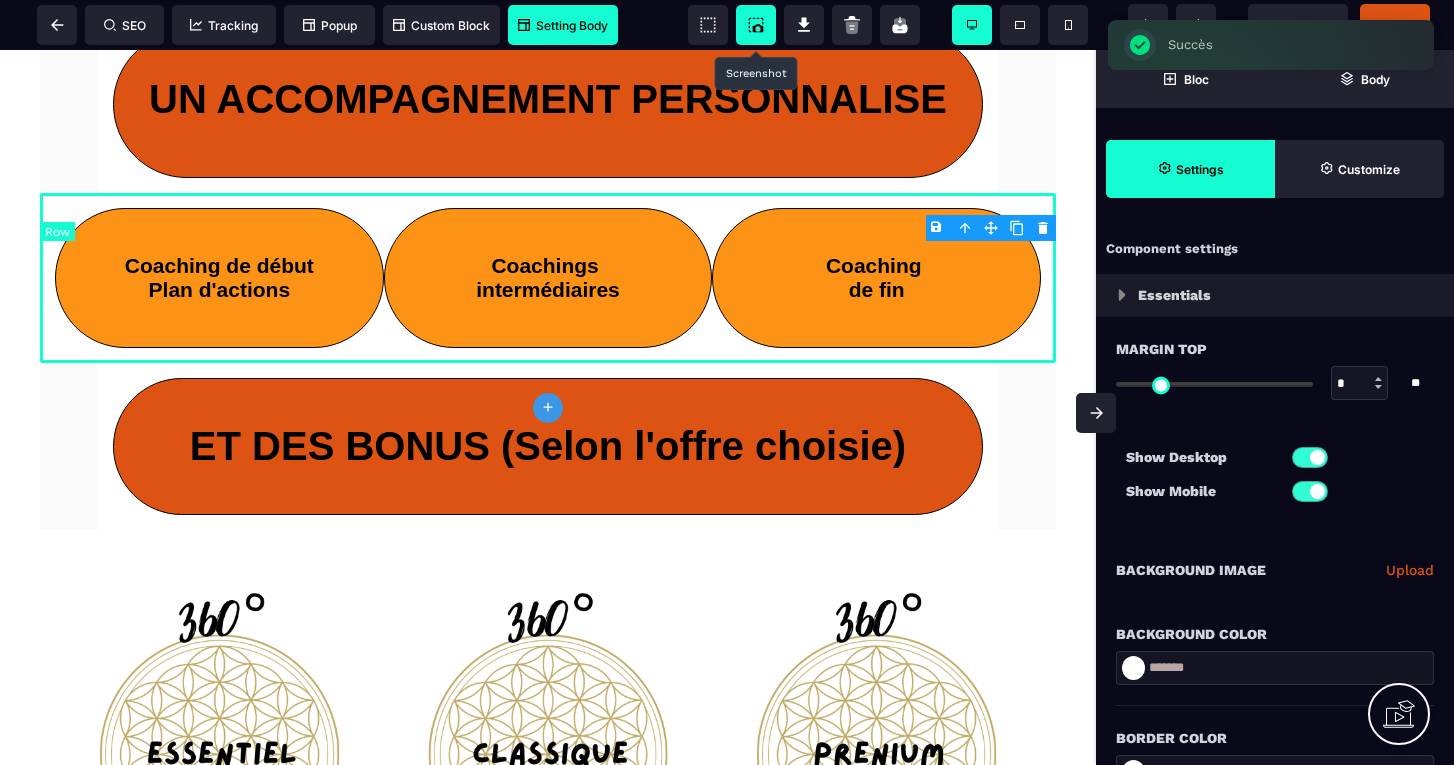 type on "*" 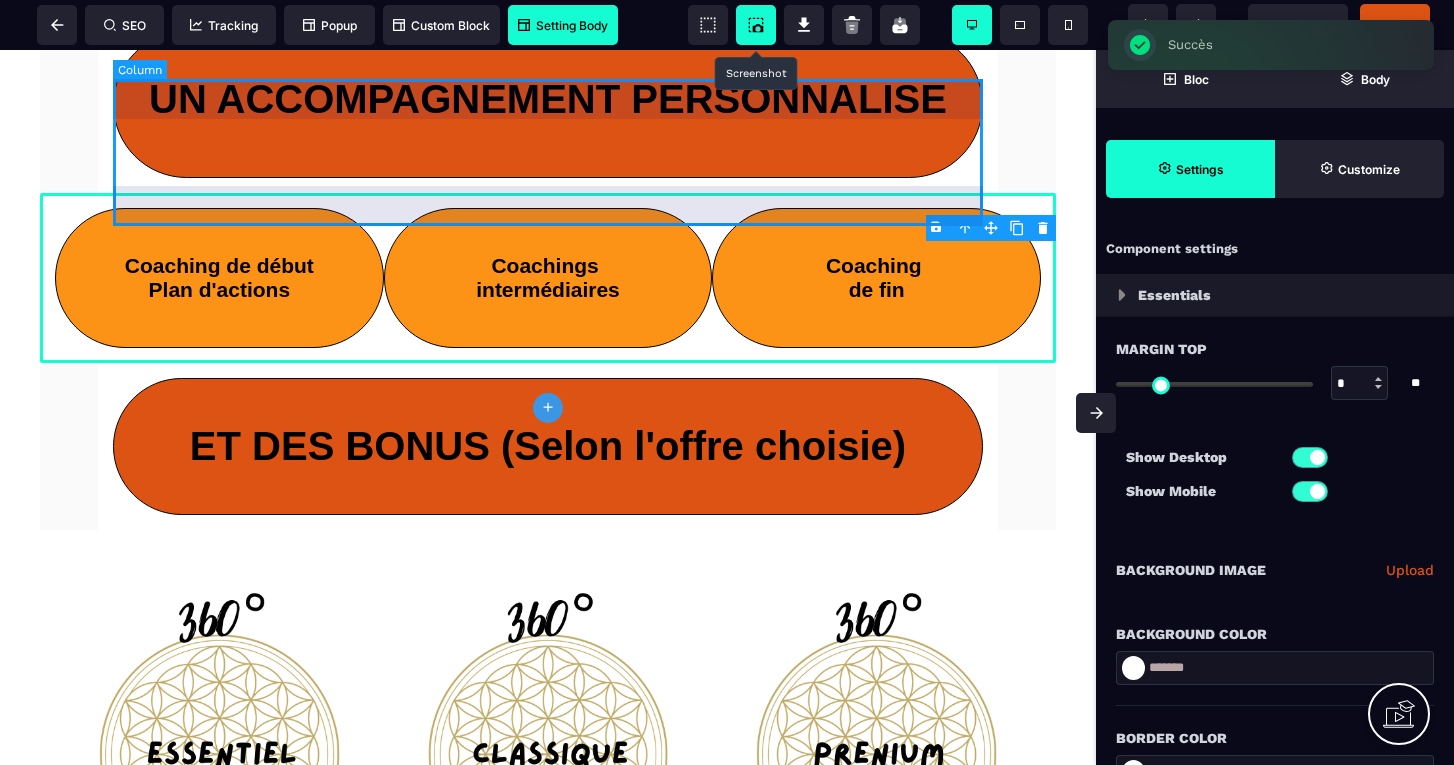 click on "B I U S
A *******
plus
Column
SEO" at bounding box center [727, 382] 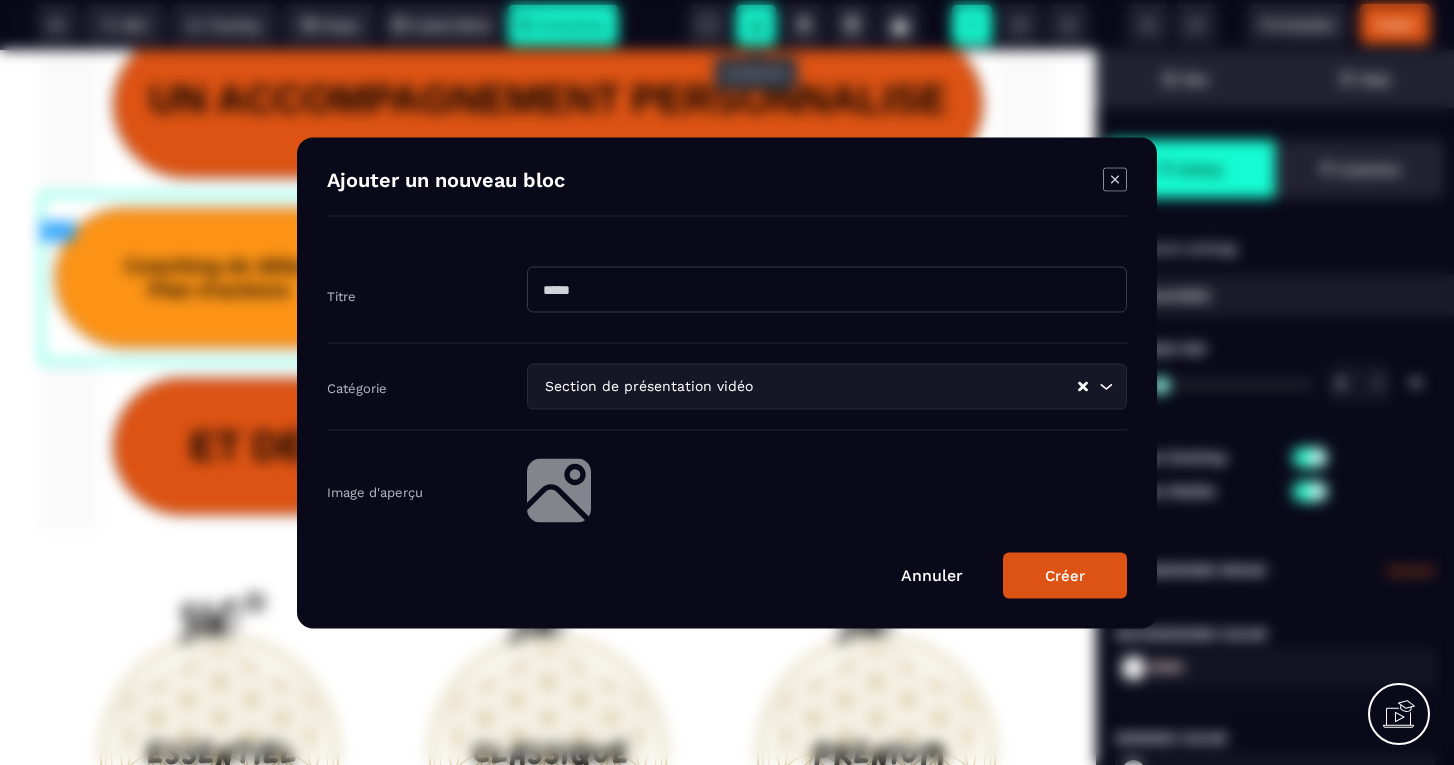 click at bounding box center [827, 289] 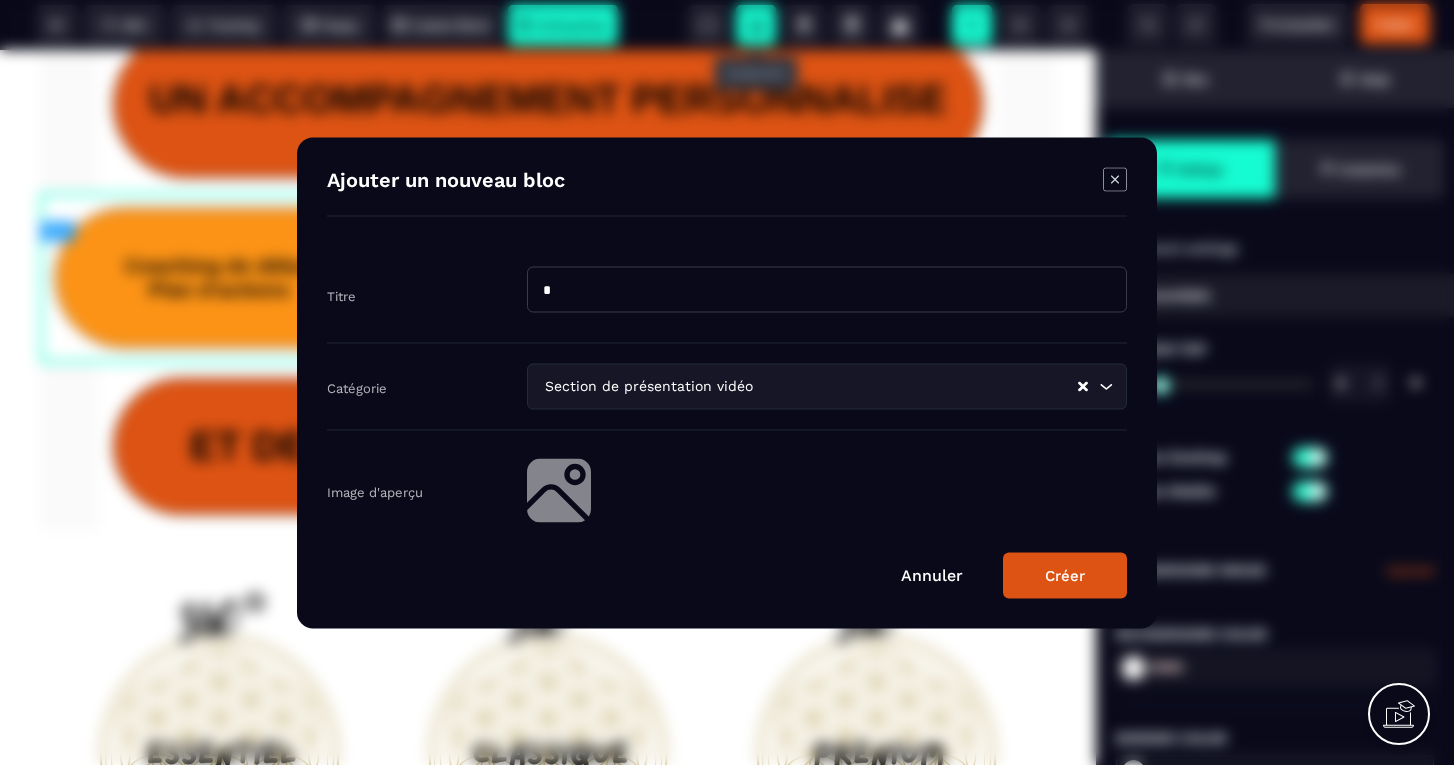 type on "*" 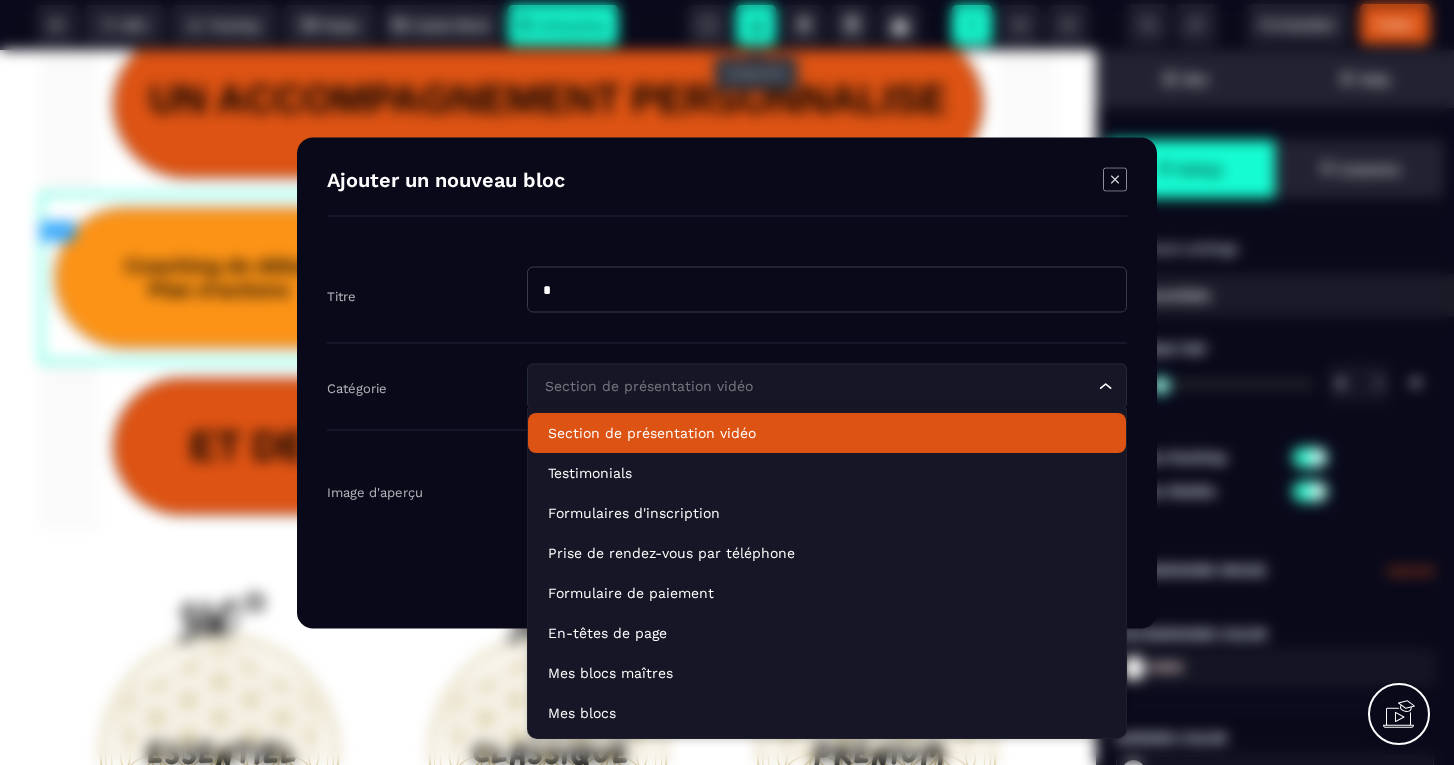 click on "Section de présentation vidéo" at bounding box center [817, 386] 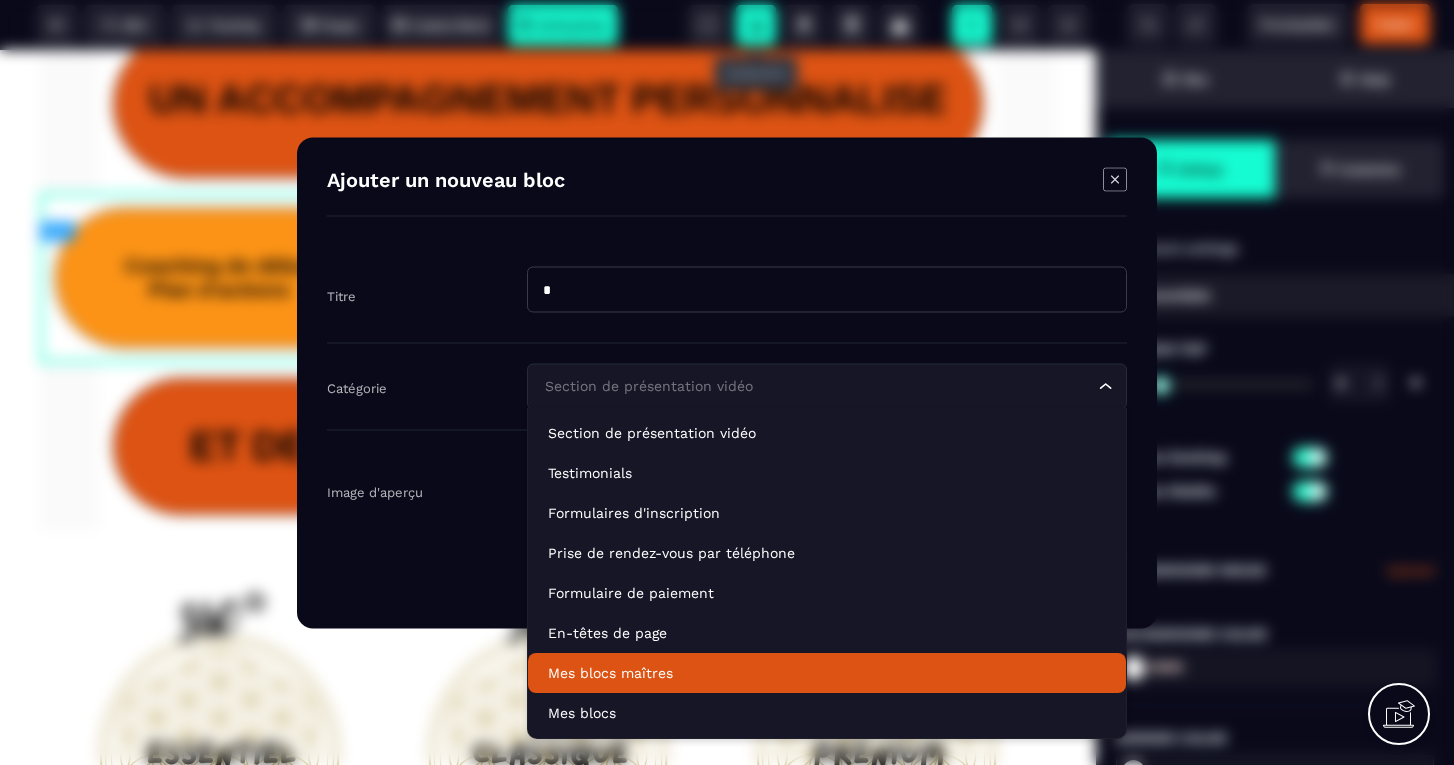 click on "Mes blocs maîtres" 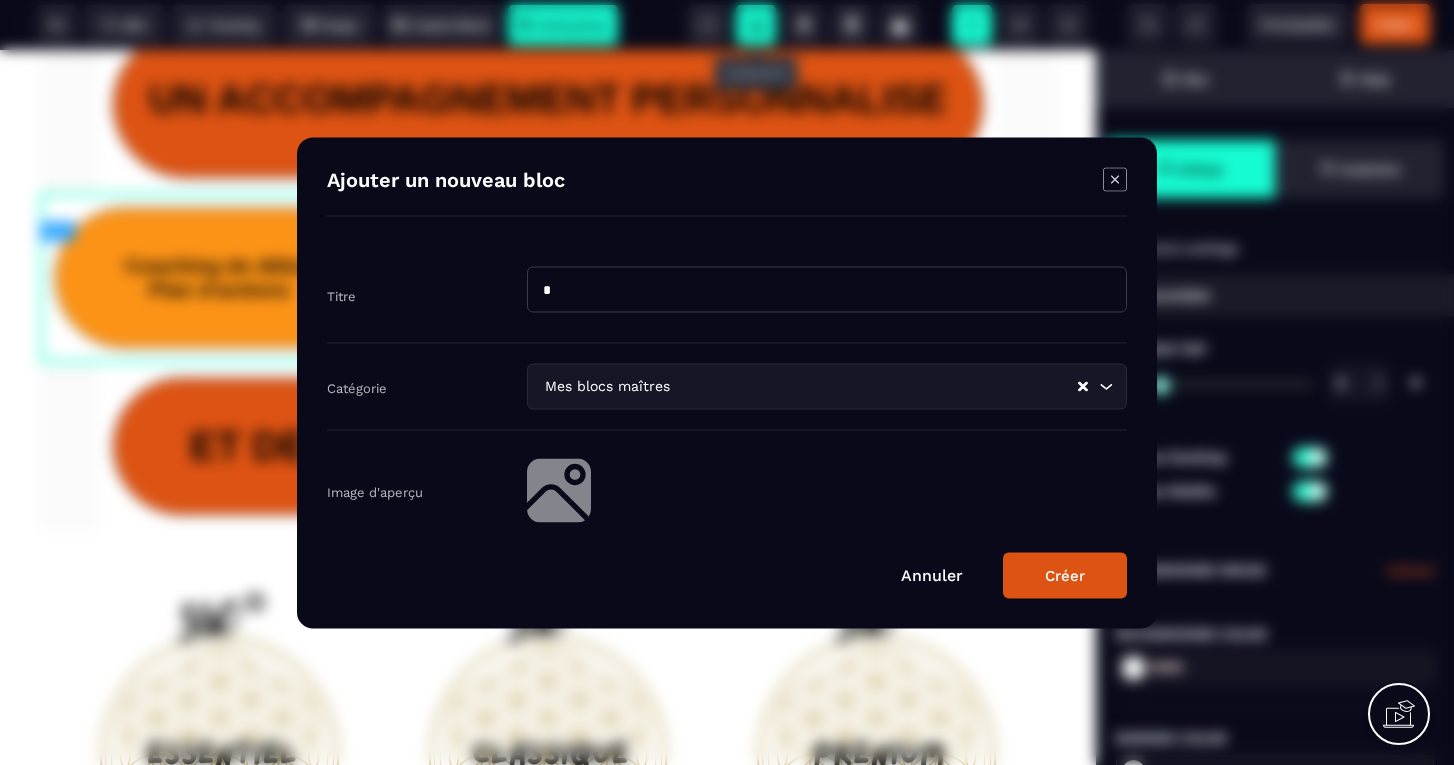 click on "Créer" at bounding box center [1065, 575] 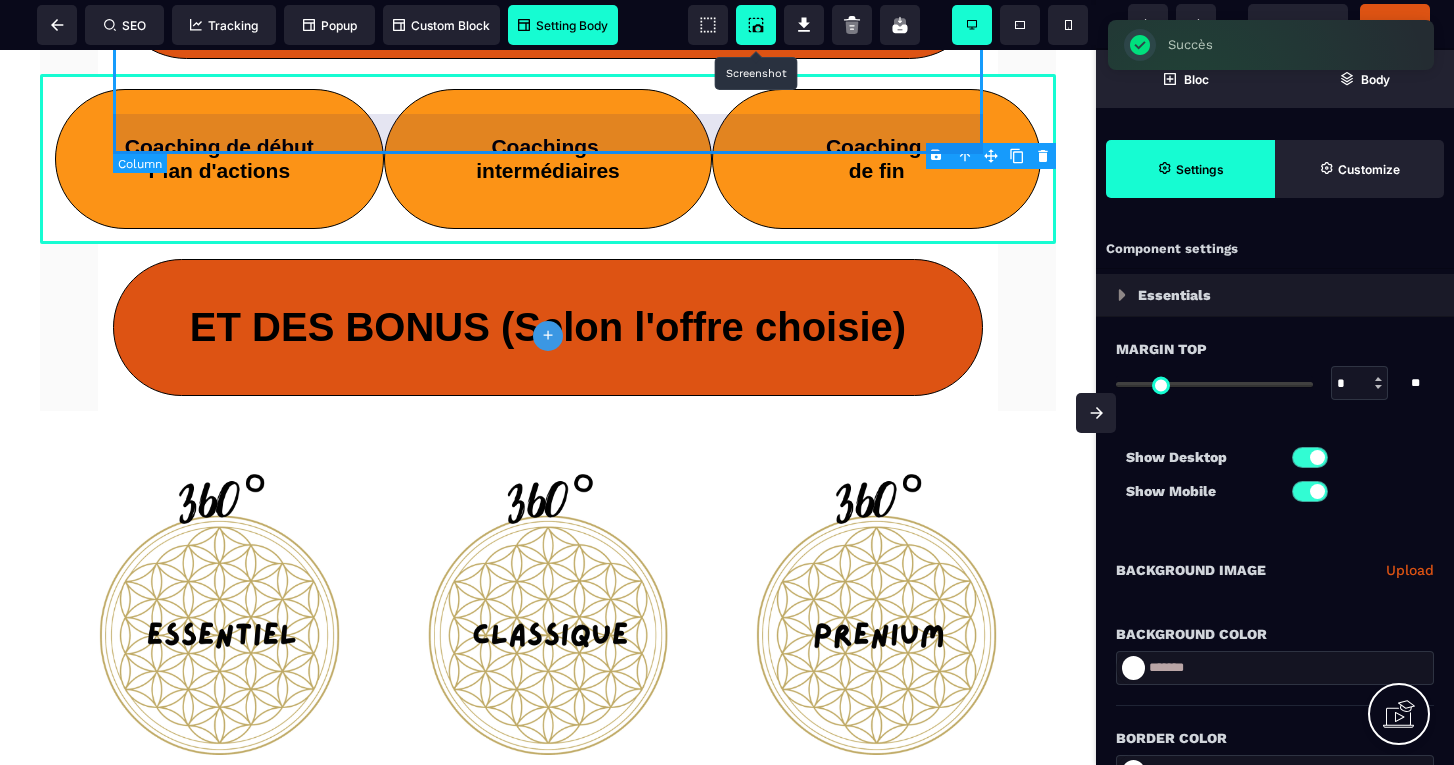 scroll, scrollTop: 3510, scrollLeft: 0, axis: vertical 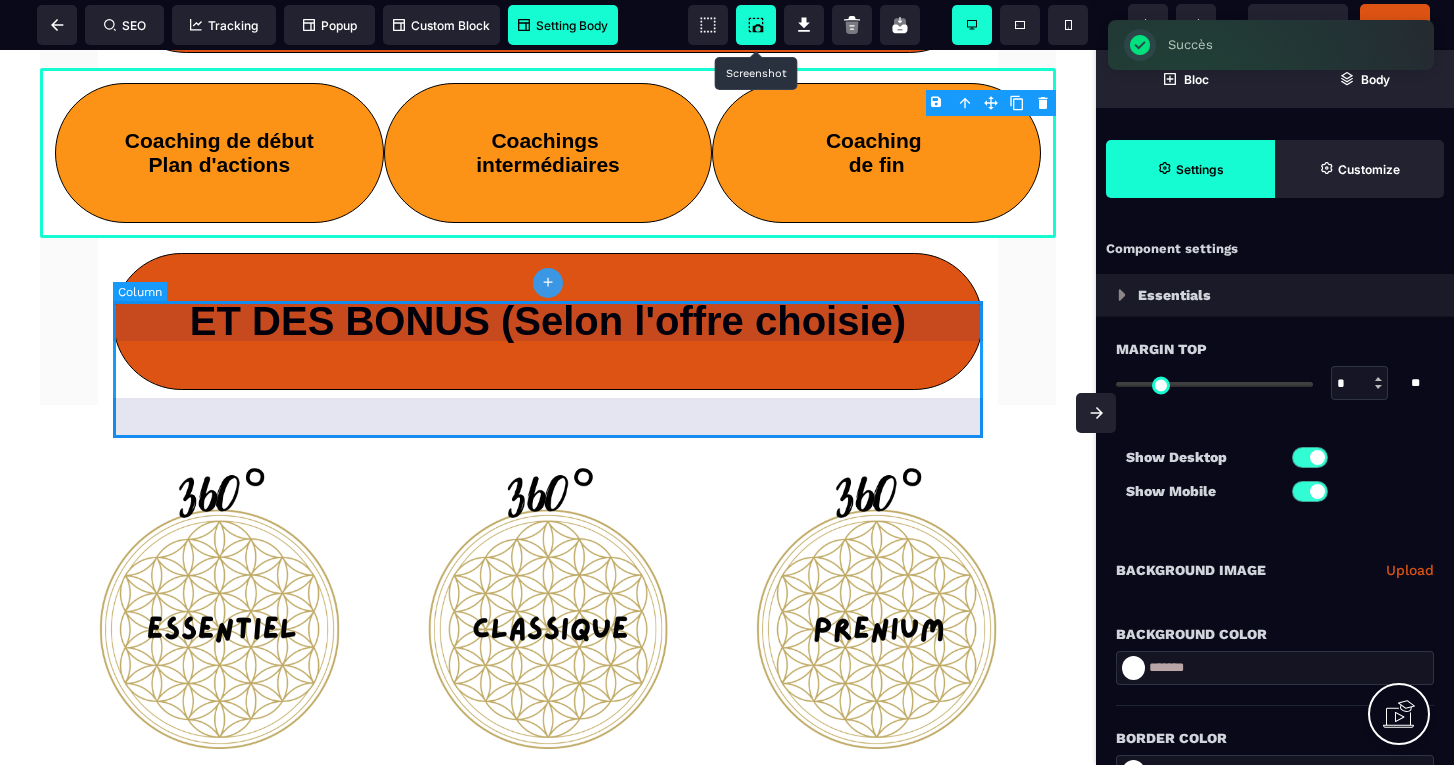 click on "ET DES BONUS (Selon l'offre choisie)" at bounding box center [548, 321] 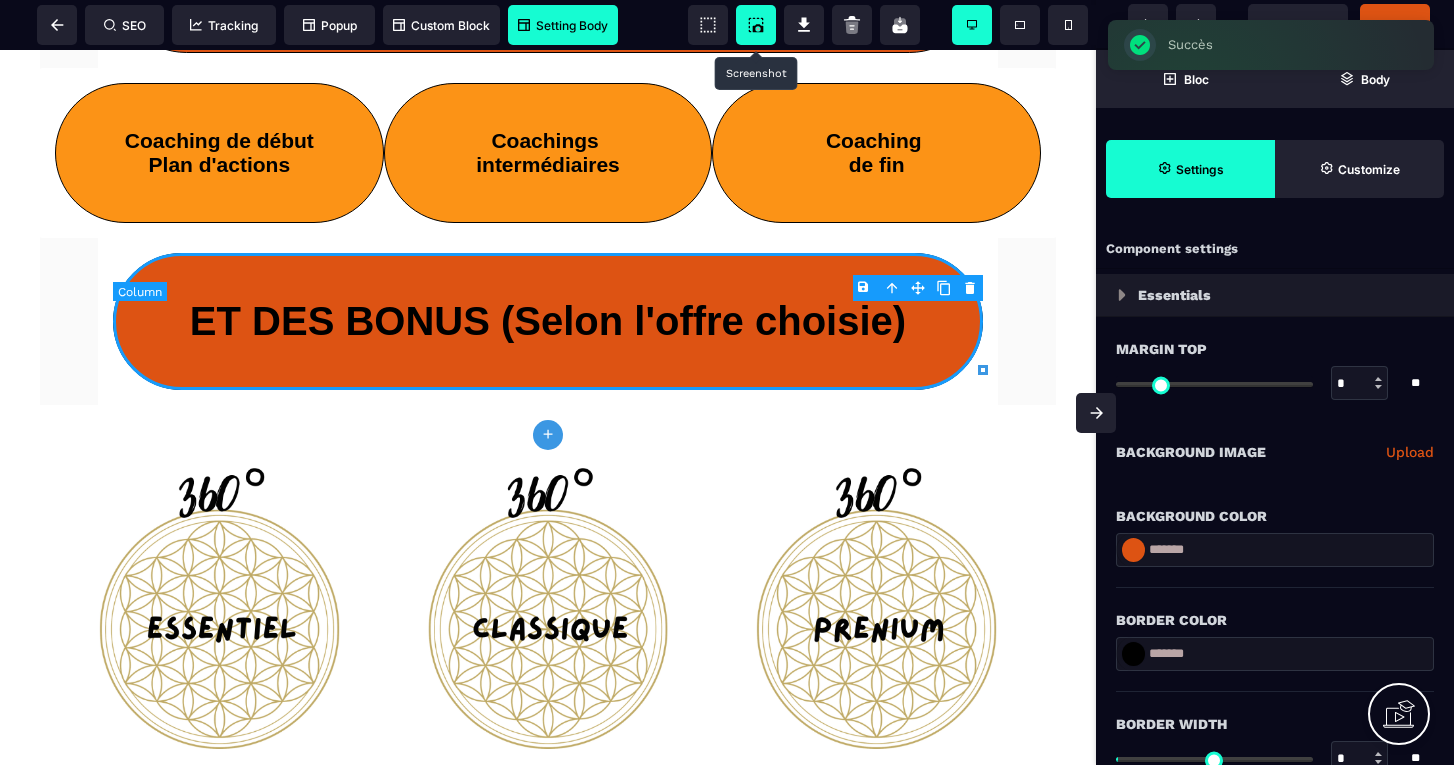 click on "B I U S
A *******
plus
Column
SEO" at bounding box center [727, 382] 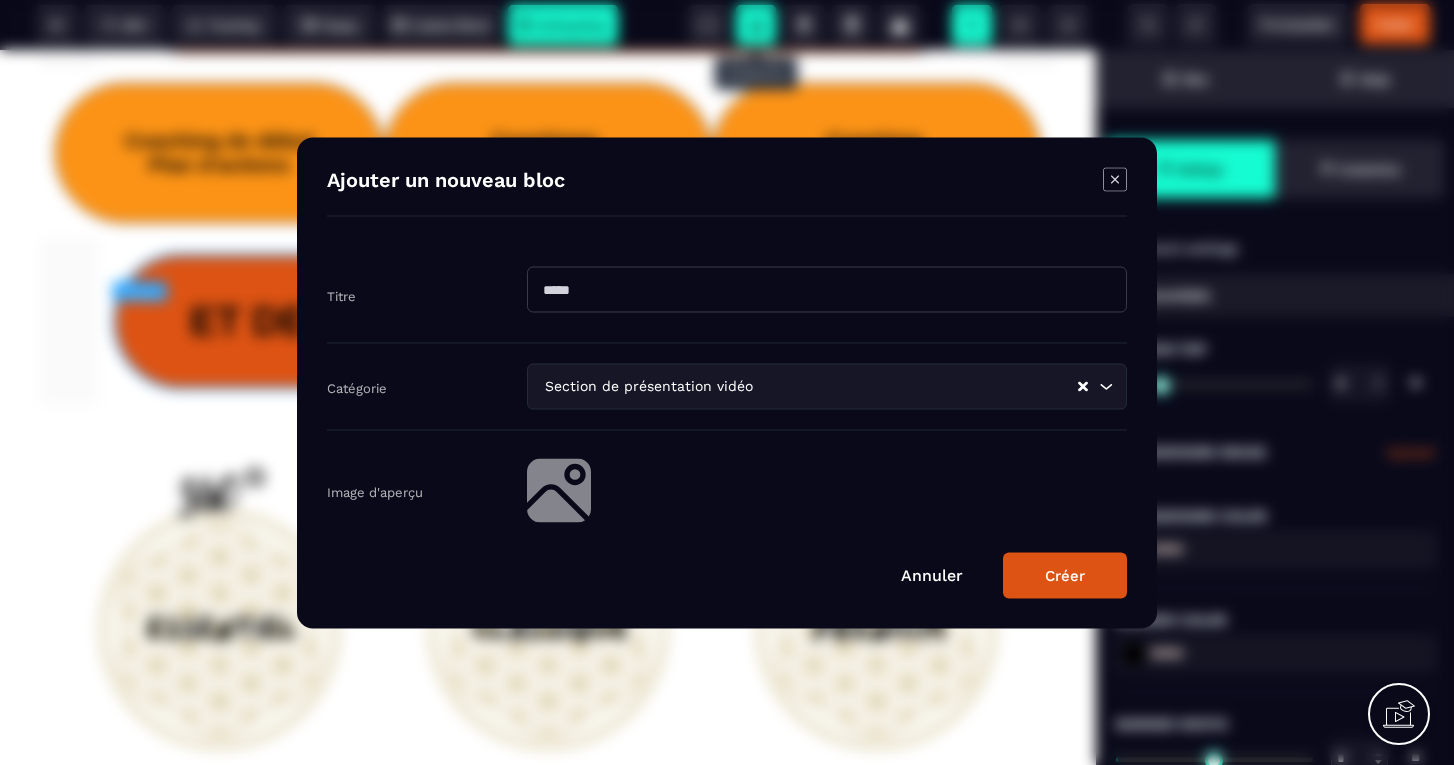 click at bounding box center [827, 289] 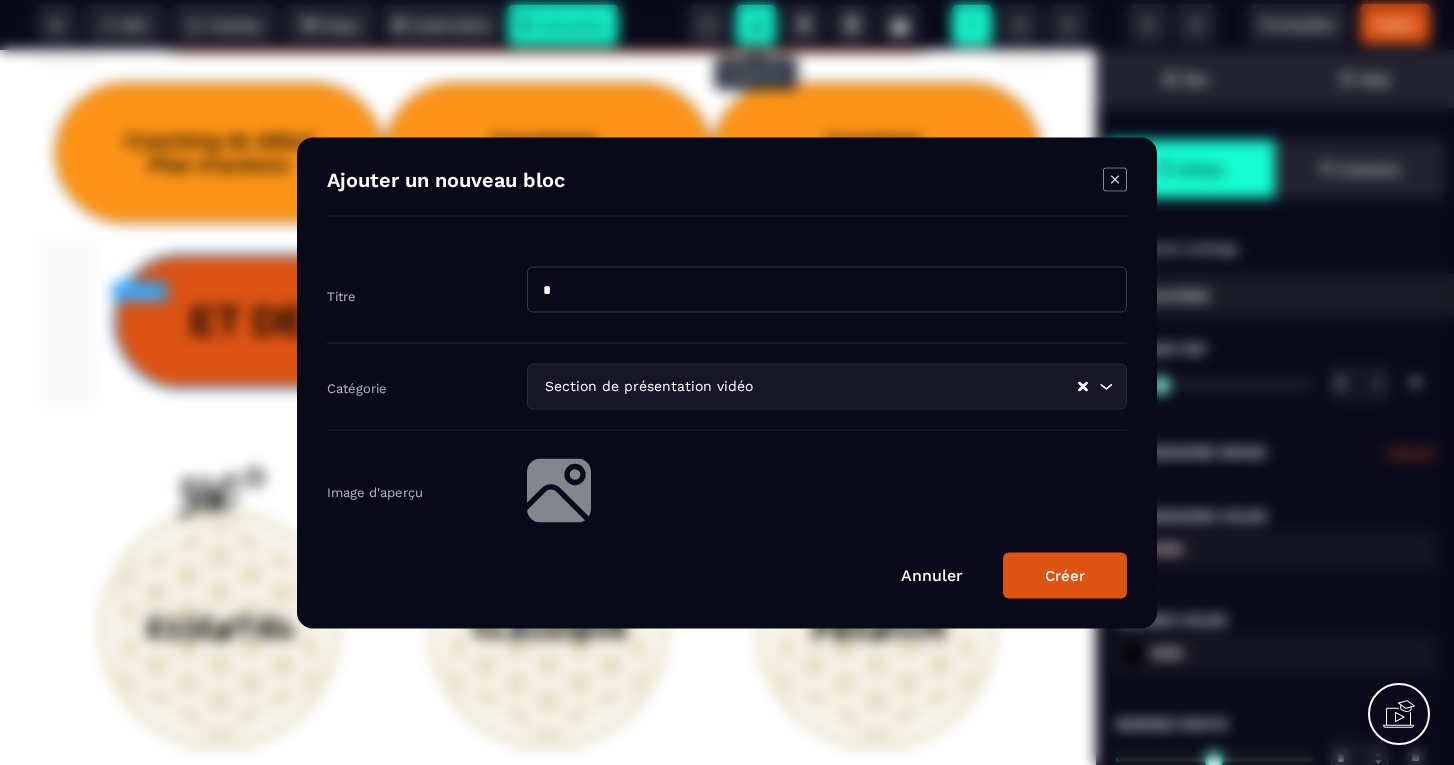type on "*" 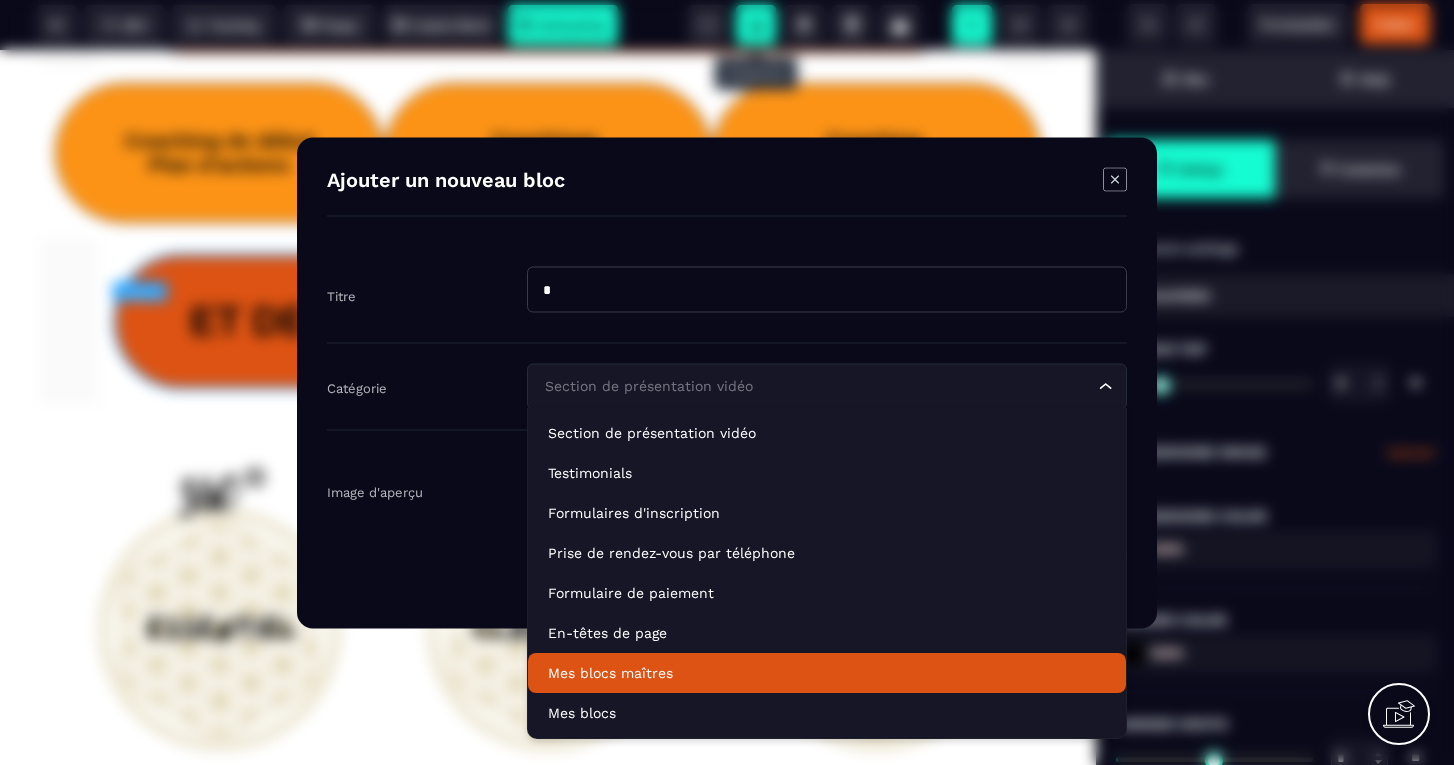 click on "Mes blocs maîtres" 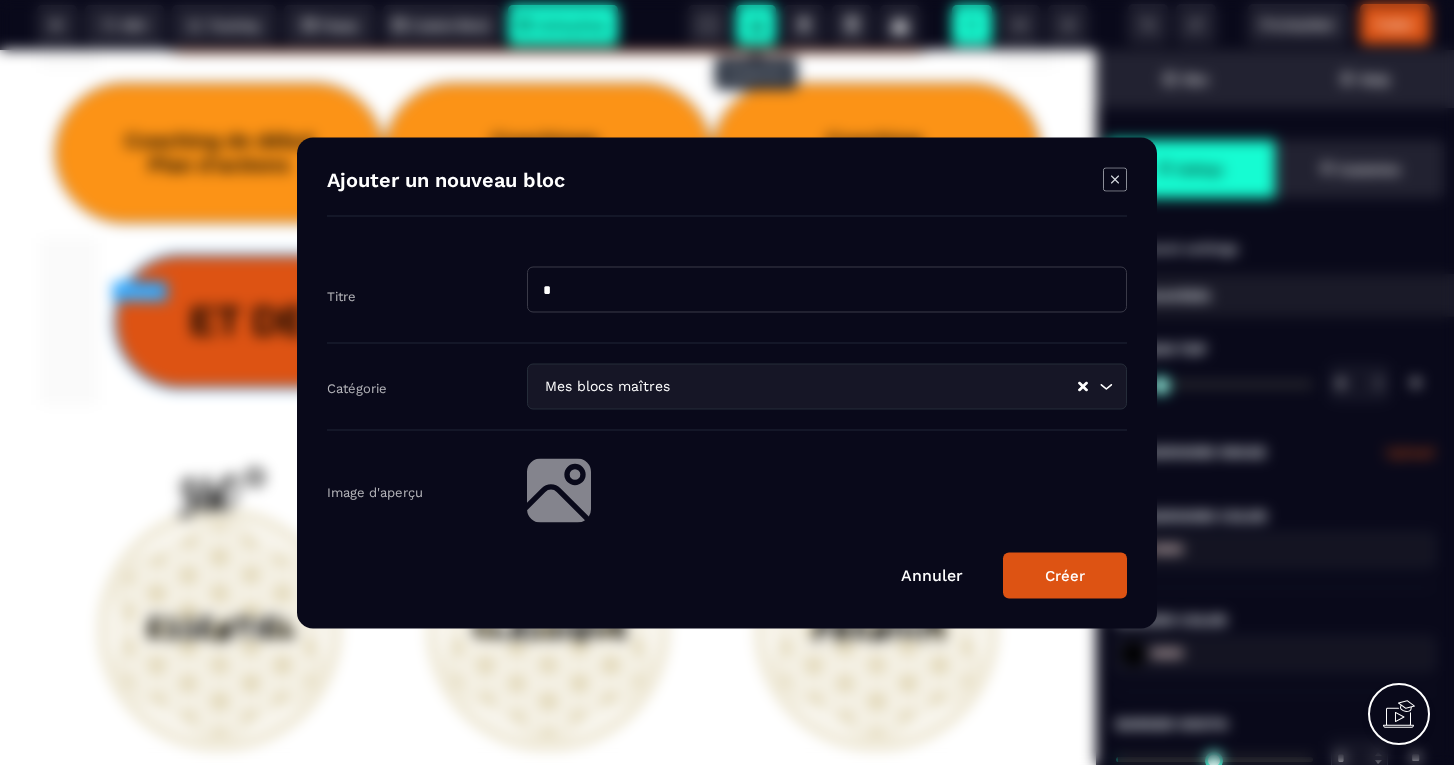 click on "Créer" at bounding box center [1065, 575] 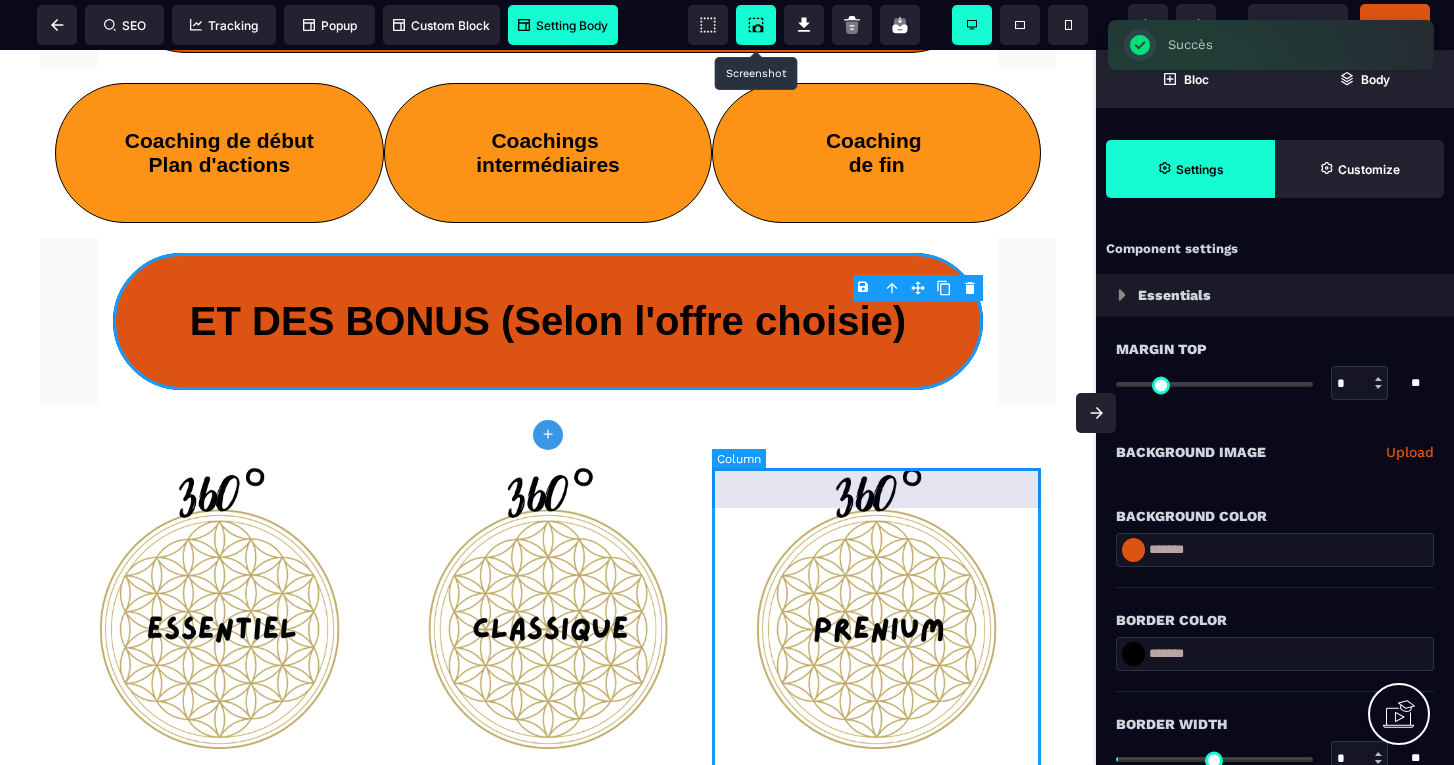 click on "10 séances de coaching de 30mn 1 communauté d'échange de pratiques OFFERT  10 séances d'hypnose OFFERTES (600€) Suivi whatsapp prioritaire pendant 2 mois dont 1 mois offert (500€) 1 journée en présentiel pour expérimenter les constellations organisationnelles OFFERTE (200€) Accès à vie à la formation y compris aux mises jour Possibilité de résilier 15 jours après l'achat sans motif
BONUS 1300€
3000€ HT Réservé à 10 personnes" at bounding box center (876, 802) 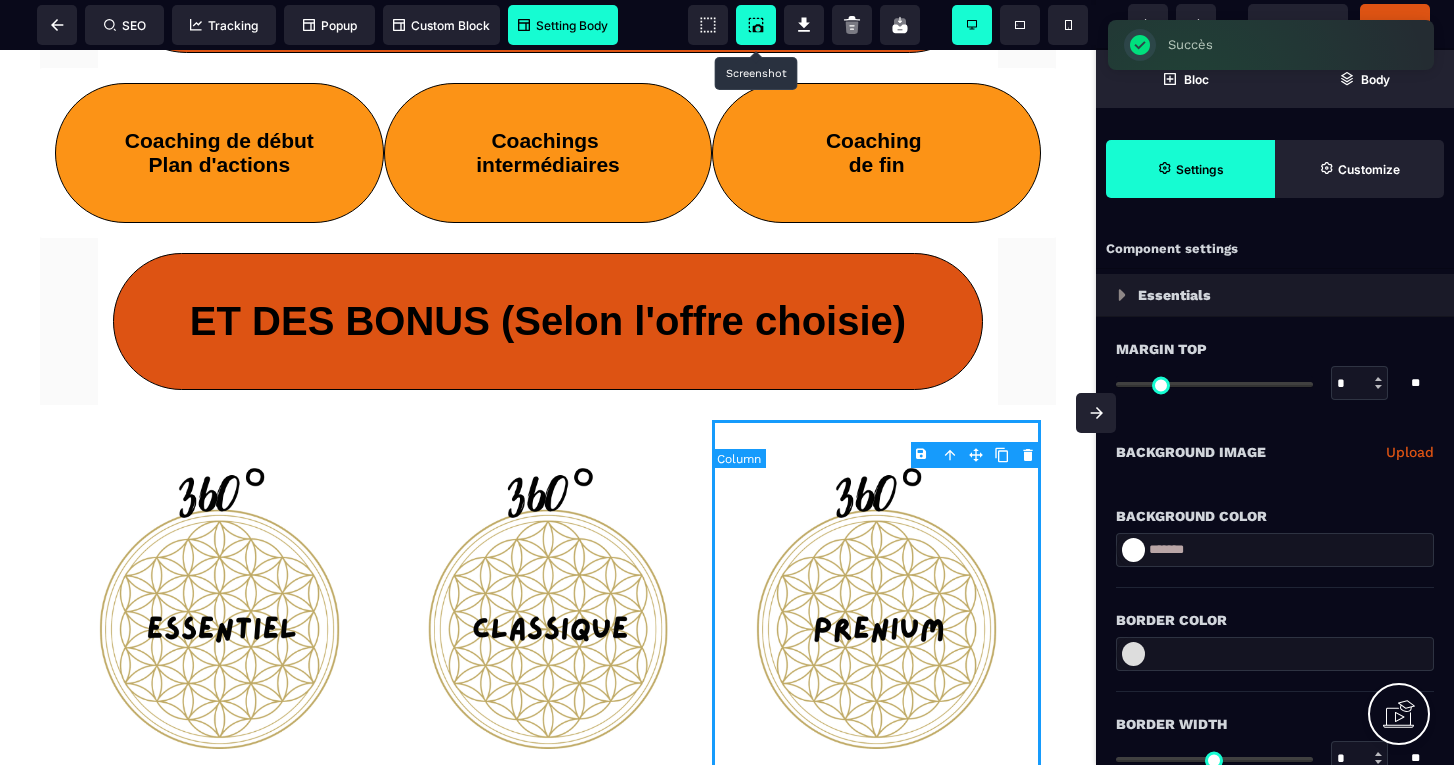 type on "*" 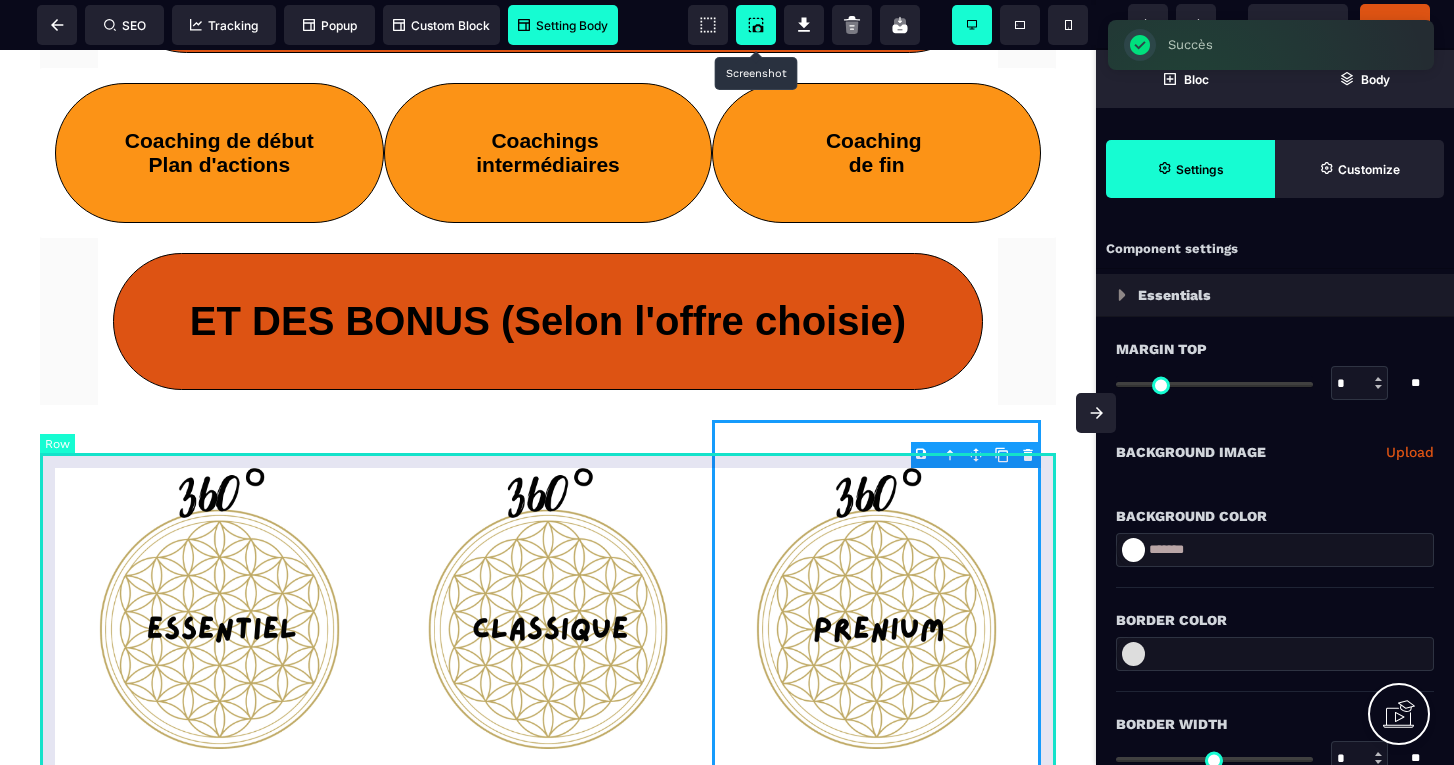click on "3 séances de coaching de 30mn OFFERTES (450€) 1 communauté d'échange de pratiques OFFERT Accès à vie à la formation y compris aux mises jour  Possibilité de résilier 15 jours après l'achat sans motif
BONUS 450€
1000€ HT 6 séances de coaching de 30mn + 4 séances OFFERTES de 30mn (600€) 1 communauté d'échange de pratiques OFFERT 5 séances d'hypnose dont 4 OFFERTES (240€) Accès à vie à la formation y compris aux mises jour Possibilité de résilier 15 jours après l'achat sans motif
BONUS 1040€ 2000€ HT 10 séances de coaching de 30mn 1 communauté d'échange de pratiques OFFERT  10 séances d'hypnose OFFERTES (600€) Suivi whatsapp prioritaire pendant 2 mois dont 1 mois offert (500€) 1 journée en présentiel pour expérimenter les constellations organisationnelles OFFERTE (200€) Accès à vie à la formation y compris aux mises jour Possibilité de résilier 15 jours après l'achat sans motif
BONUS 1300€
3000€ HT Réservé à 10 personnes" at bounding box center (548, 802) 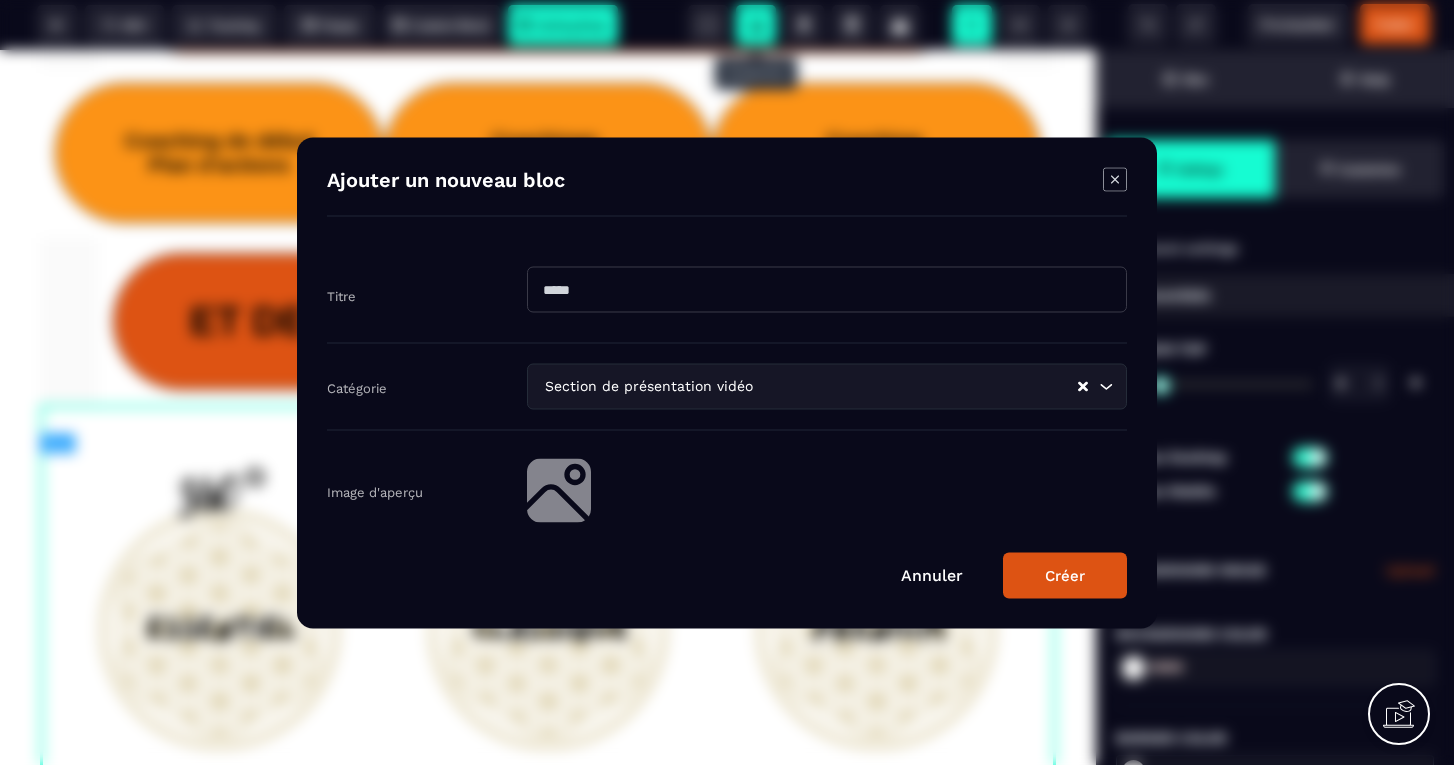 click on "B I U S
A *******
plus
Row
SEO
Big" at bounding box center [727, 382] 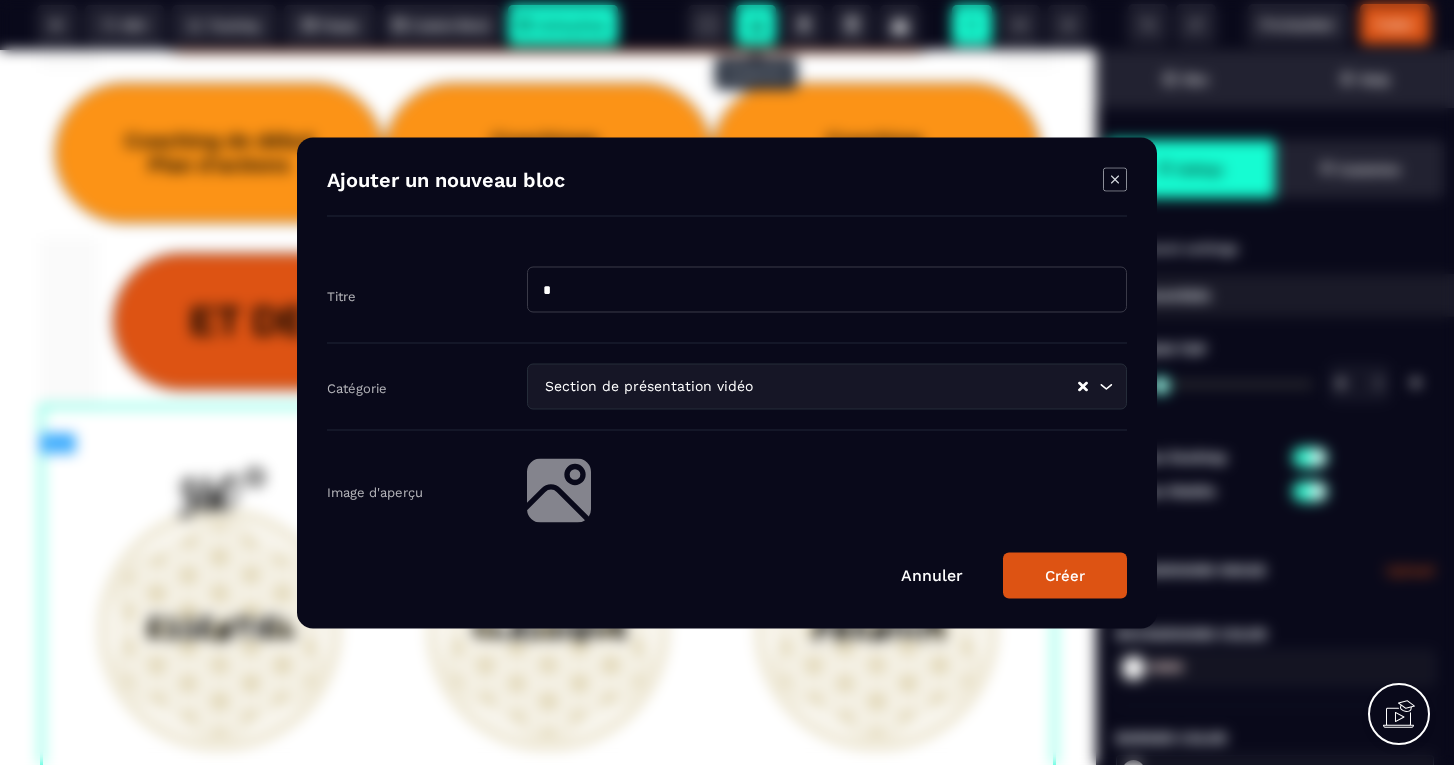 type on "*" 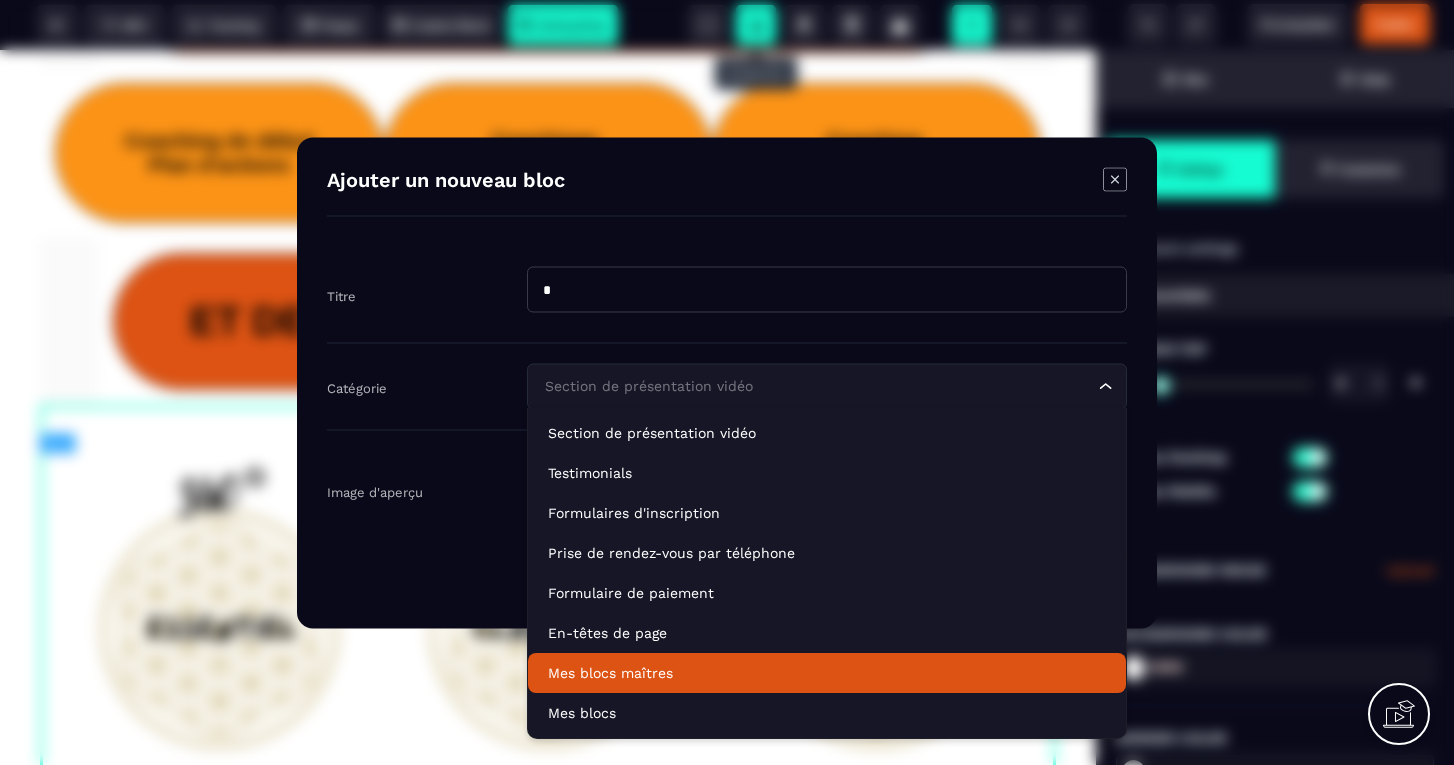 click on "Mes blocs maîtres" 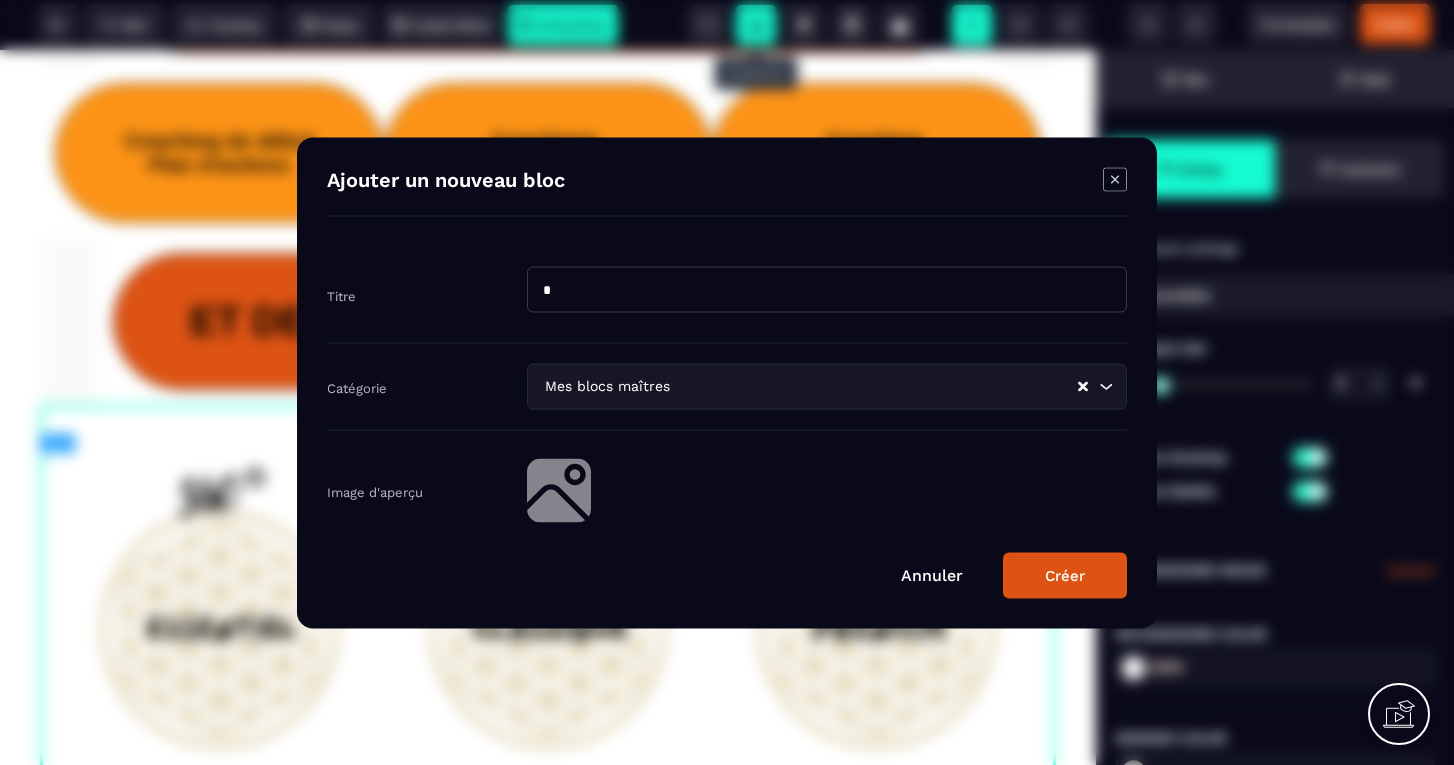 click on "Créer" at bounding box center (1065, 575) 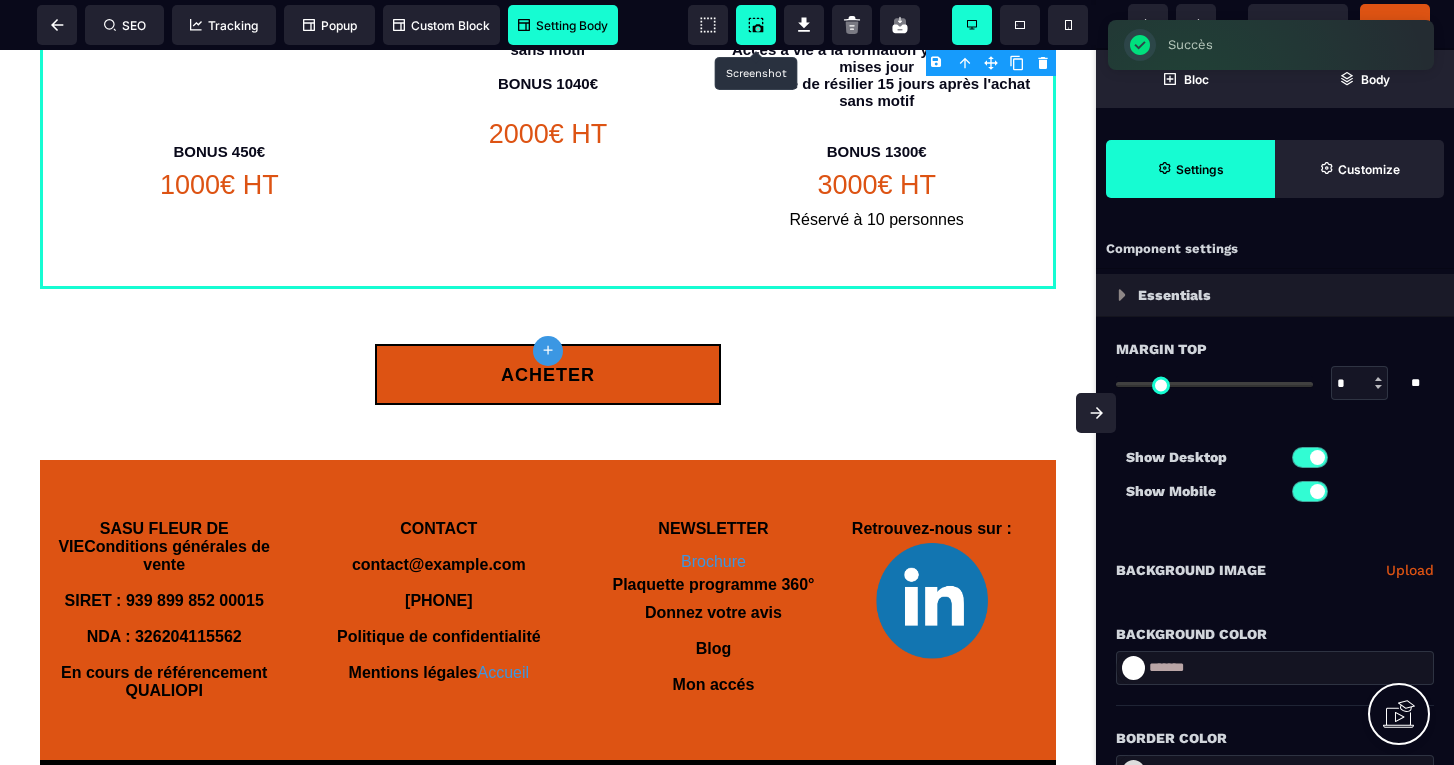 scroll, scrollTop: 4421, scrollLeft: 0, axis: vertical 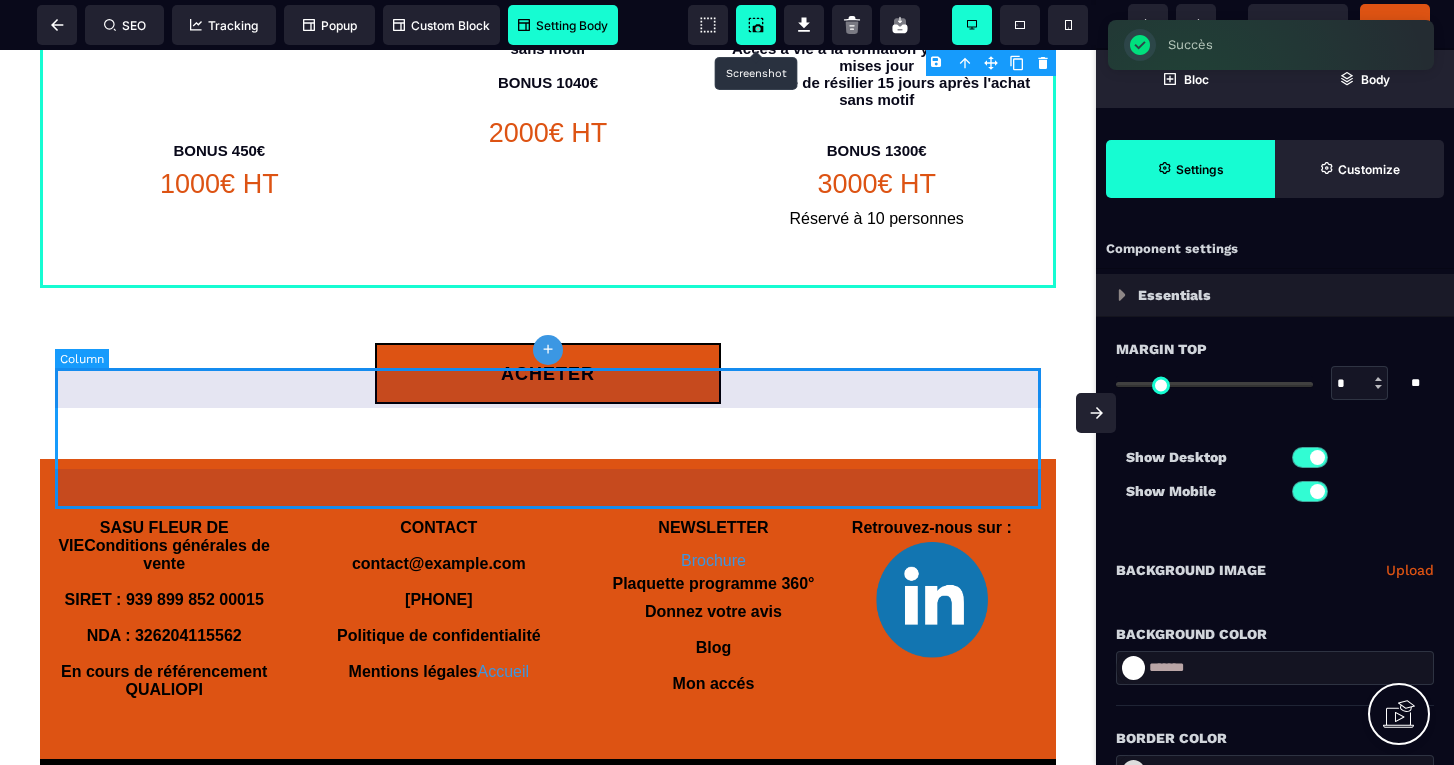 click on "ACHETER" at bounding box center [548, 373] 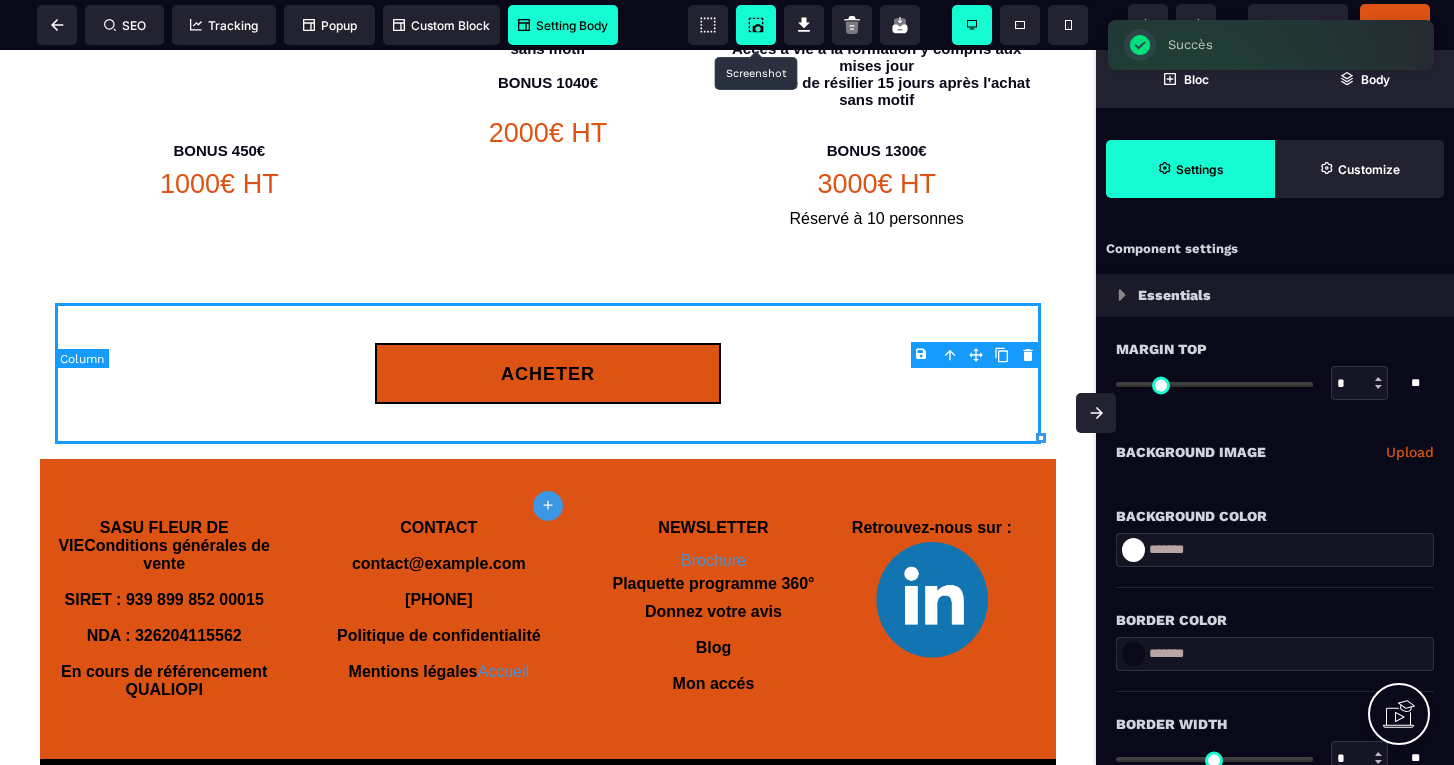 type on "*" 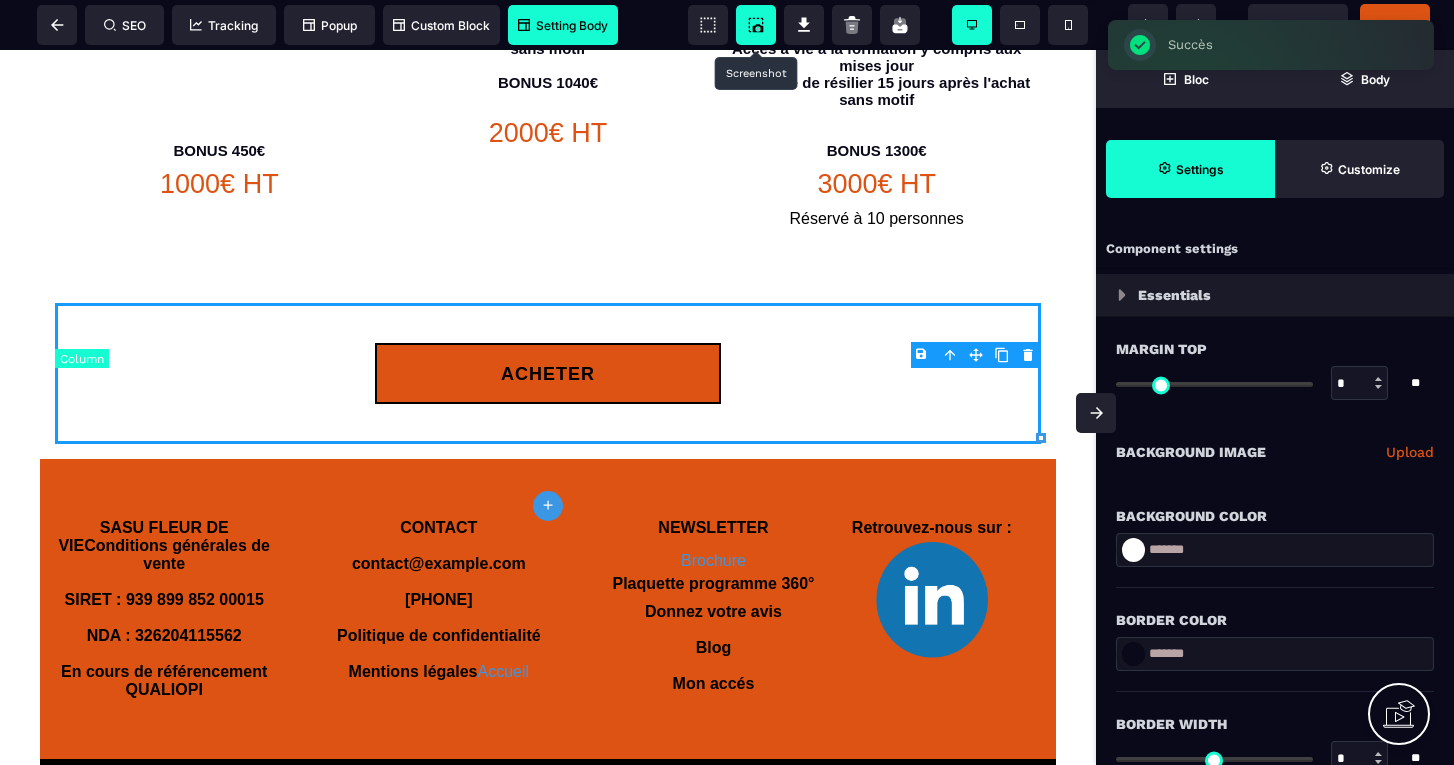 click on "B I U S
A *******
plus
Column
SEO" at bounding box center [727, 382] 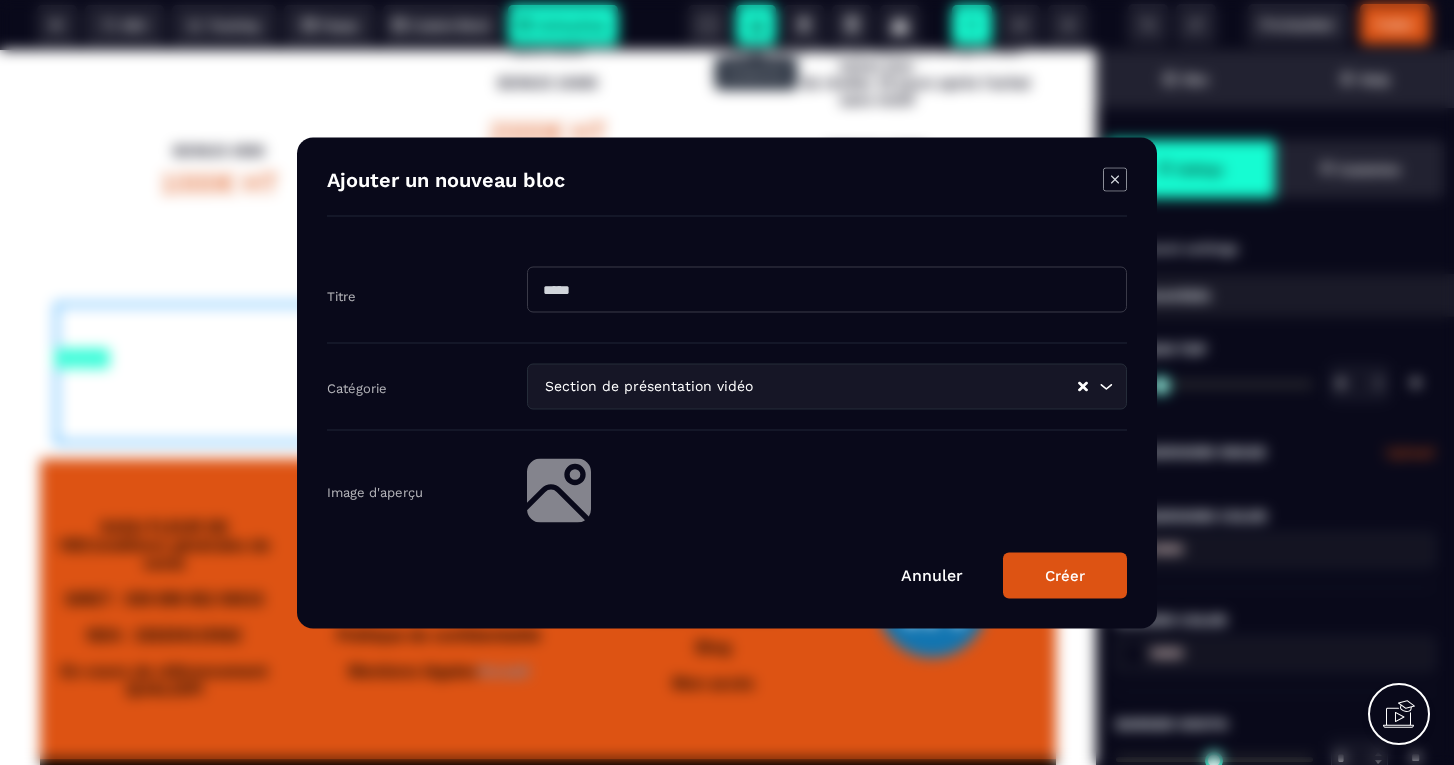 click at bounding box center (827, 289) 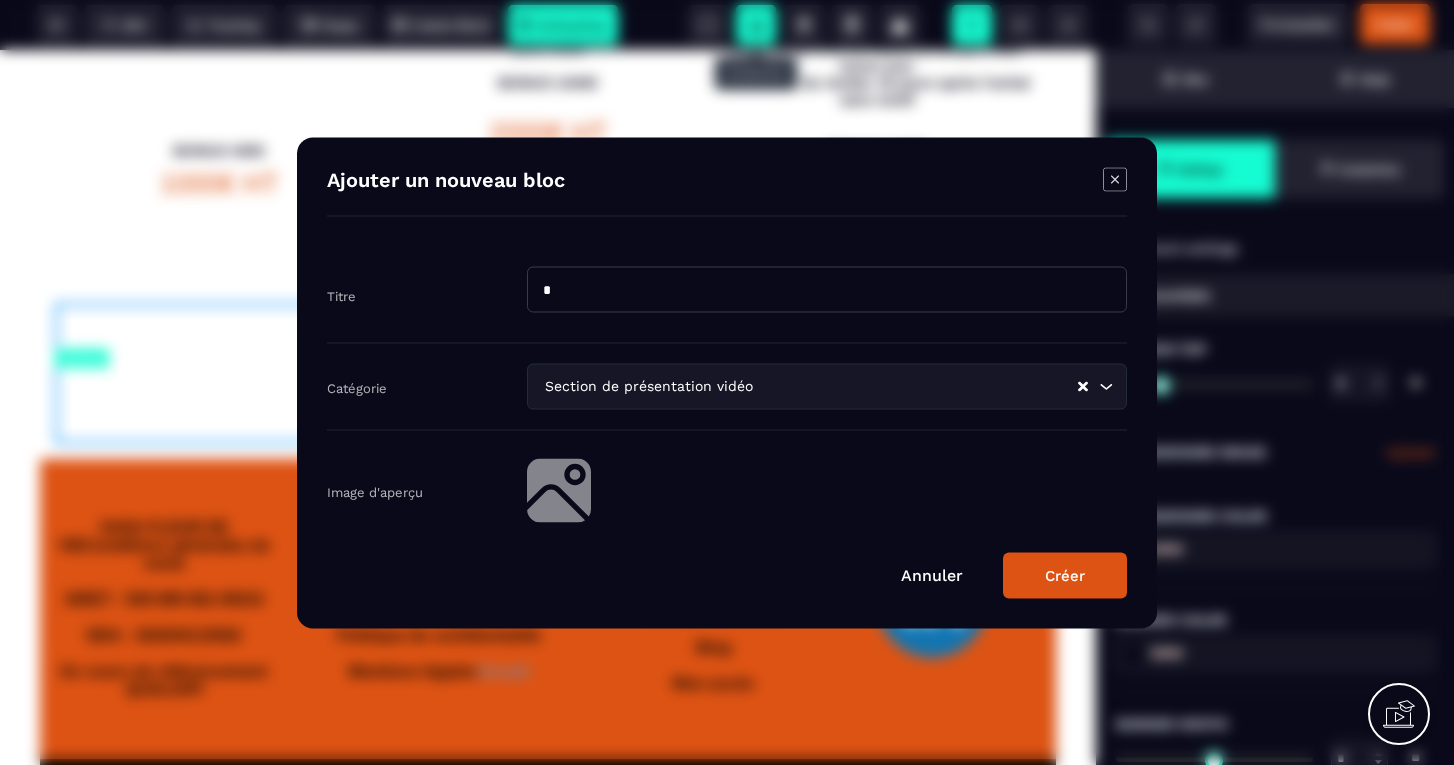 type on "*" 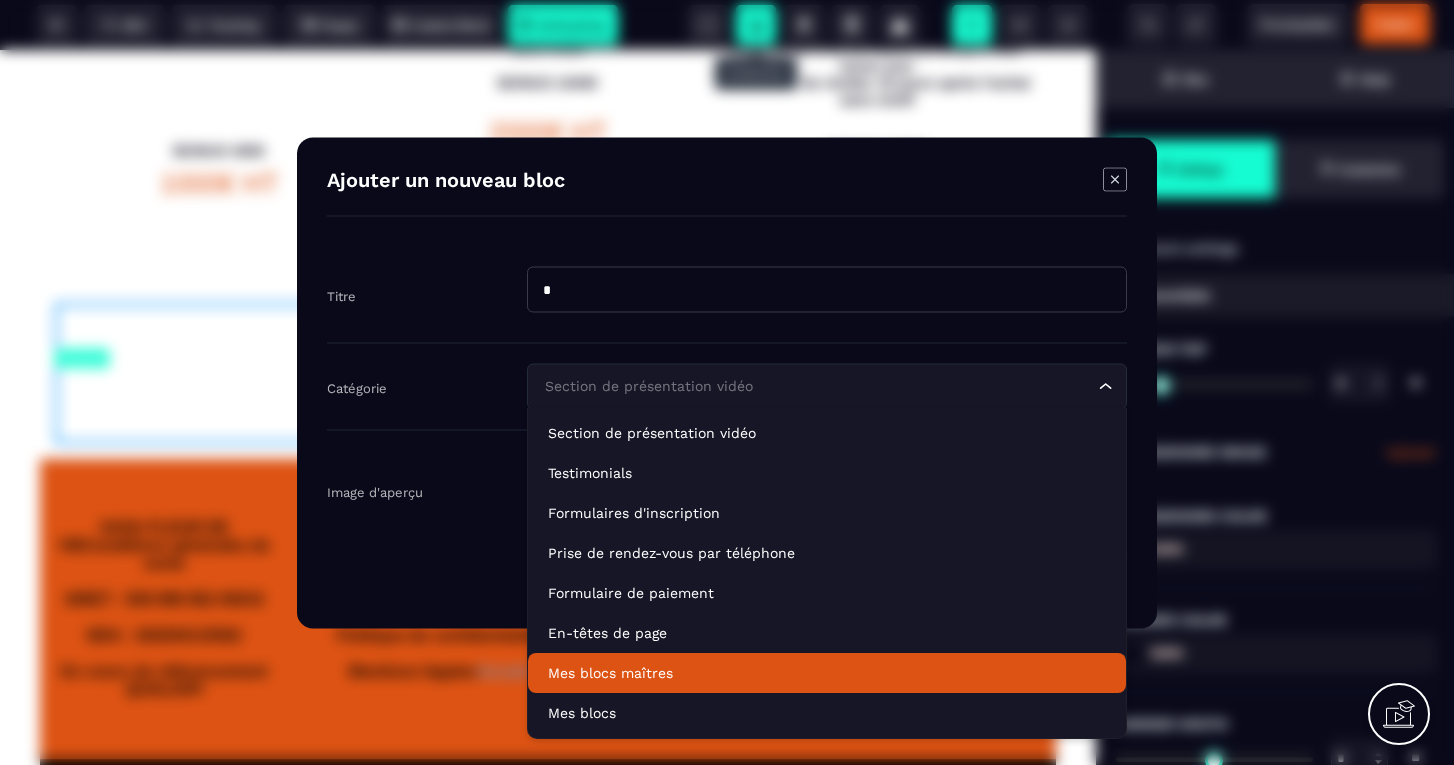 click on "Mes blocs maîtres" 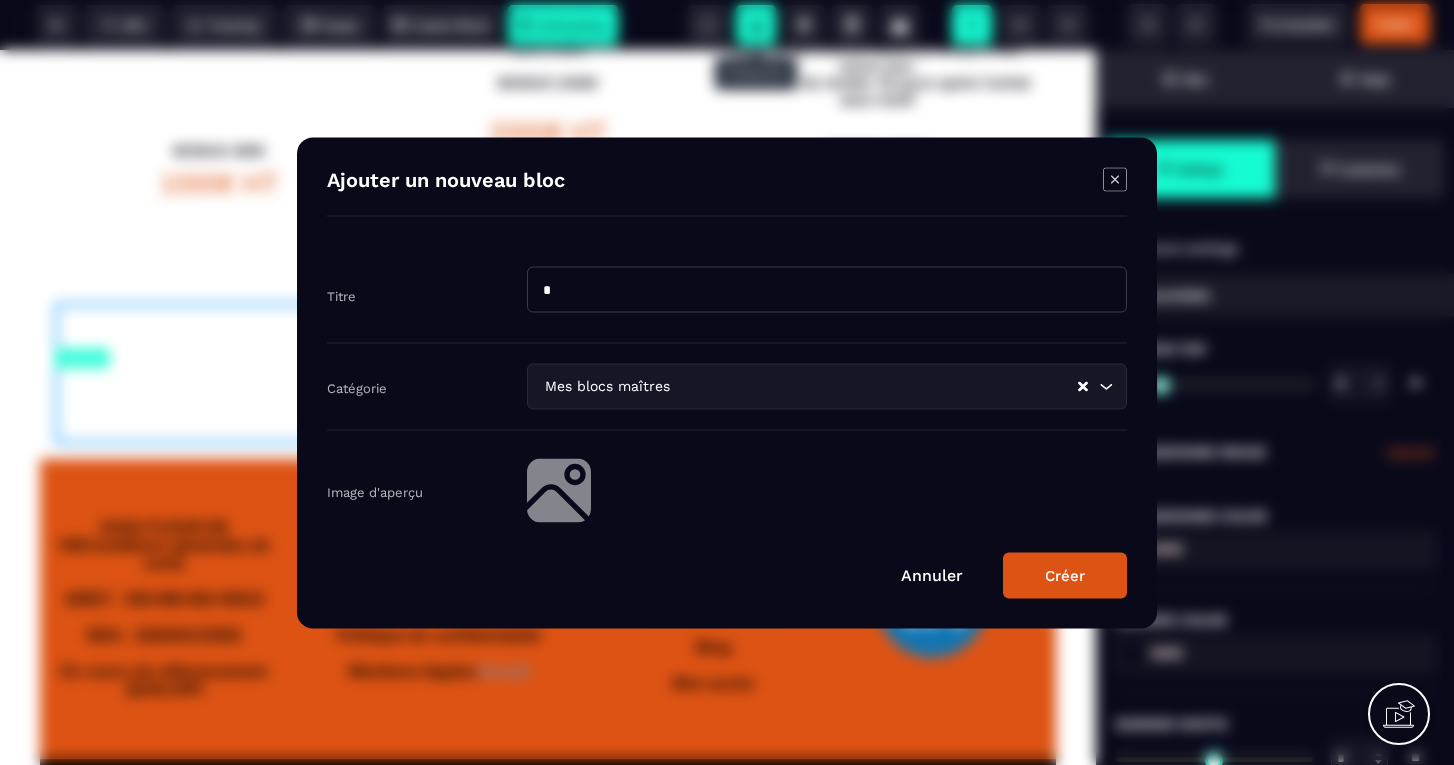 click on "Créer" at bounding box center (1065, 575) 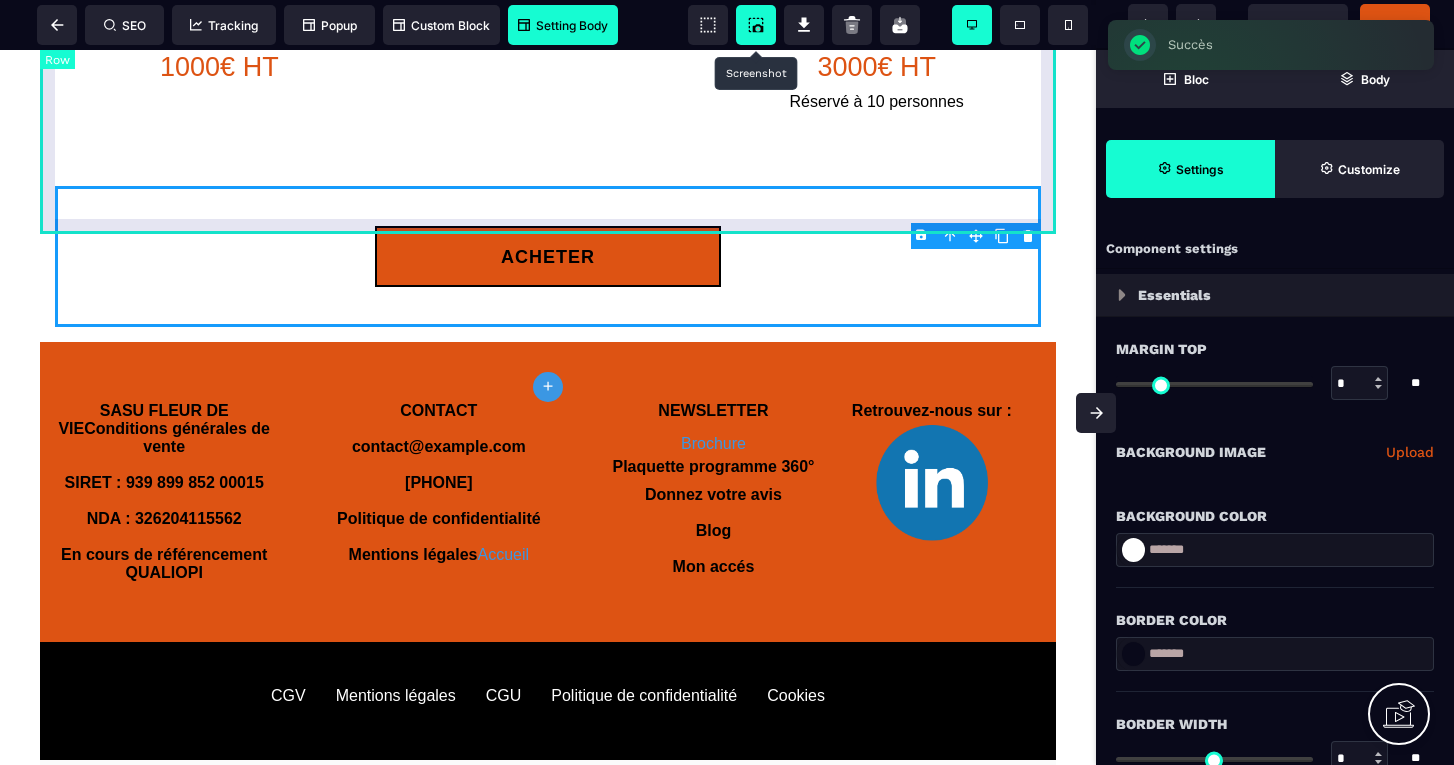 scroll, scrollTop: 4540, scrollLeft: 0, axis: vertical 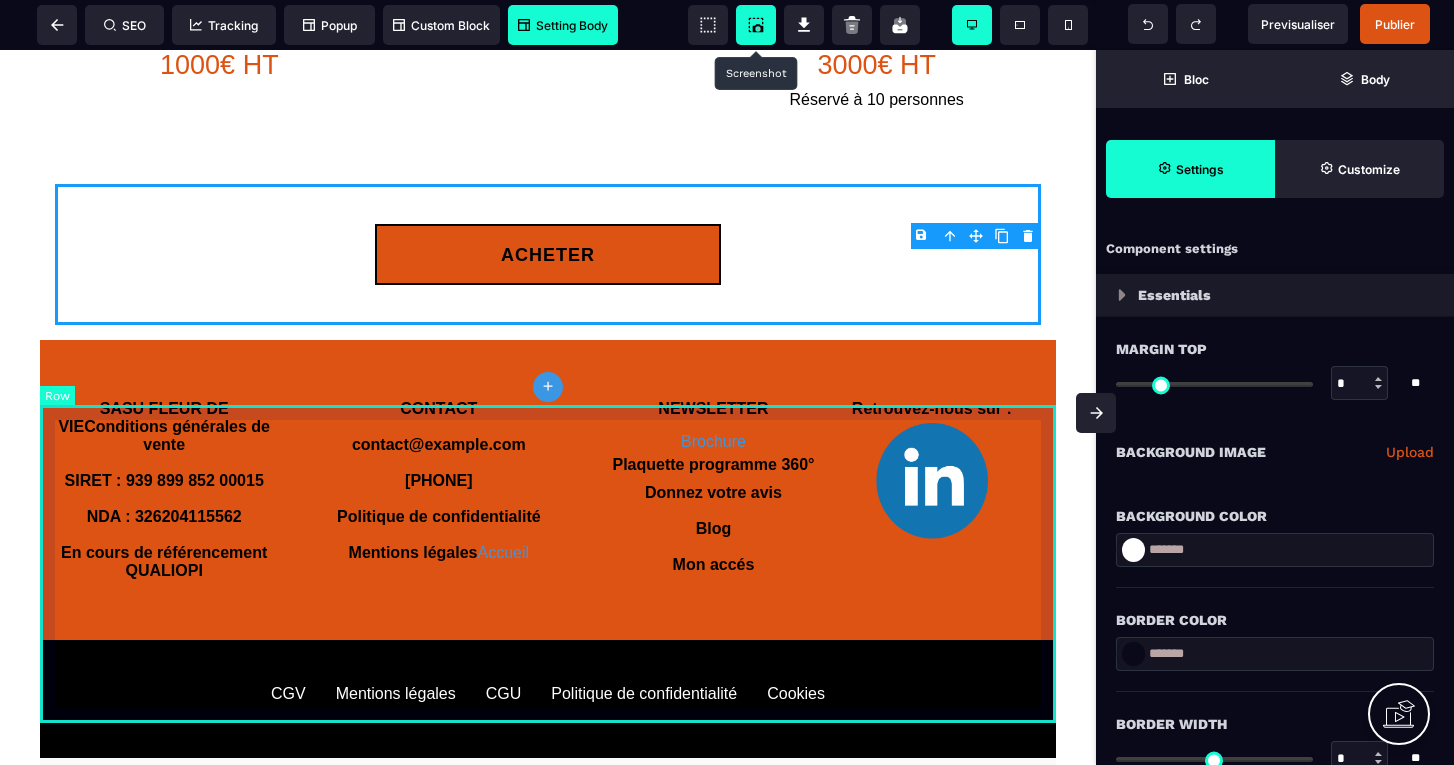 click on "SASU FLEUR DE VIE
Conditions générales de vente SIRET : [NUMBER] NDA : [NUMBER] En cours de référencement QUALIOPI CONTACT
contact@[EXAMPLE.COM]
[PHONE]
Politique de confidentialité
Mentions légales
Accueil NEWSLETTER Brochure Plaquette programme 360° Donnez votre avis
Blog
Mon accés Retrouvez-nous sur :" at bounding box center (548, 490) 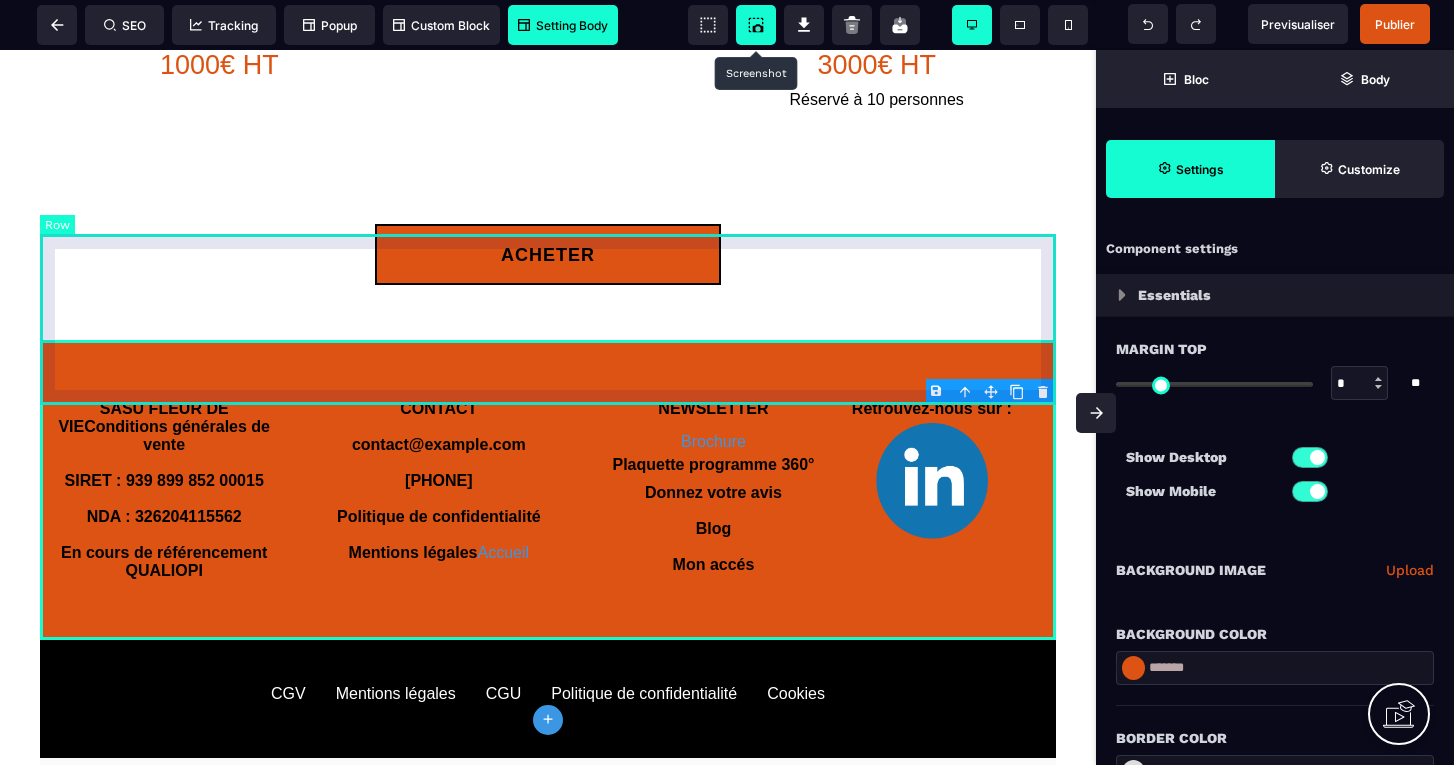 click on "B I U S
A *******
plus
Row
SEO
Big" at bounding box center (727, 382) 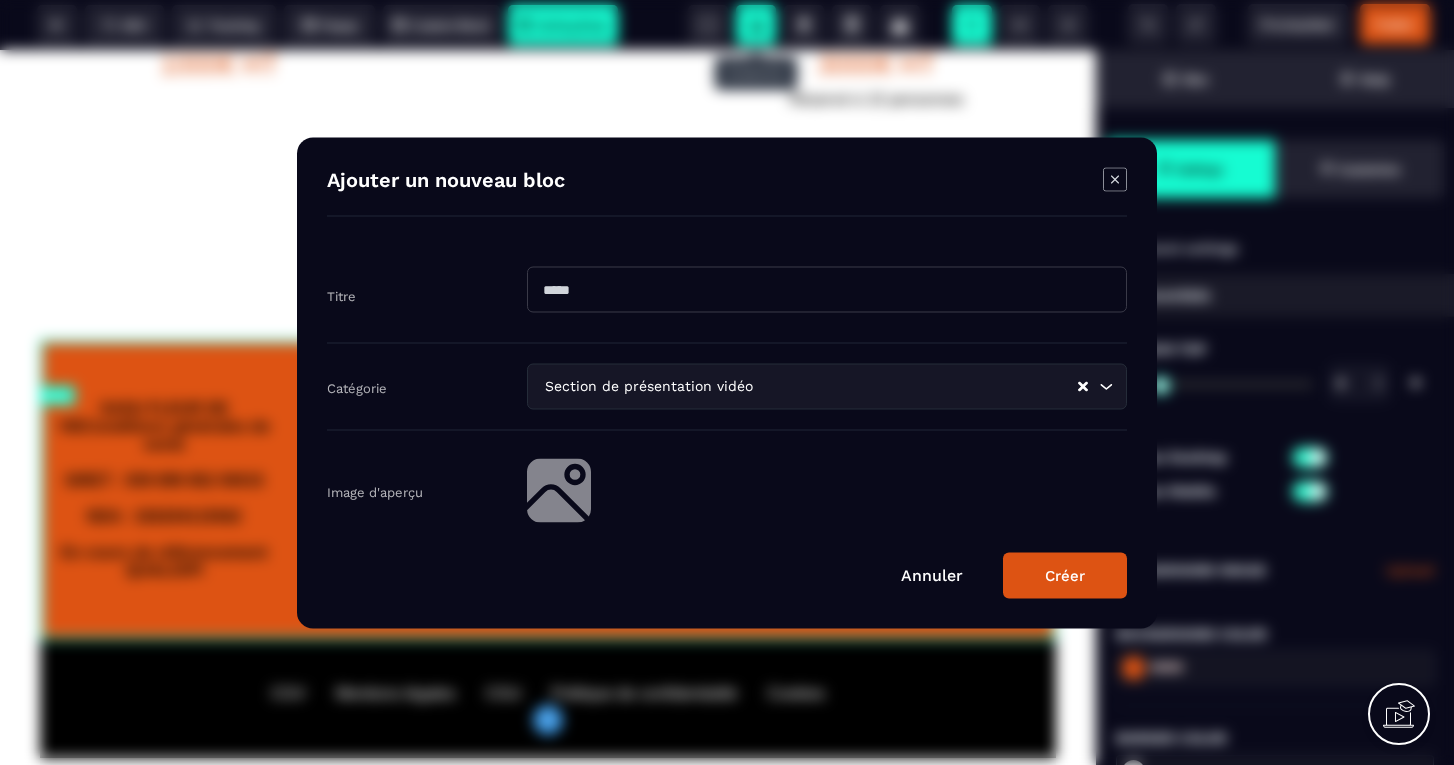 click at bounding box center [827, 289] 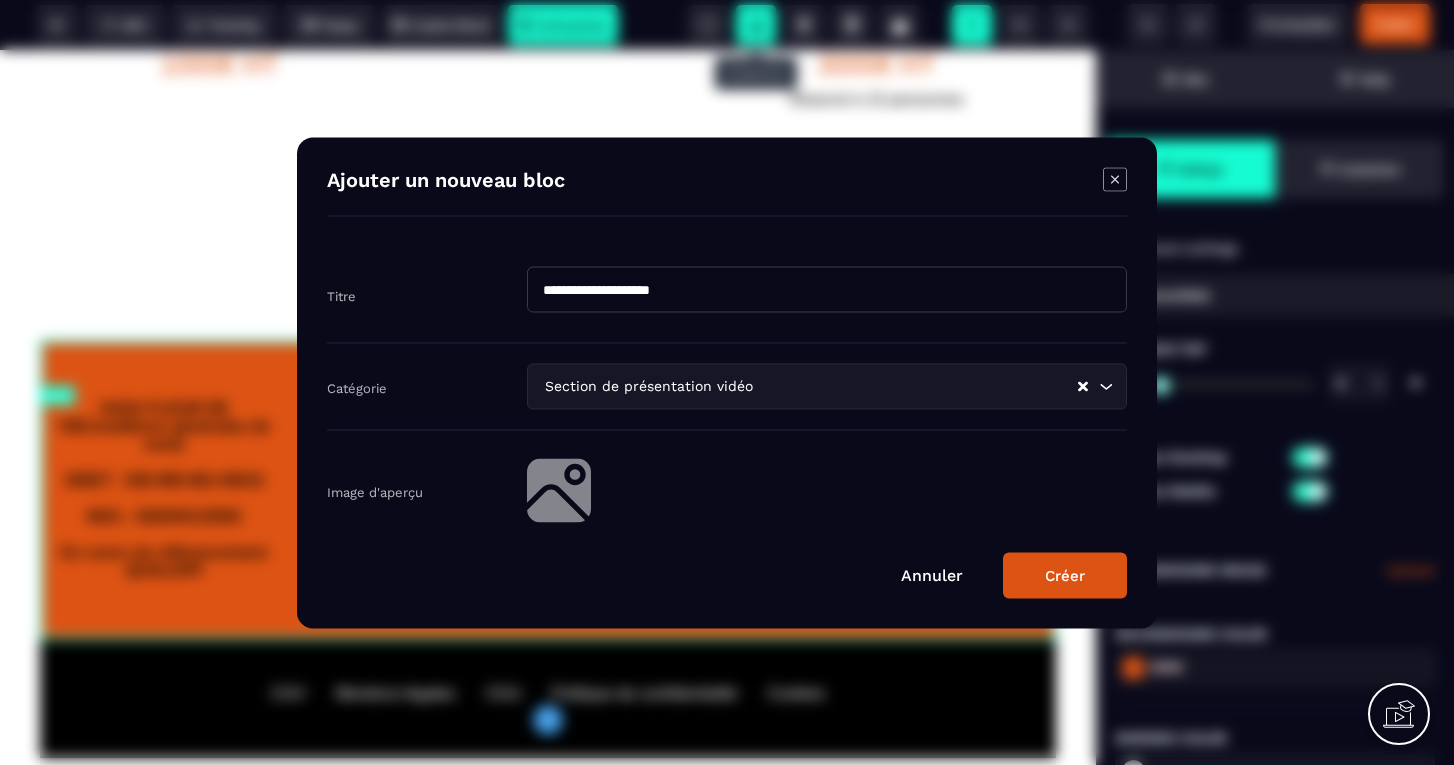type on "**********" 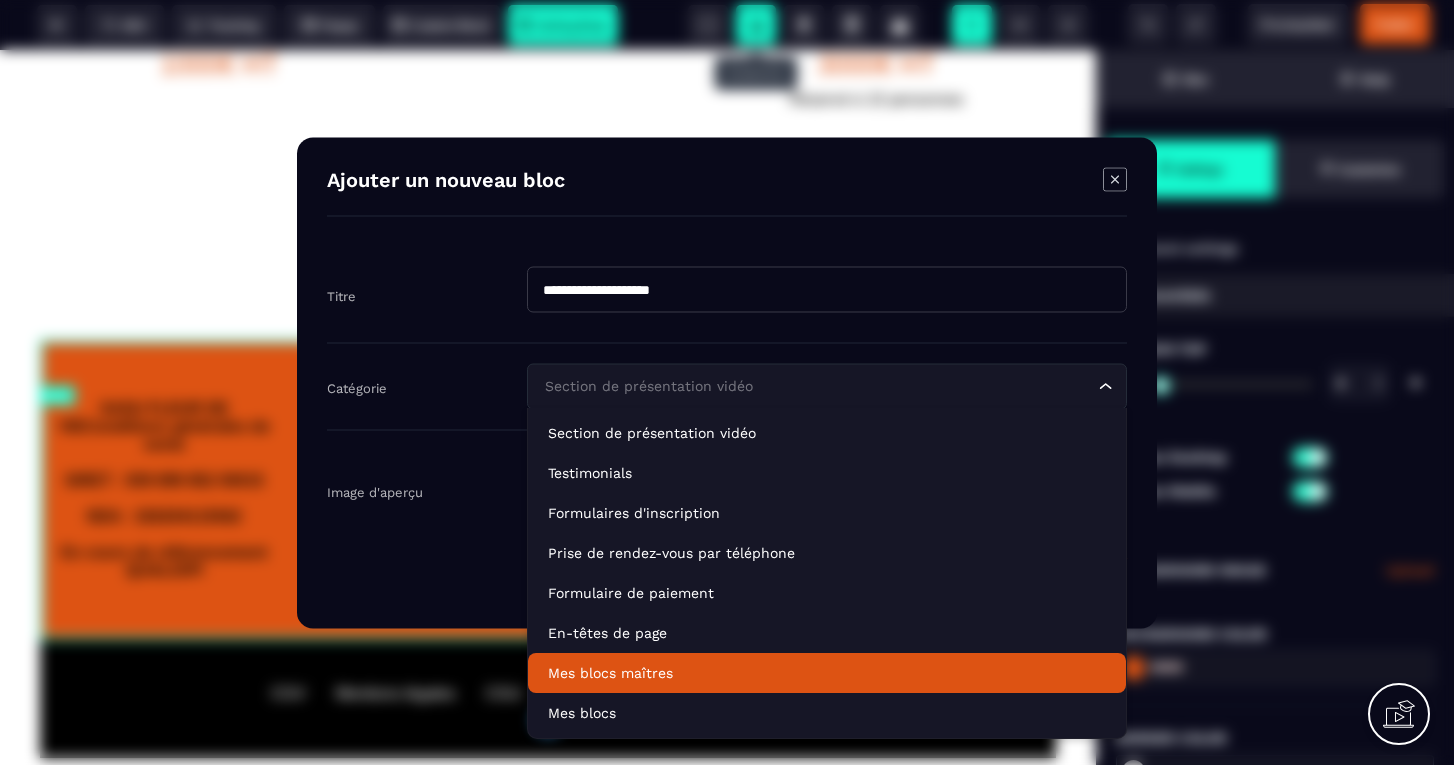 click on "Mes blocs maîtres" 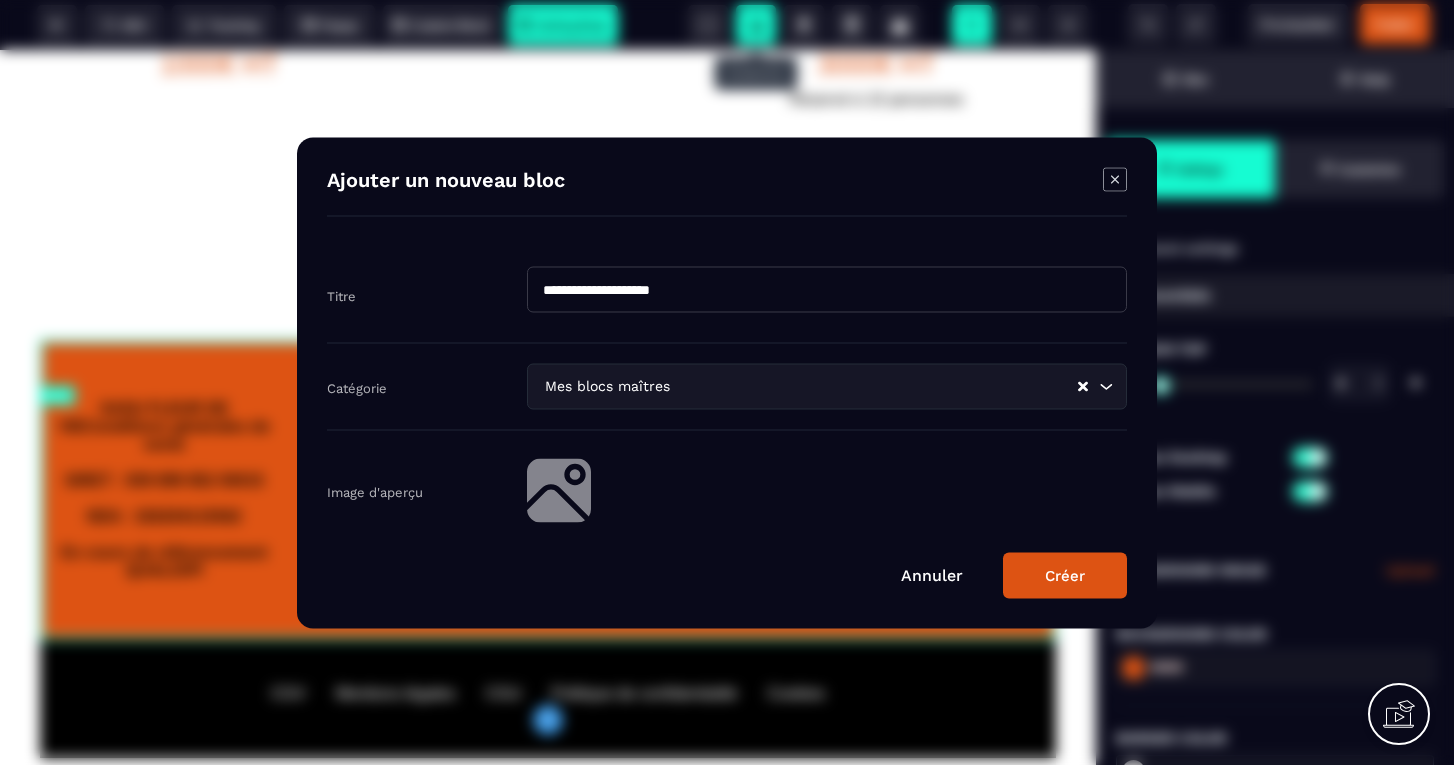 click on "Créer" at bounding box center (1065, 575) 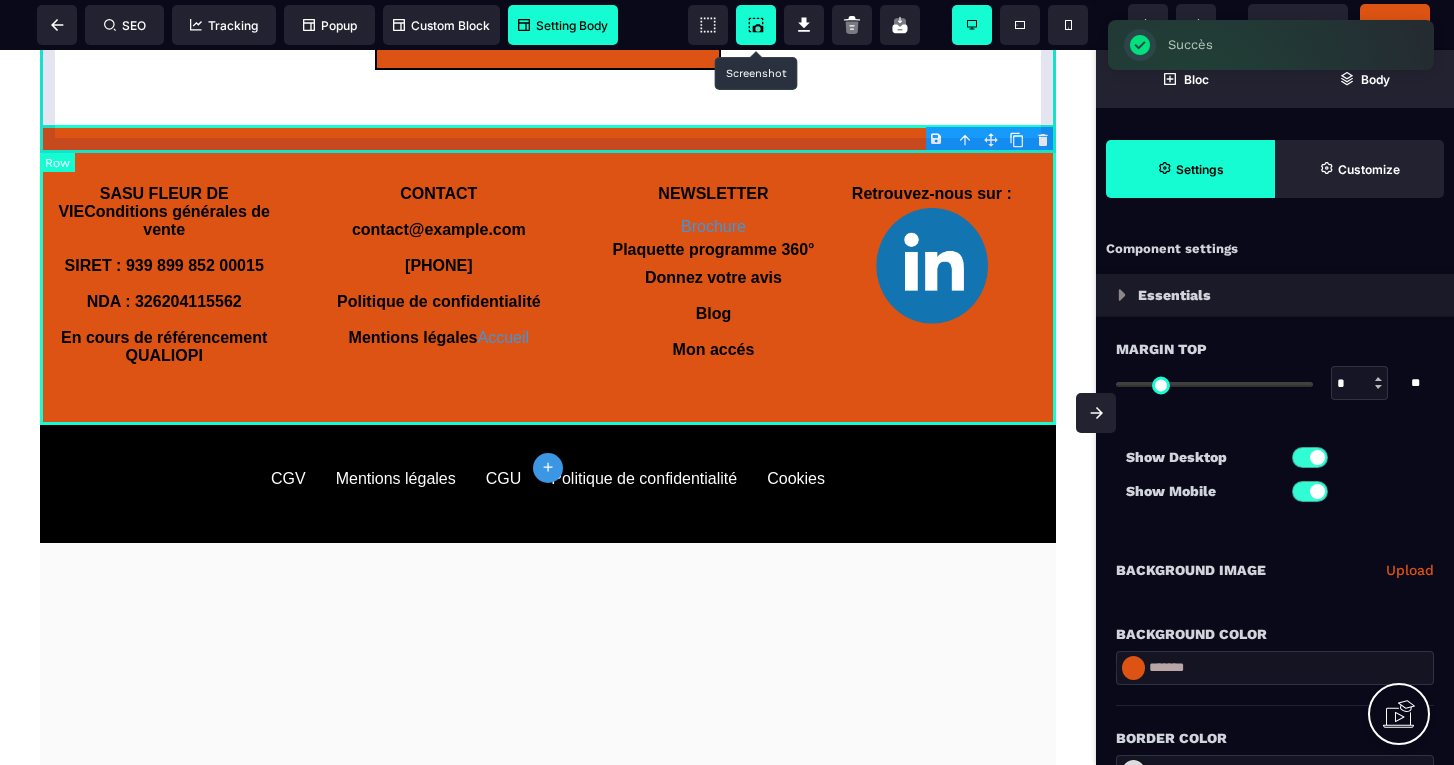 scroll, scrollTop: 4795, scrollLeft: 0, axis: vertical 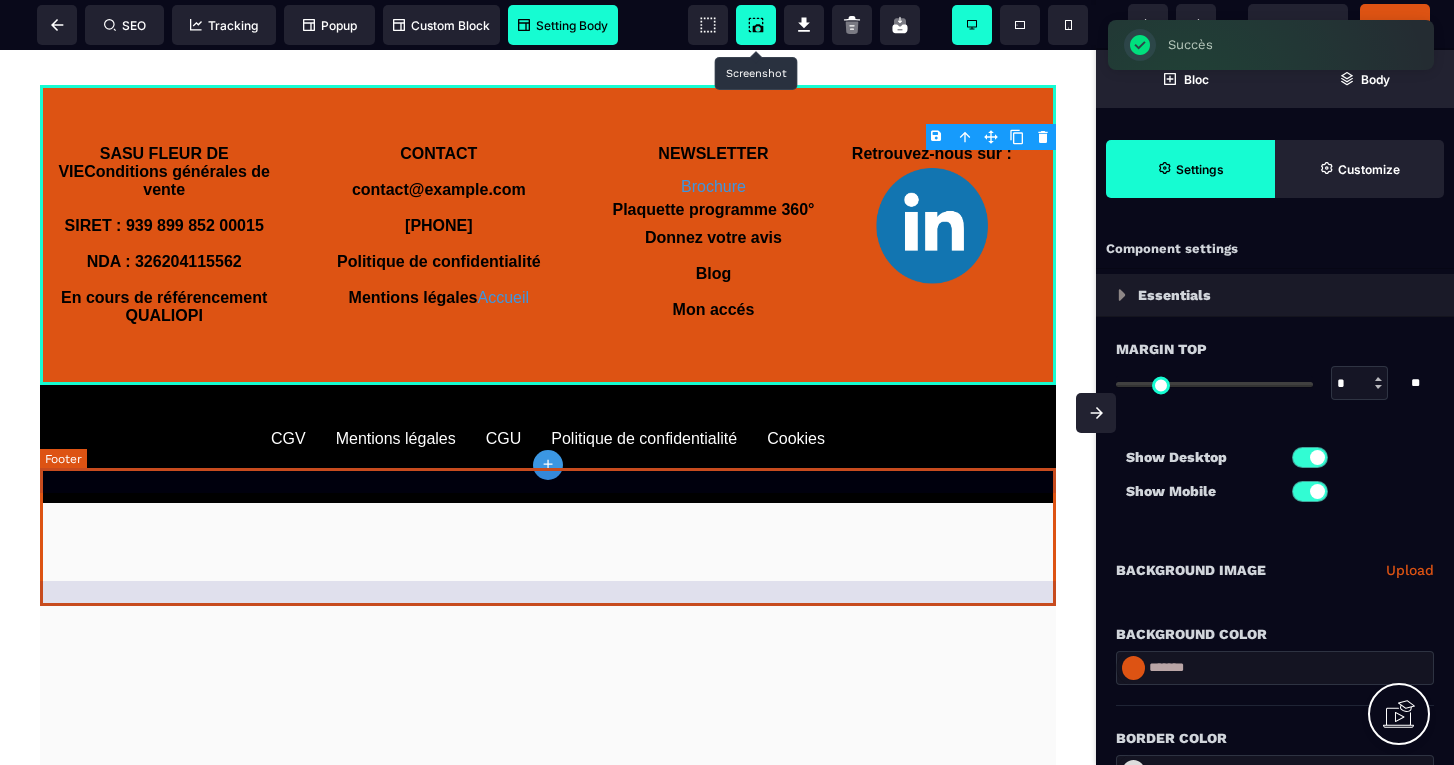 click on "CGV Mentions légales CGU Politique de confidentialité Cookies" at bounding box center [548, 444] 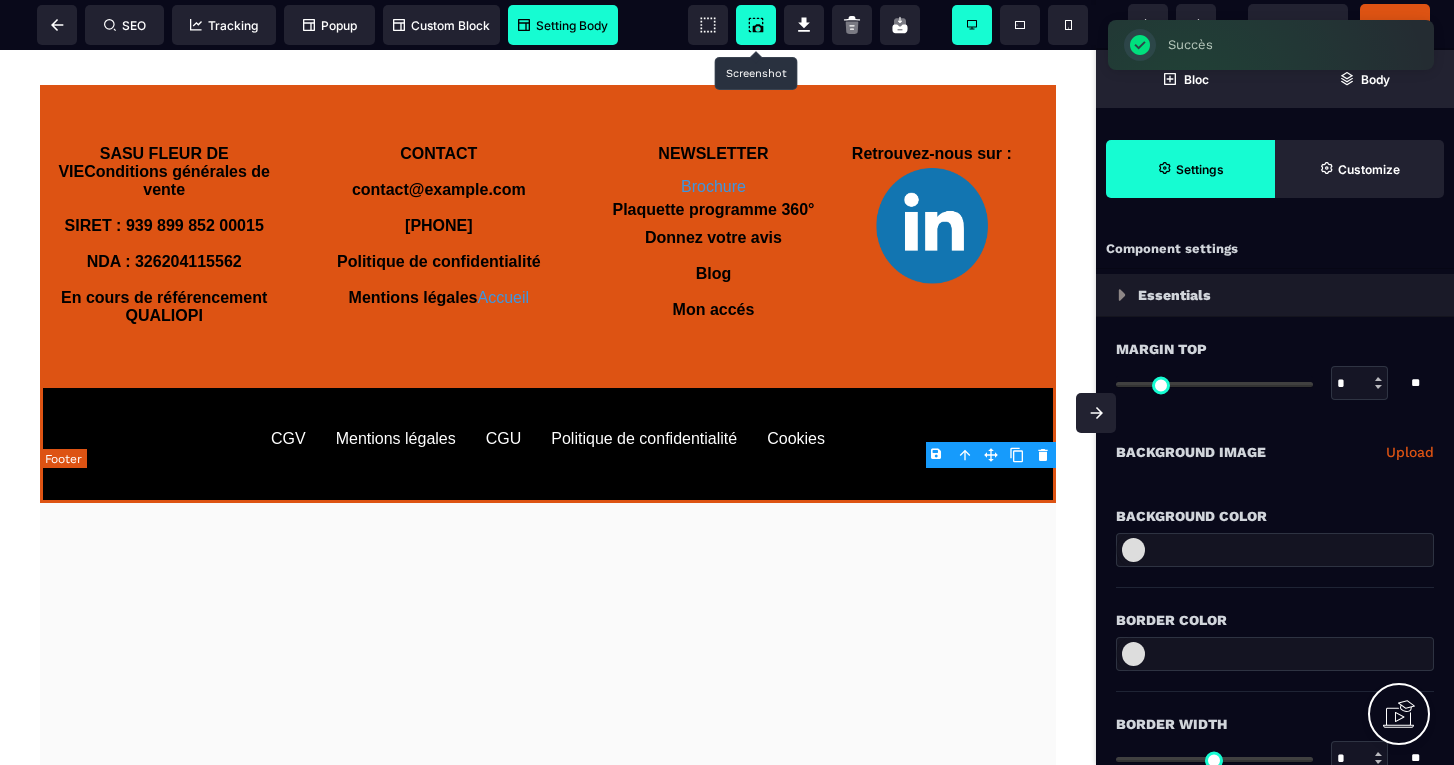 type on "*" 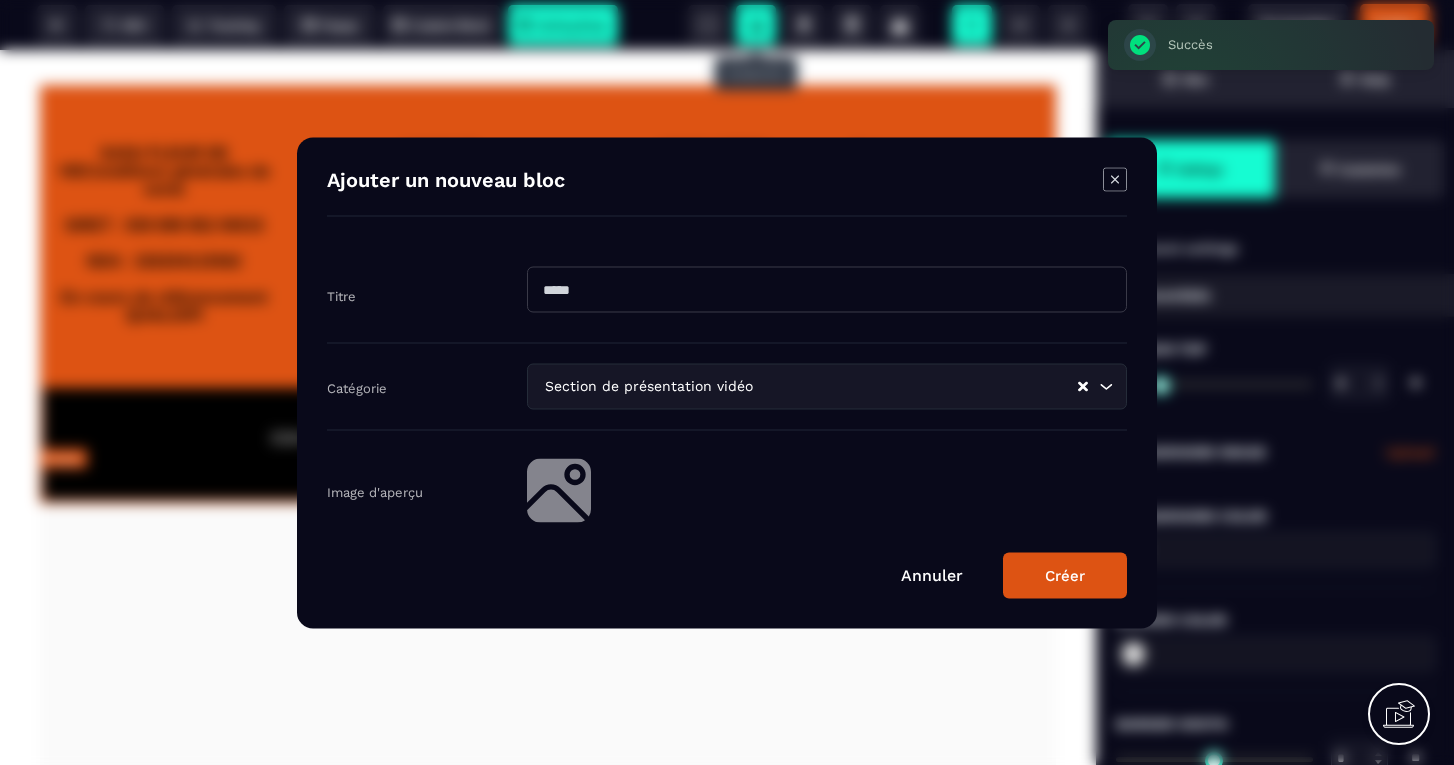 click at bounding box center [827, 289] 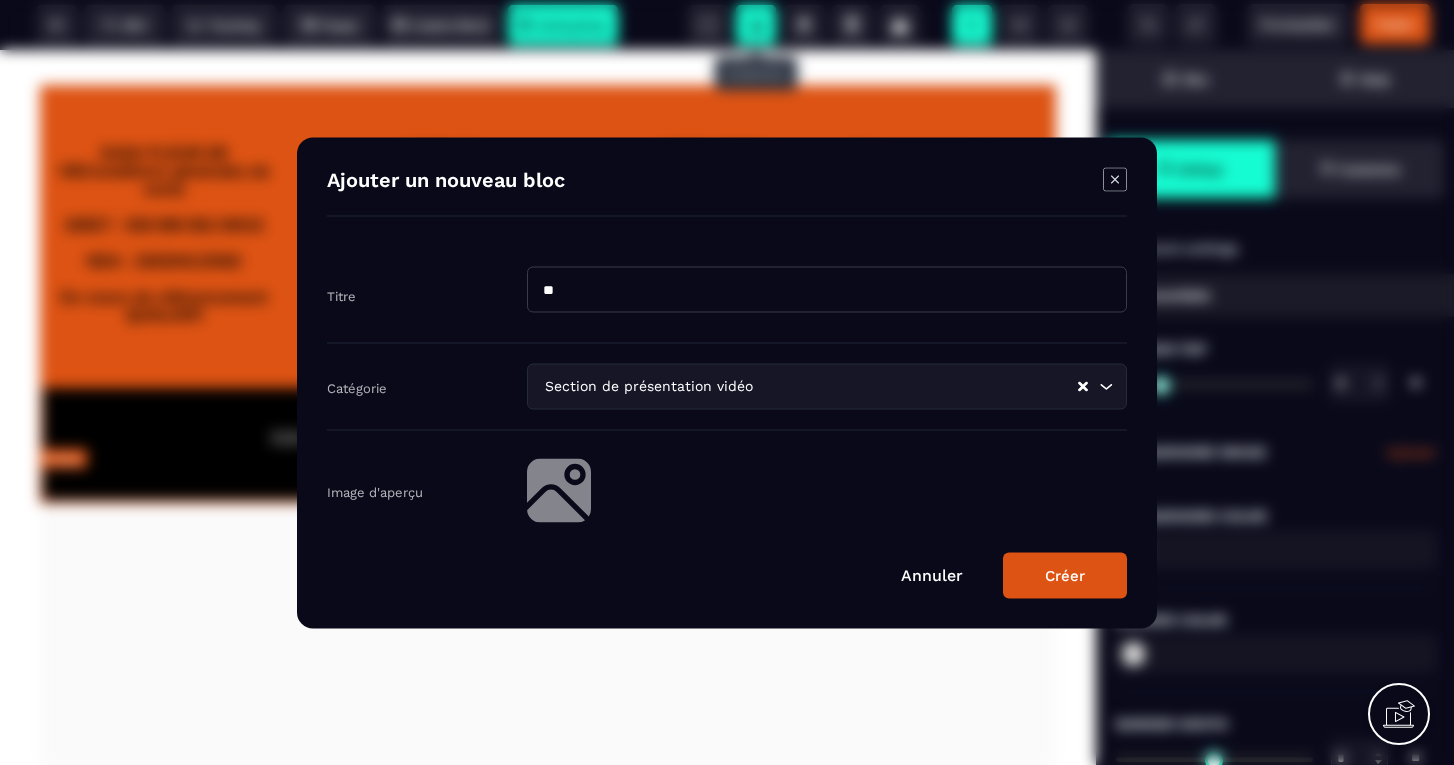 type on "**" 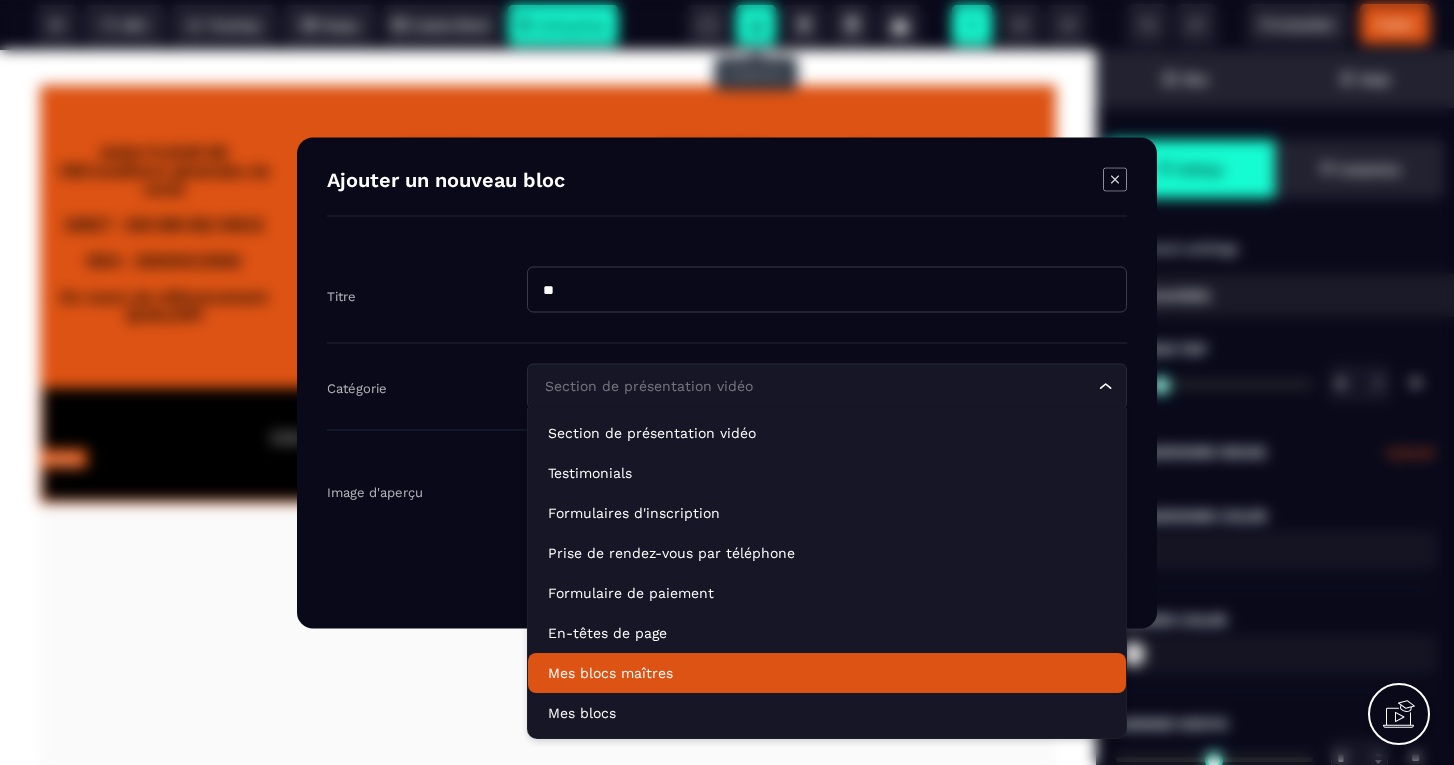 click on "Mes blocs maîtres" 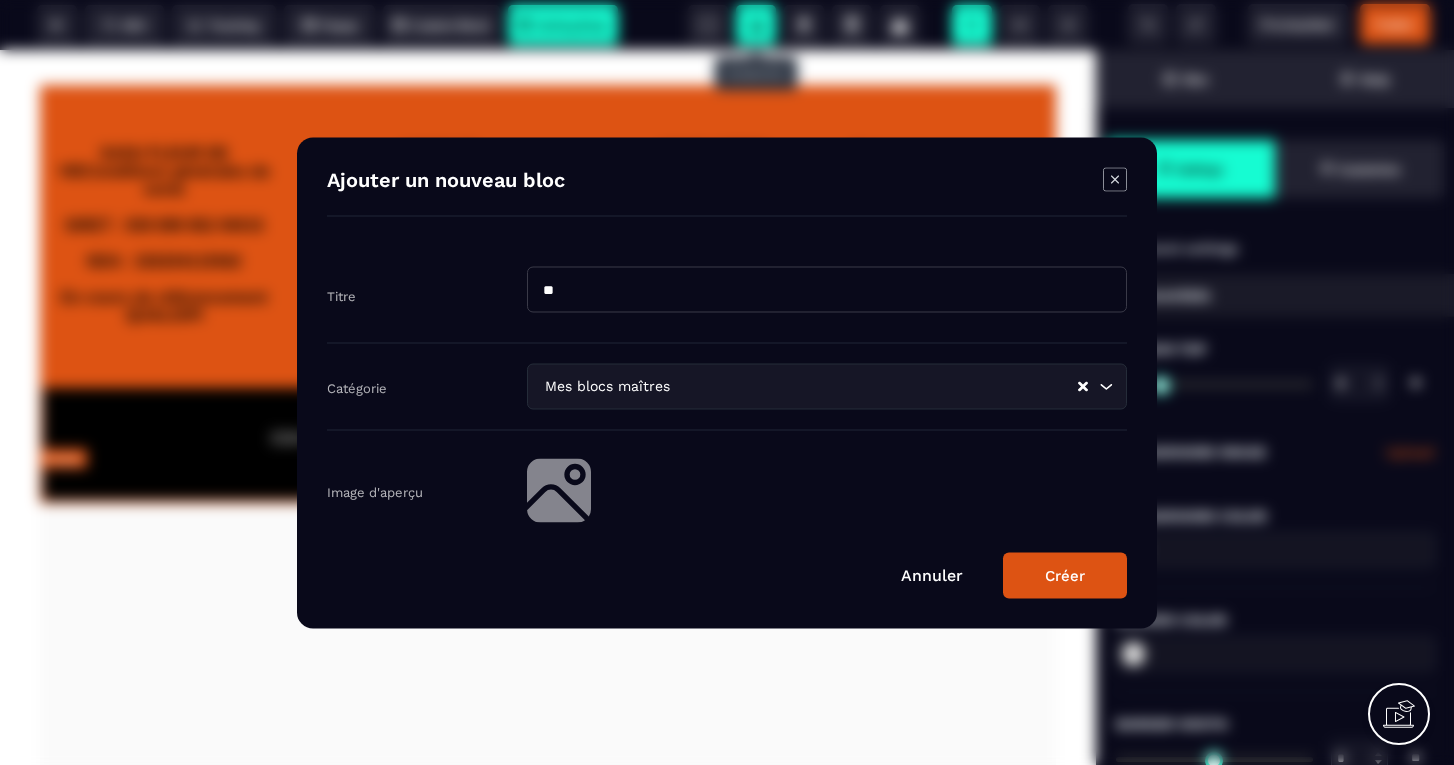 click on "Créer" at bounding box center [1065, 575] 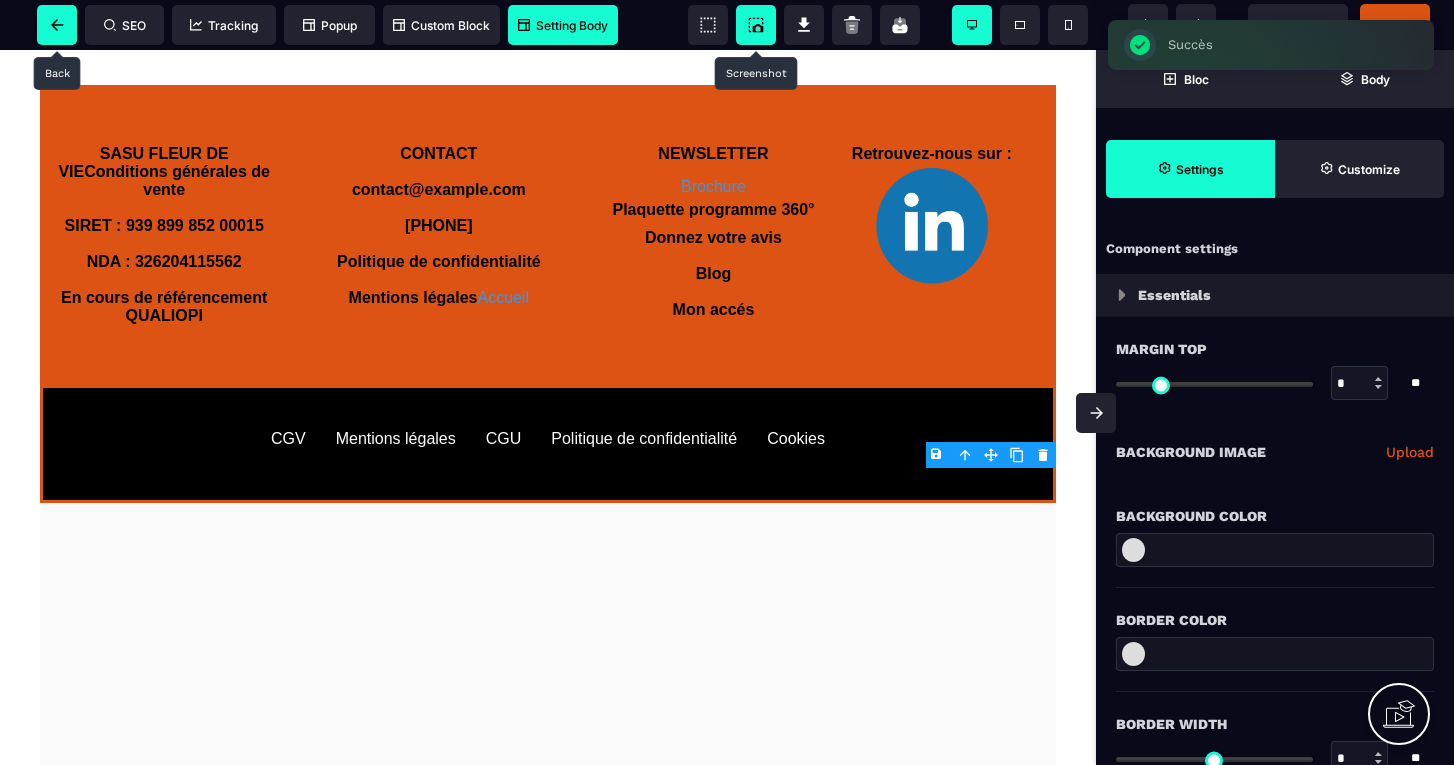 click 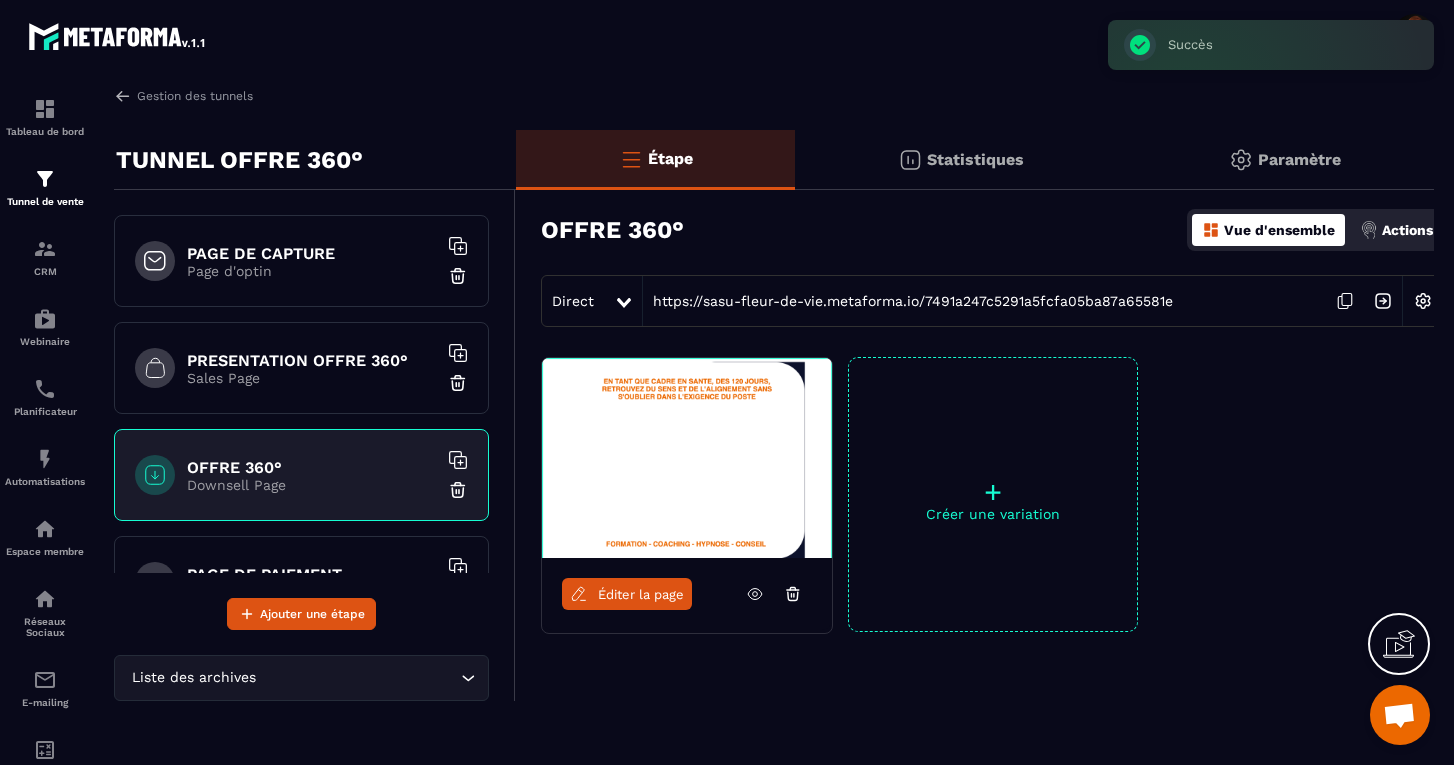 click on "Sales Page" at bounding box center (312, 378) 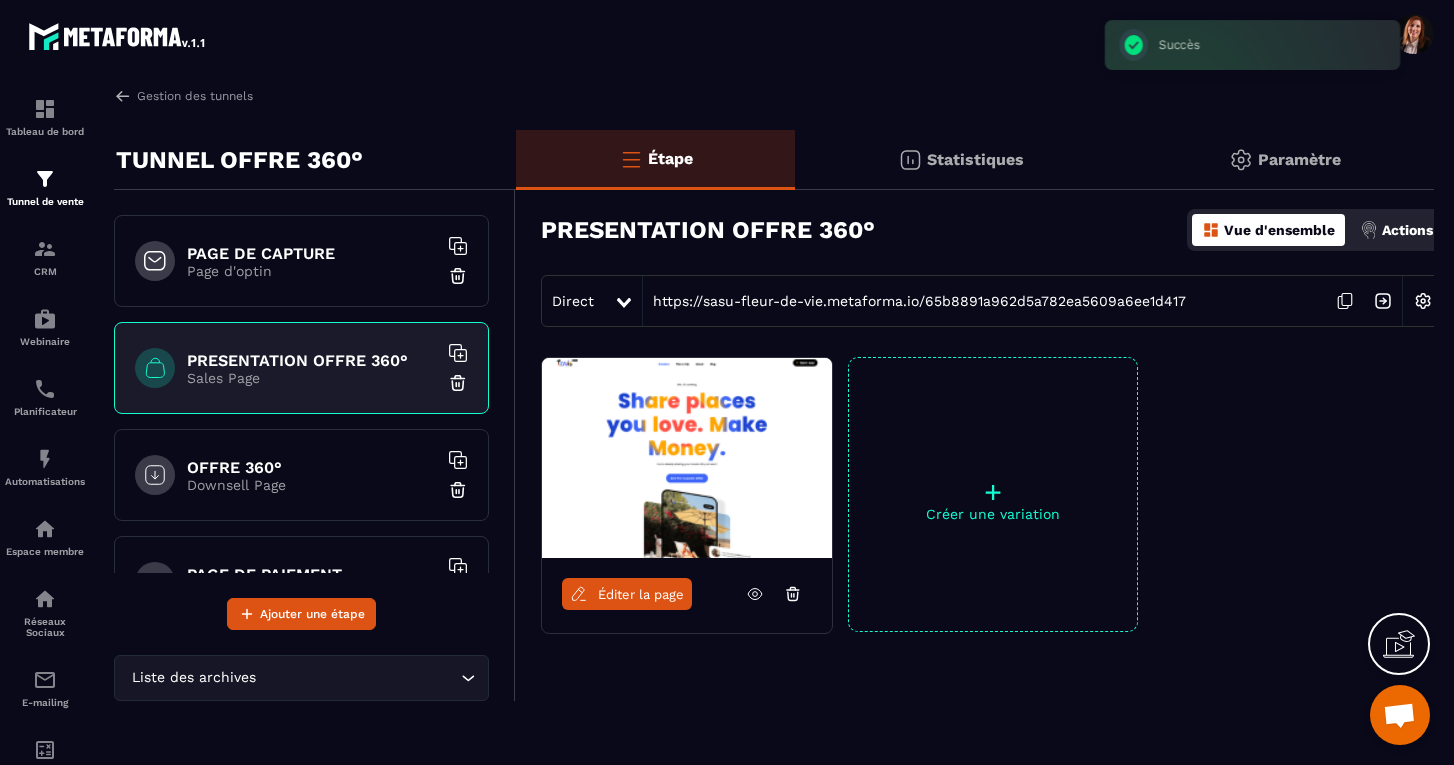 click on "Éditer la page" at bounding box center (641, 594) 